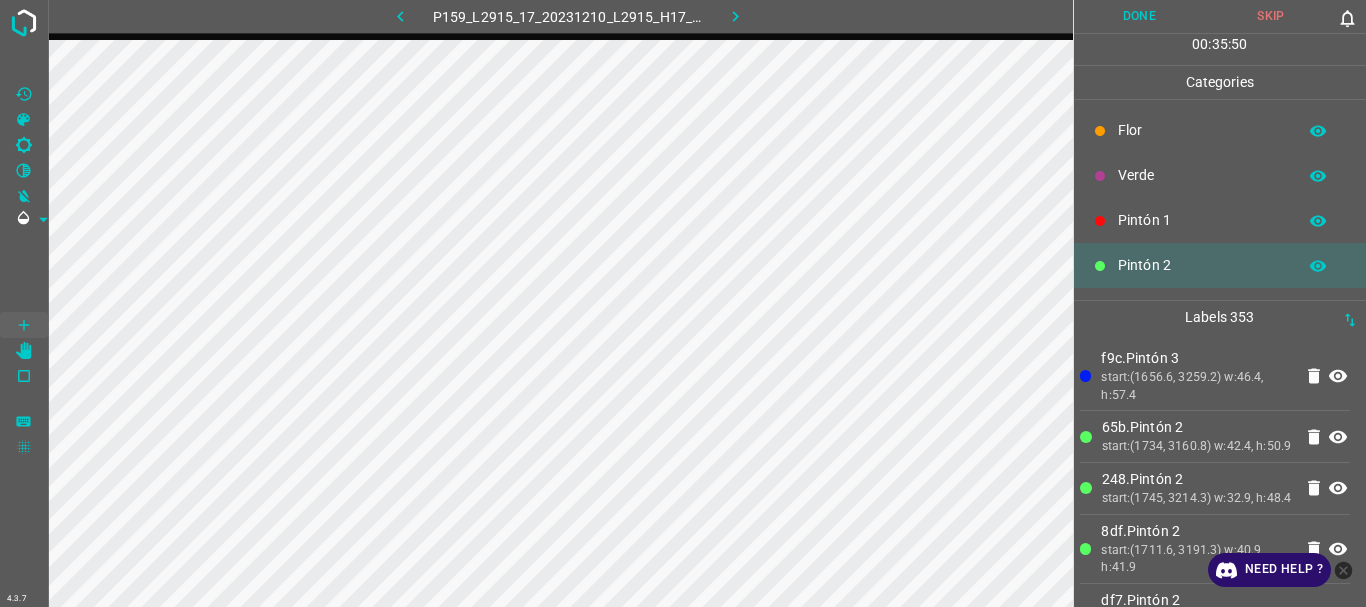 scroll, scrollTop: 0, scrollLeft: 0, axis: both 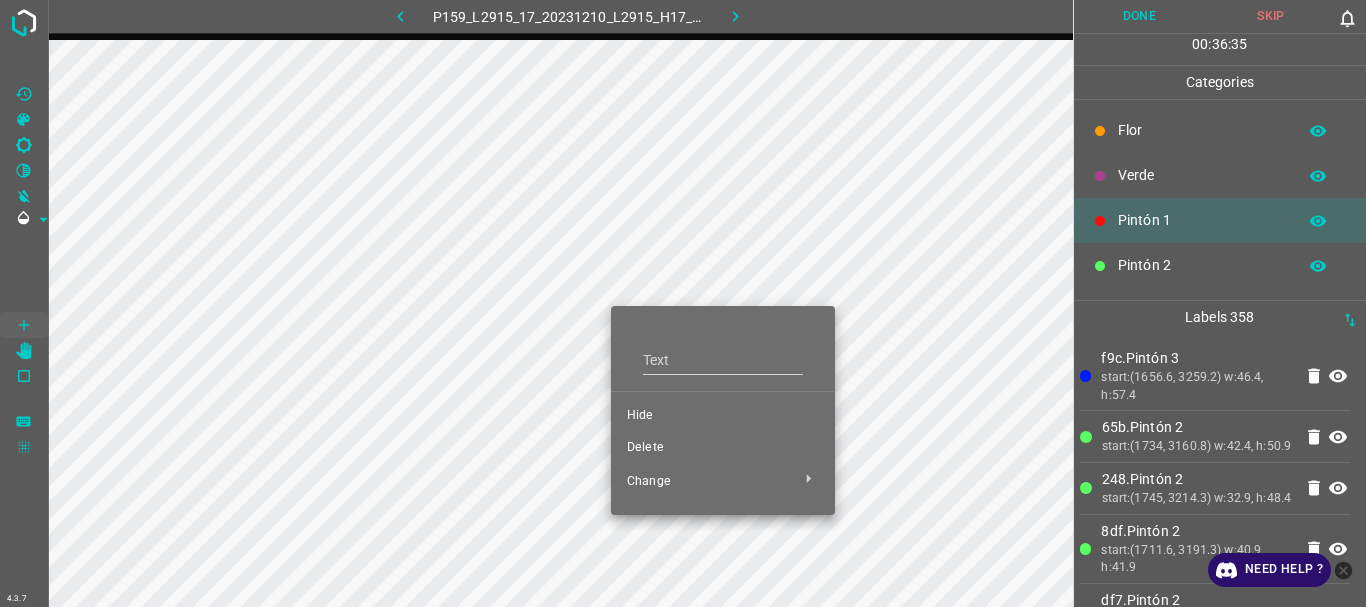 click on "Delete" at bounding box center [723, 448] 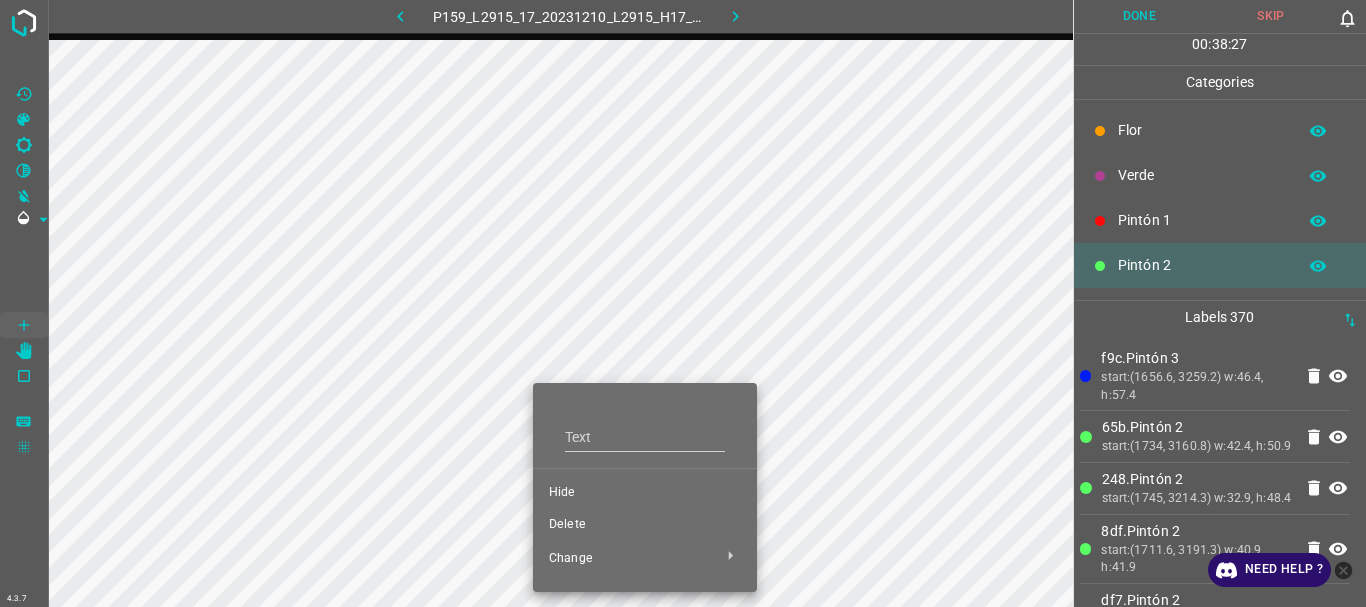 click on "Delete" at bounding box center [645, 525] 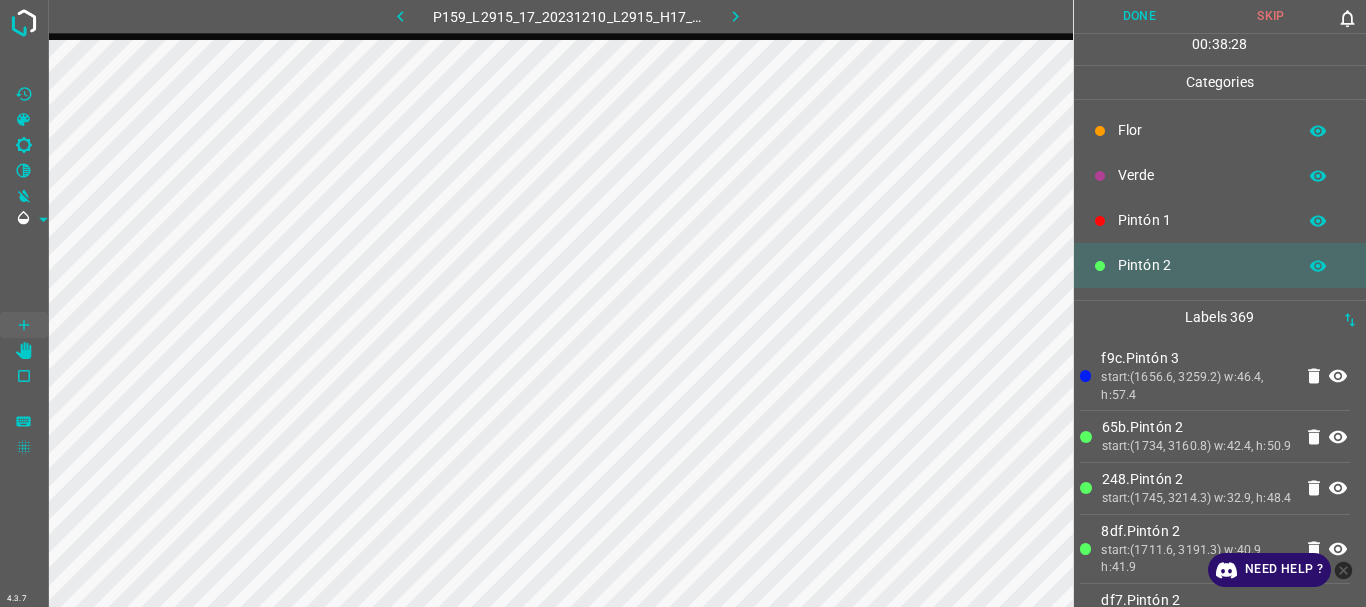 click on "Change" at bounding box center [617, 512] 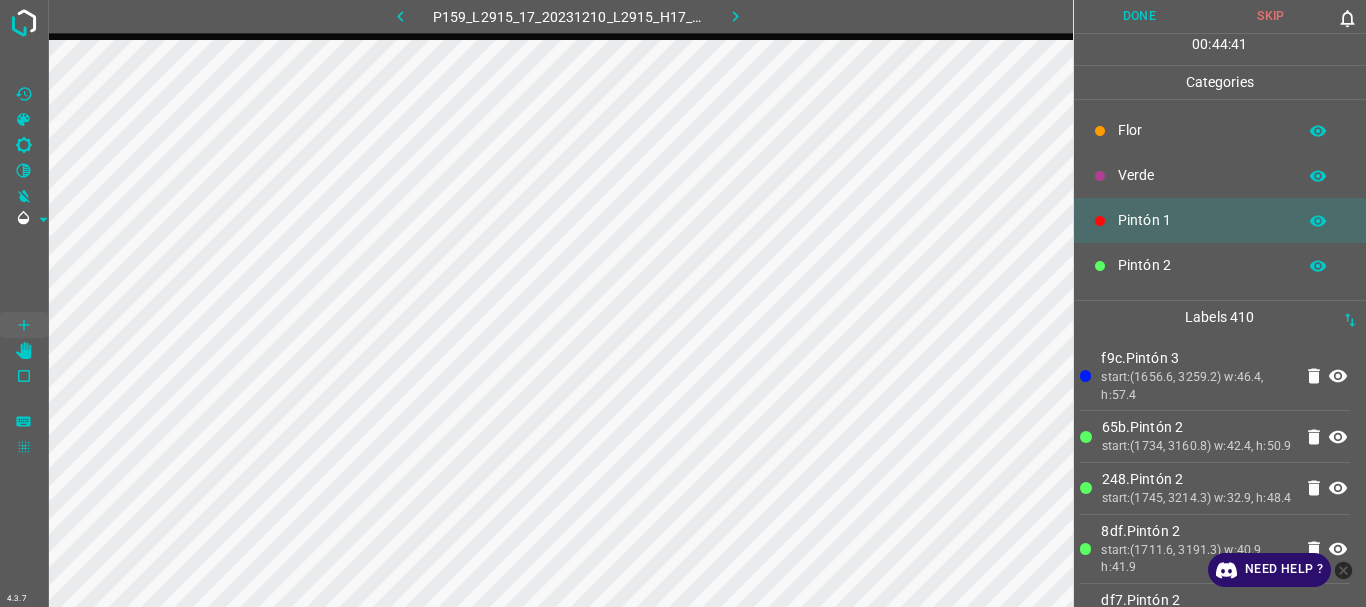 click on "Done" at bounding box center [1140, 16] 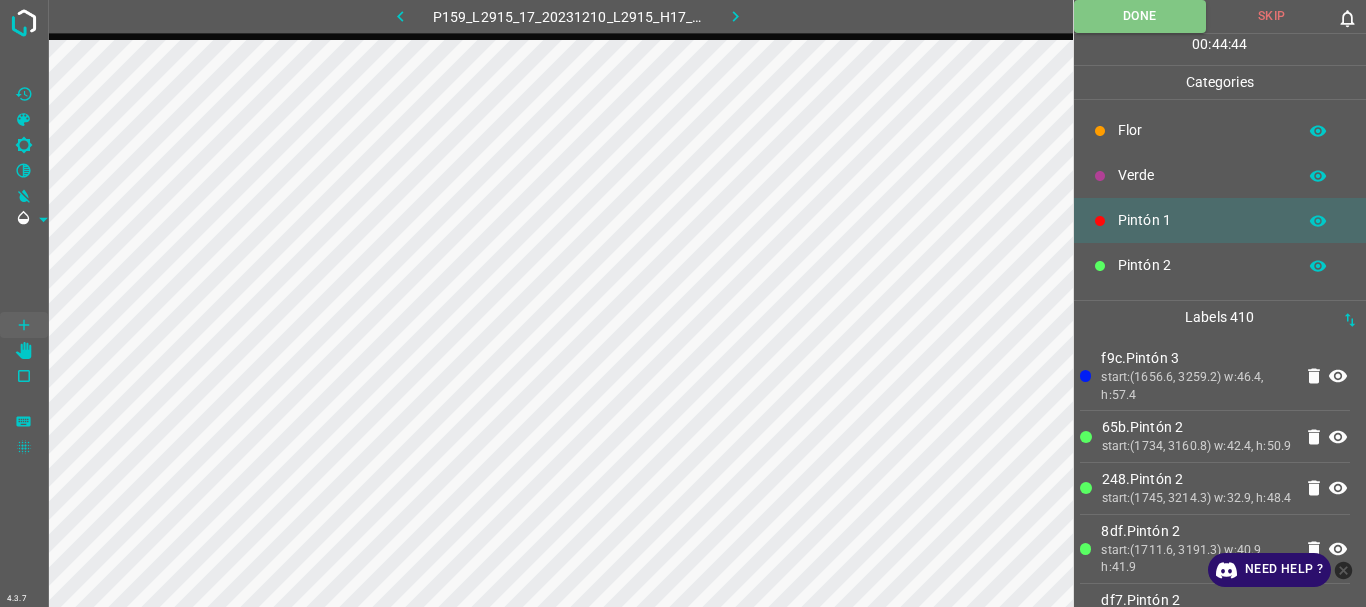 click 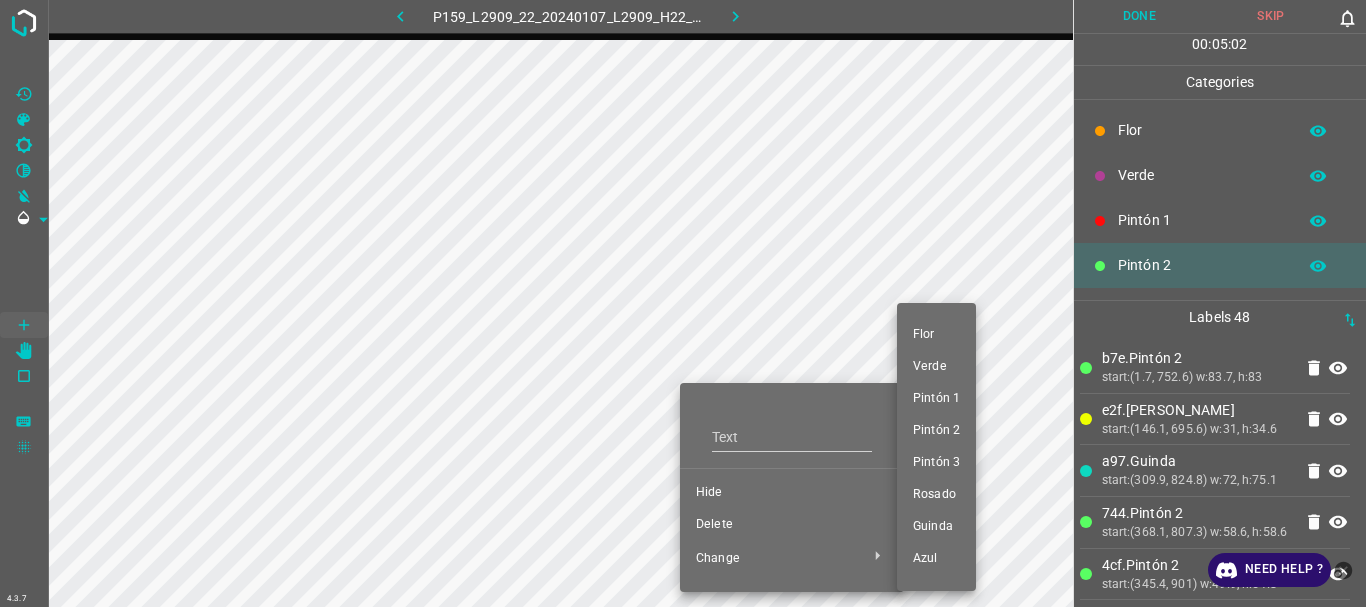 click on "Pintón 3" at bounding box center (936, 463) 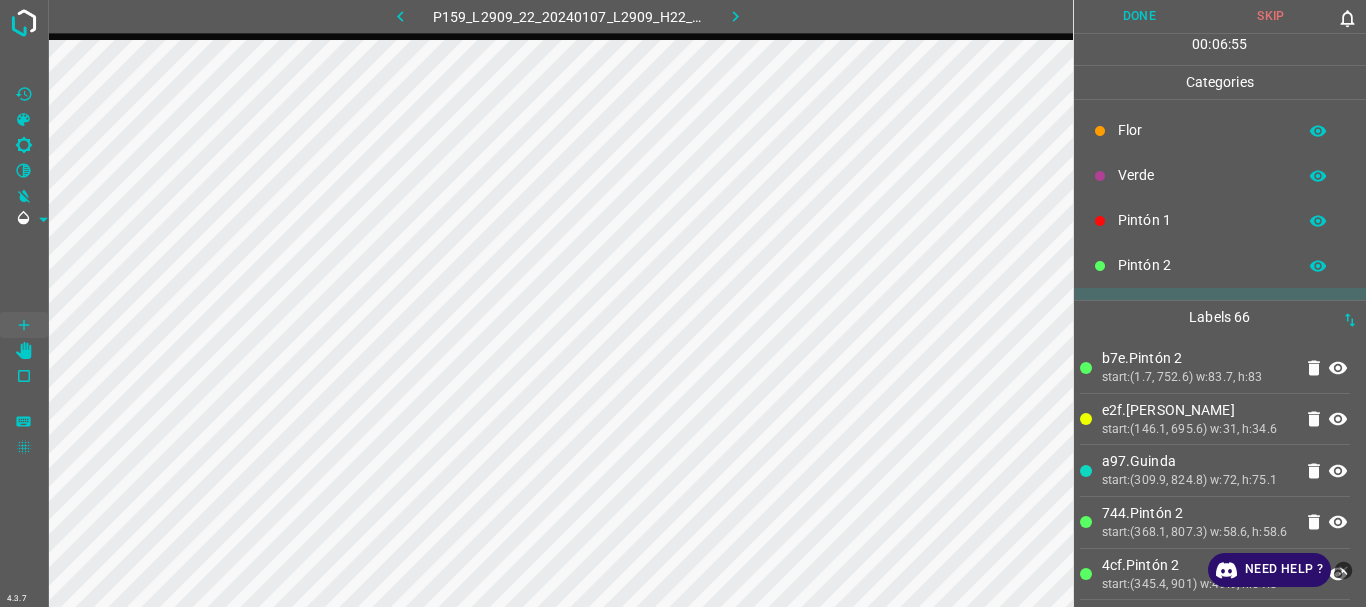 scroll, scrollTop: 176, scrollLeft: 0, axis: vertical 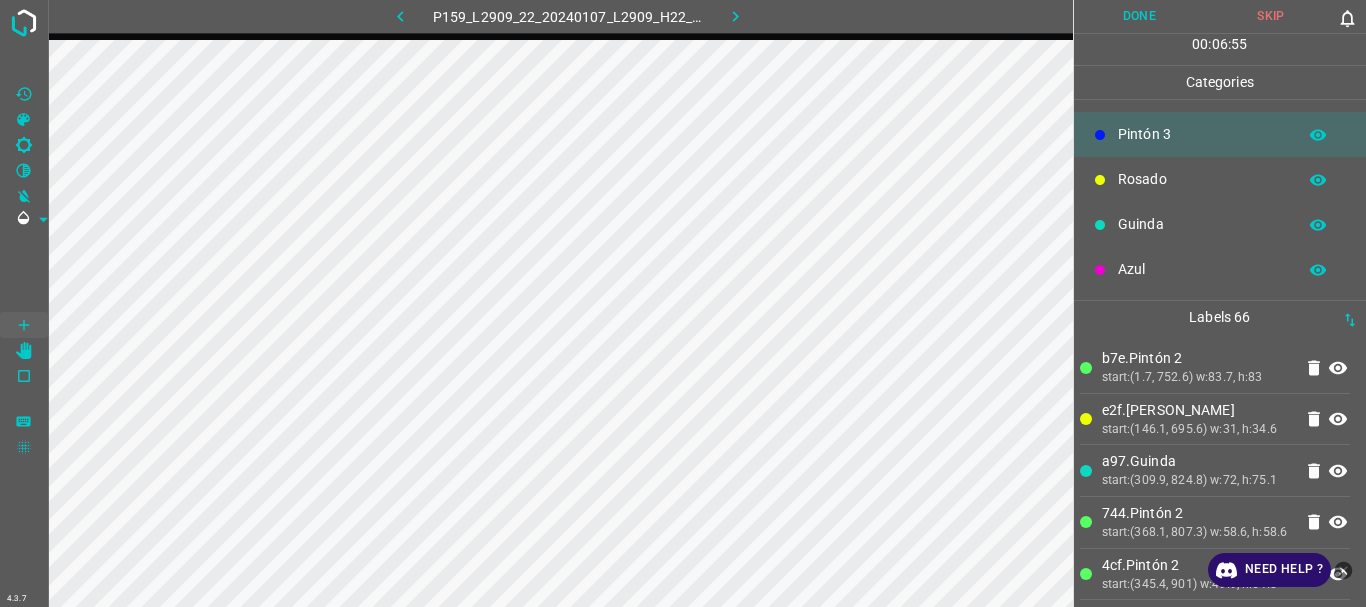 click on "Rosado" at bounding box center [1202, 179] 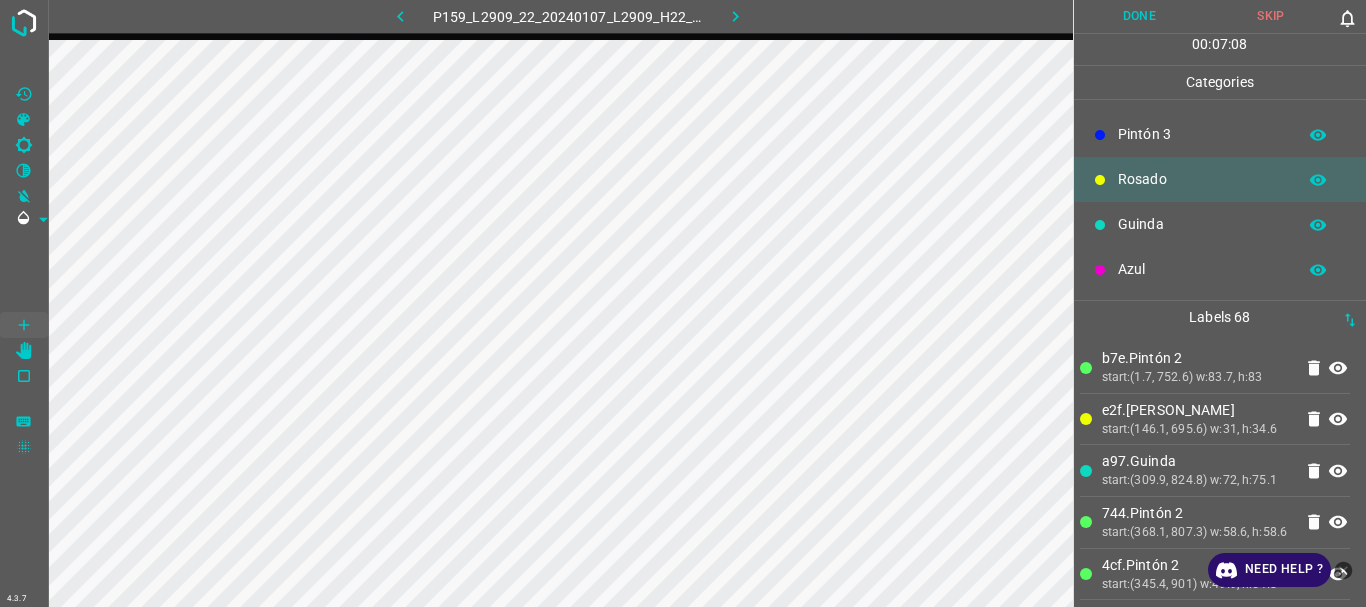 click on "Azul" at bounding box center (1202, 269) 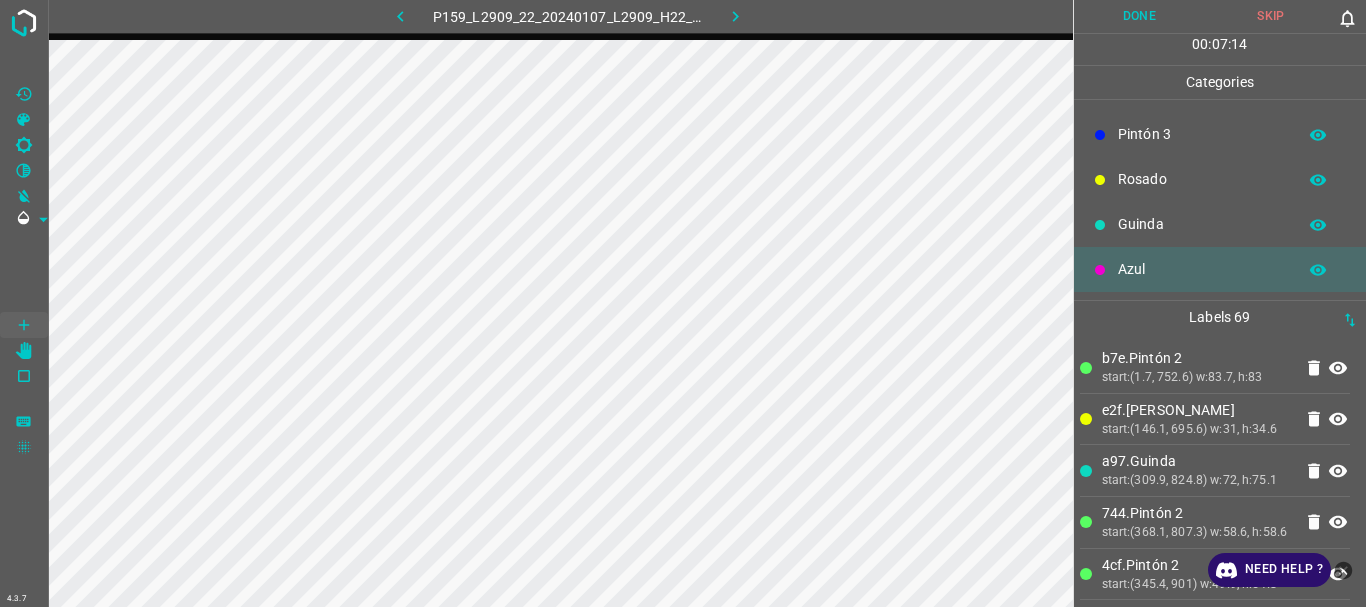 click on "Pintón 3" at bounding box center (1202, 134) 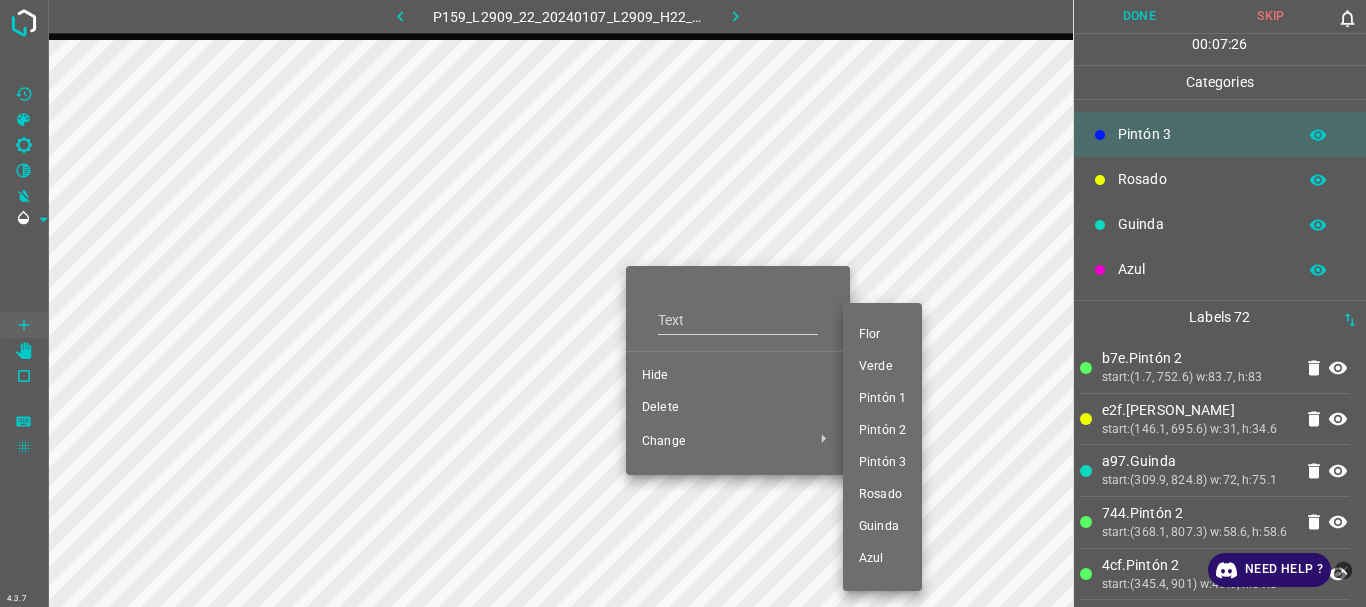 click on "Pintón 2" at bounding box center (882, 431) 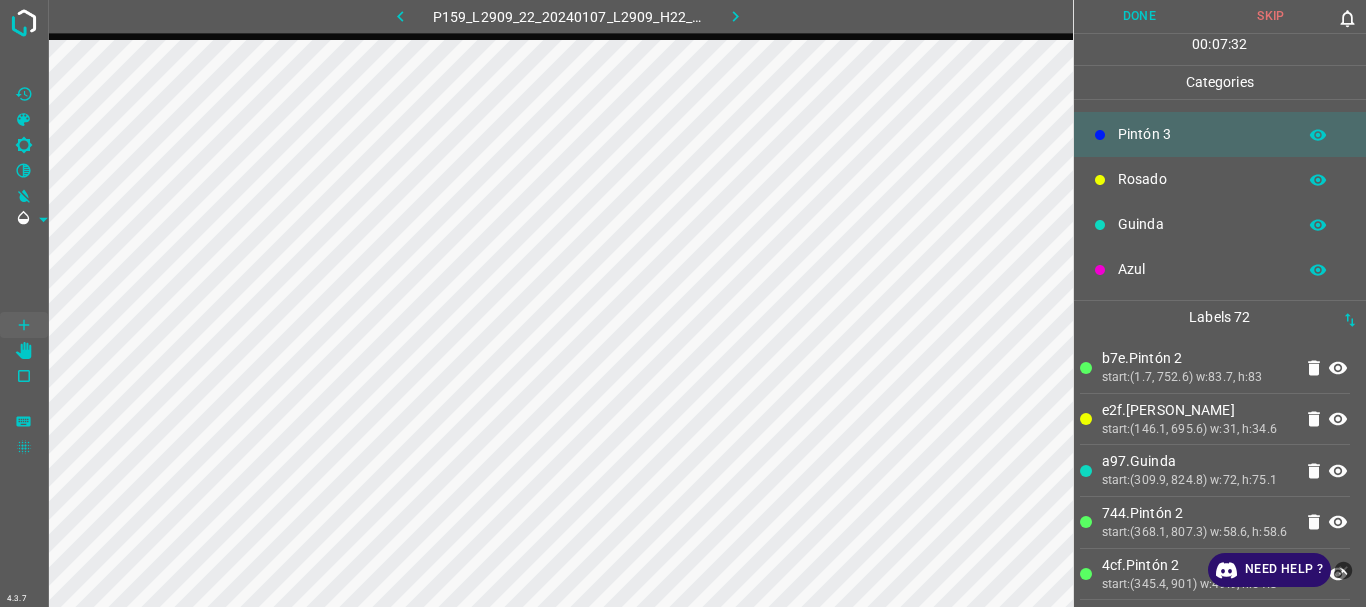 click on "Rosado" at bounding box center [1202, 179] 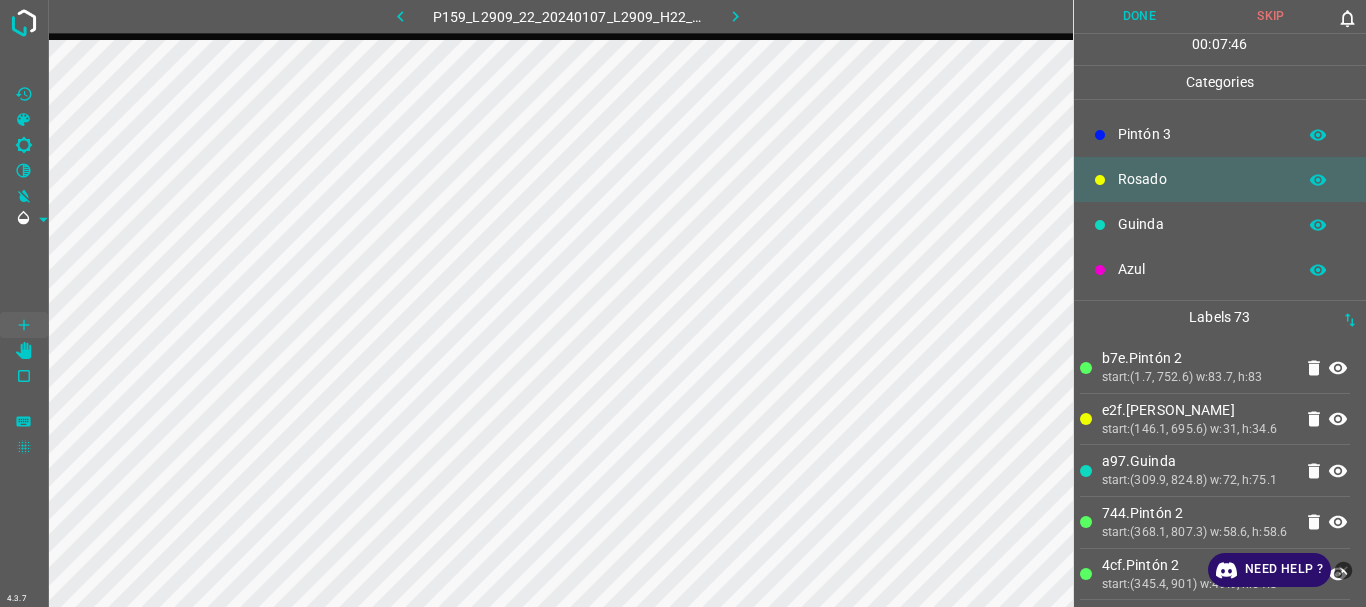 click on "Pintón 3" at bounding box center [1202, 134] 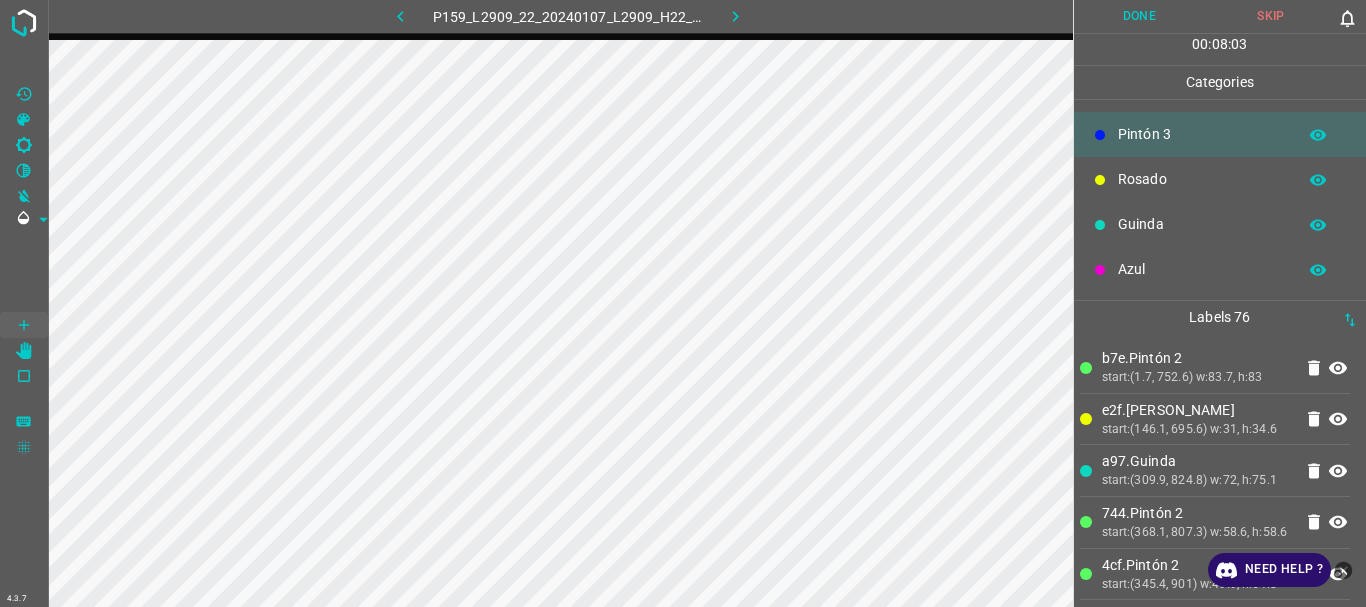 scroll, scrollTop: 0, scrollLeft: 0, axis: both 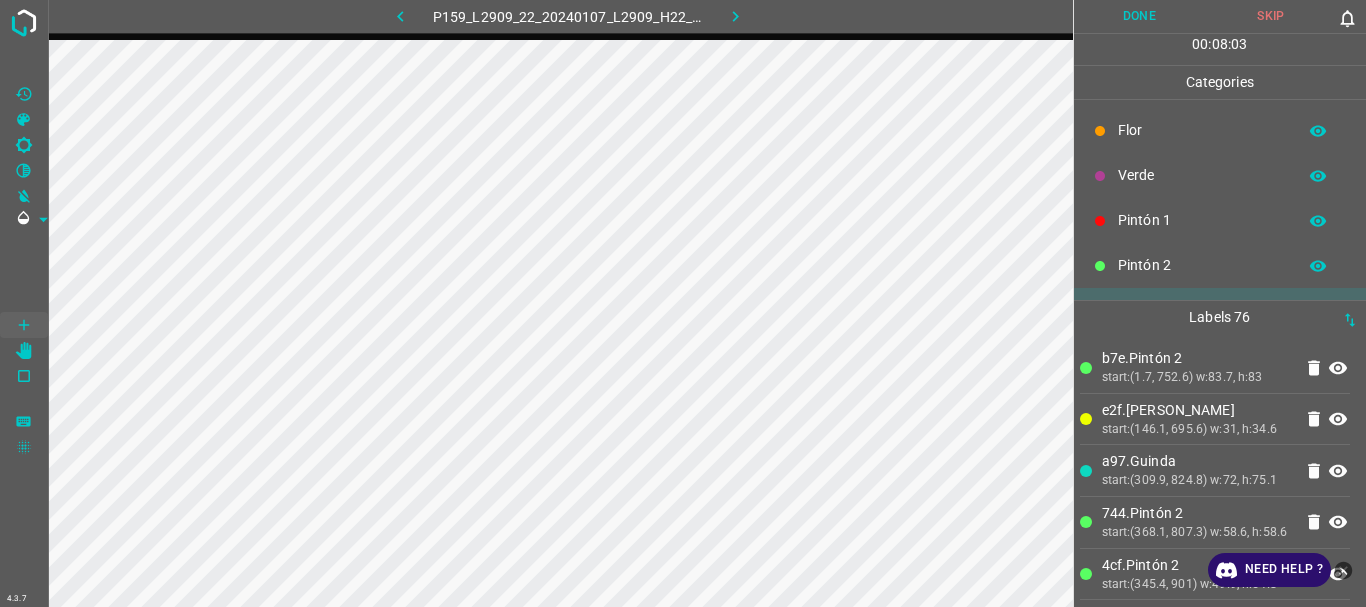 click on "Verde" at bounding box center (1220, 175) 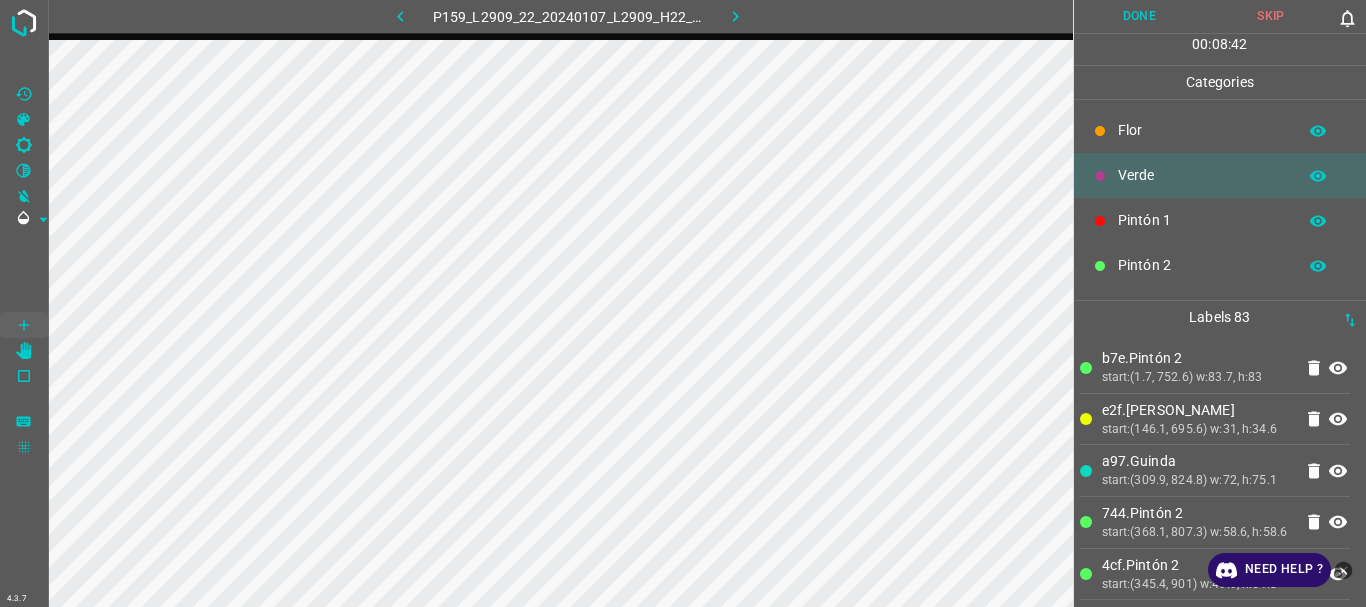 scroll, scrollTop: 176, scrollLeft: 0, axis: vertical 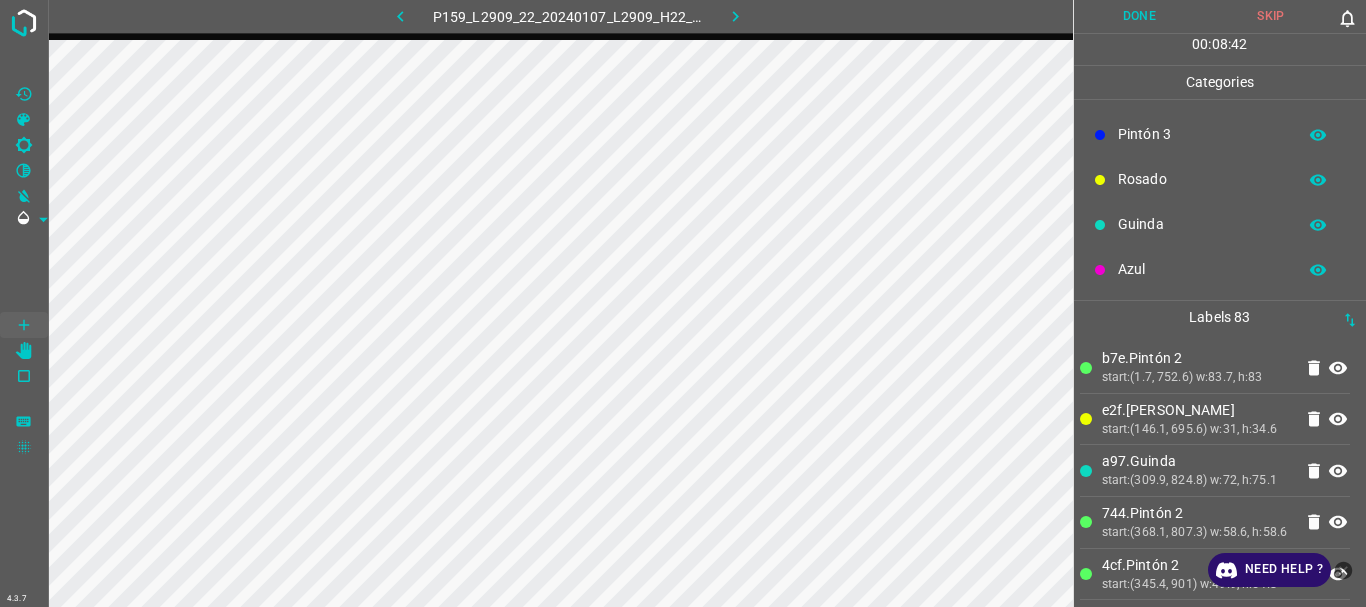 click on "Rosado" at bounding box center (1202, 179) 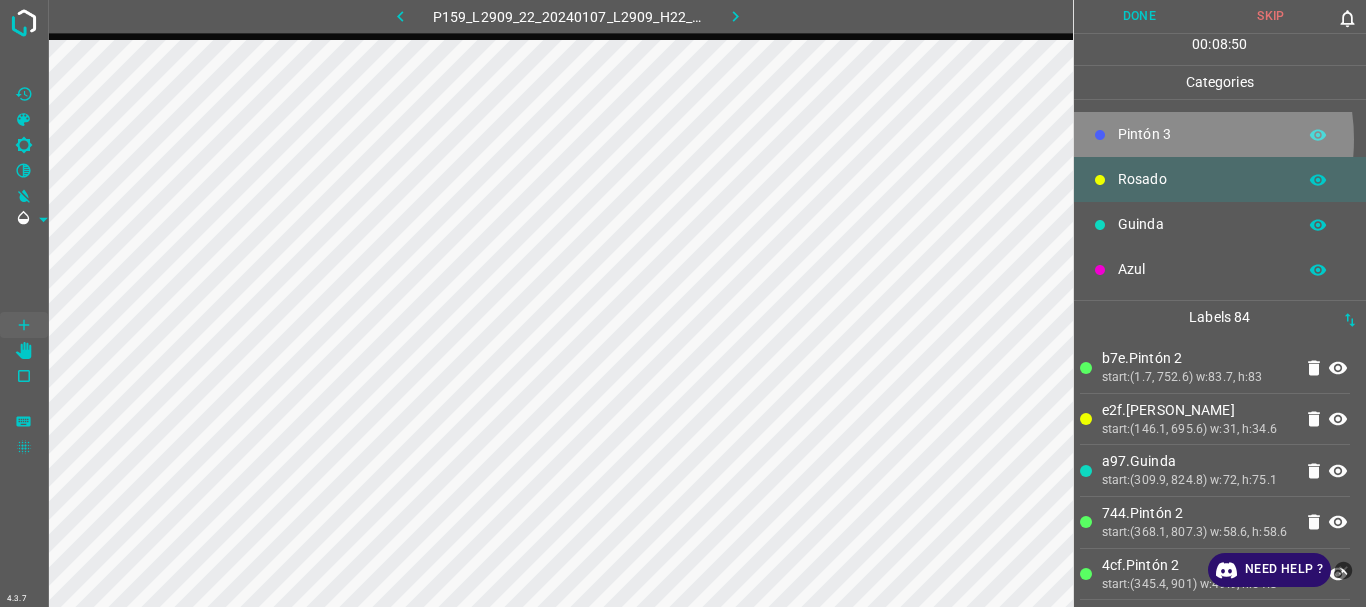 click on "Pintón 3" at bounding box center (1202, 134) 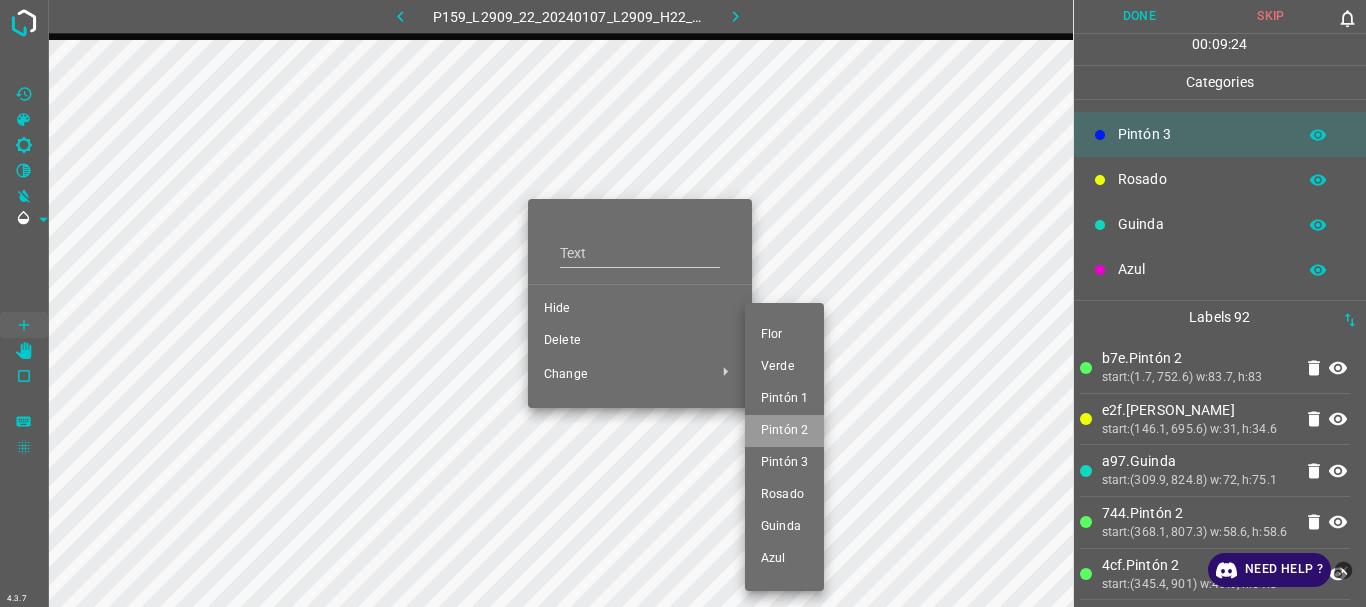 click on "Pintón 2" at bounding box center (784, 431) 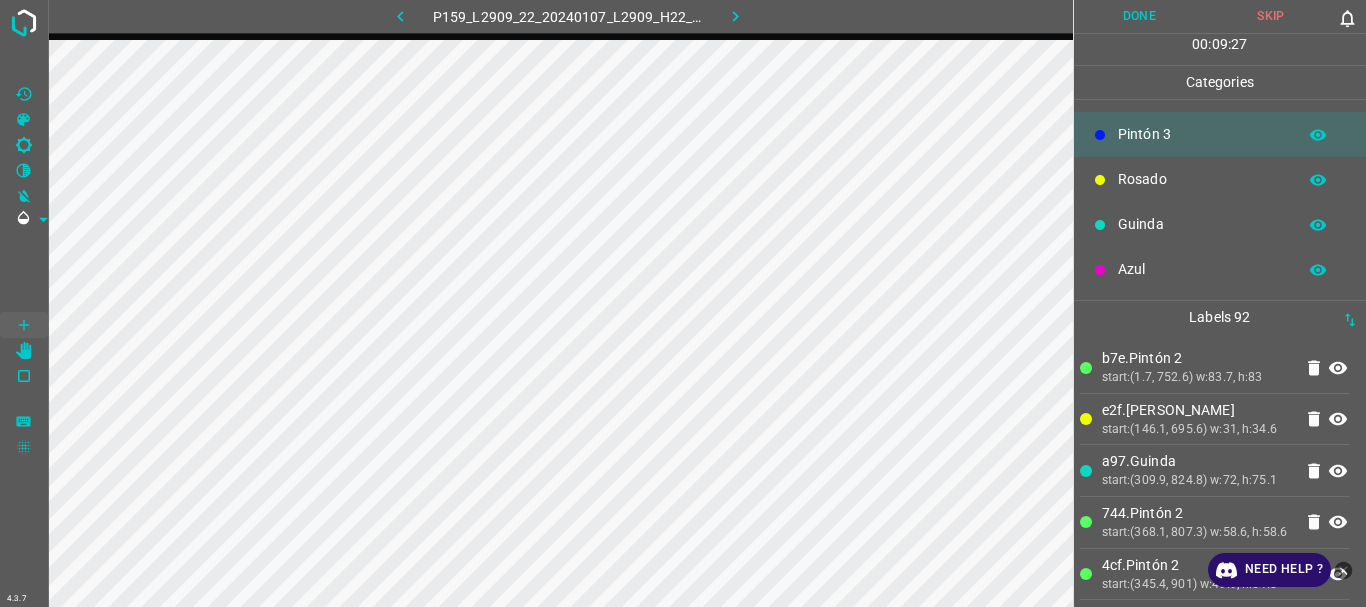 scroll, scrollTop: 0, scrollLeft: 0, axis: both 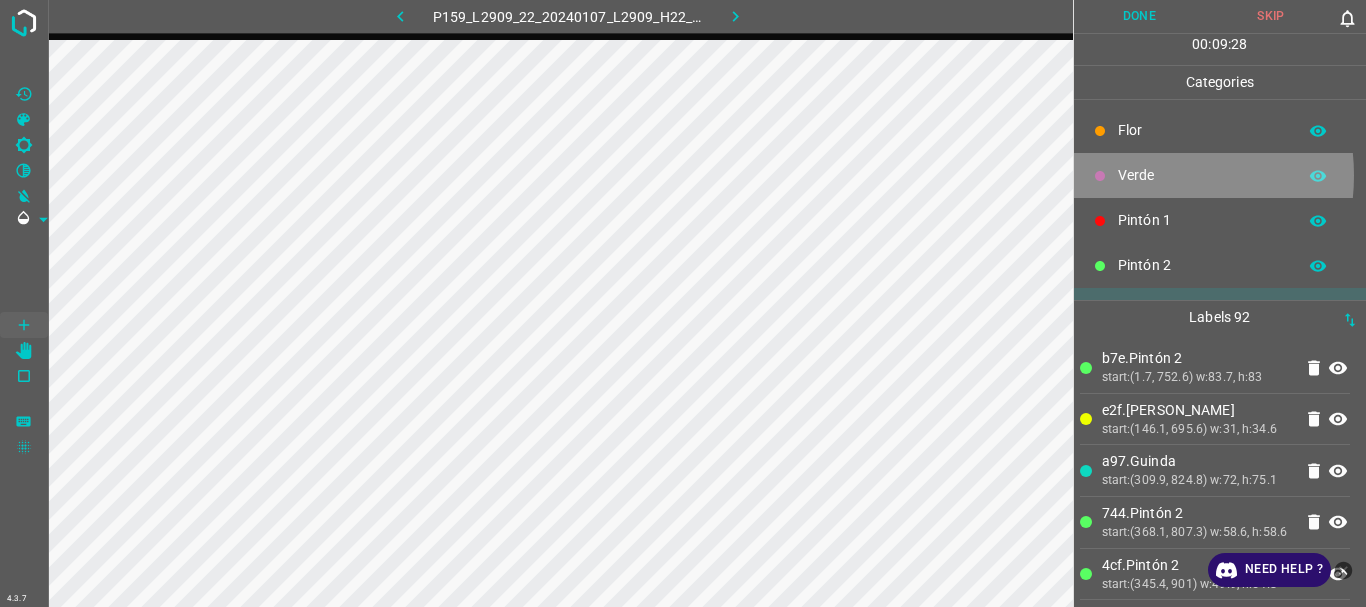 click on "Verde" at bounding box center (1202, 175) 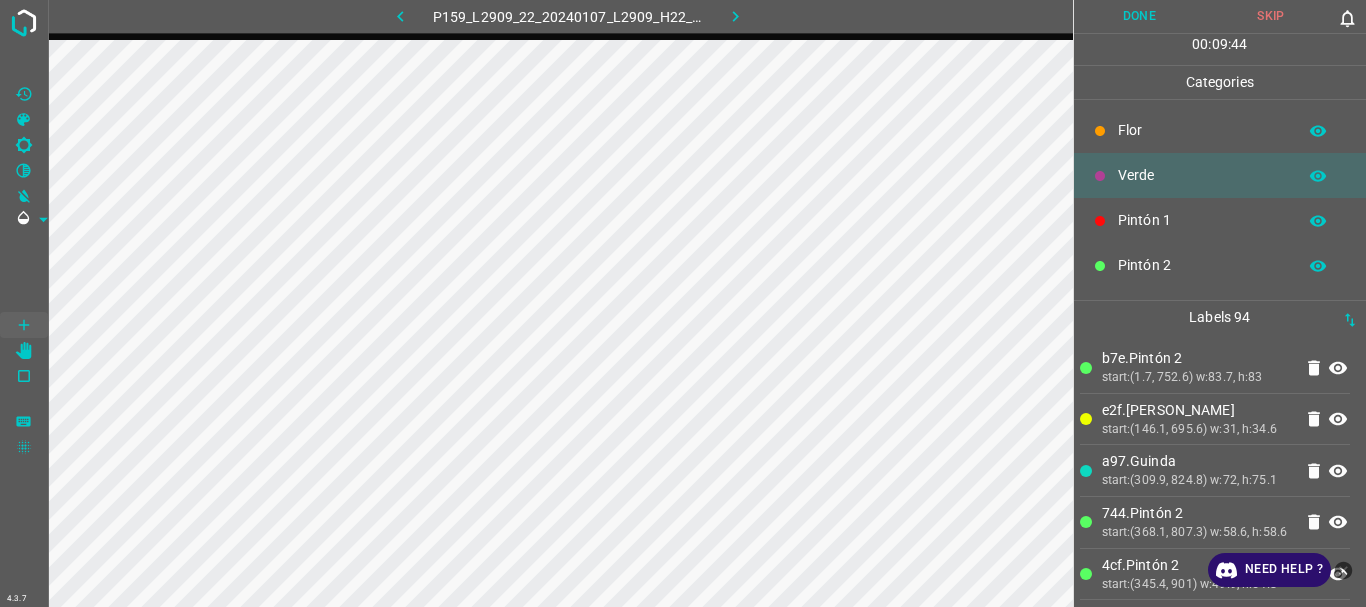 scroll, scrollTop: 176, scrollLeft: 0, axis: vertical 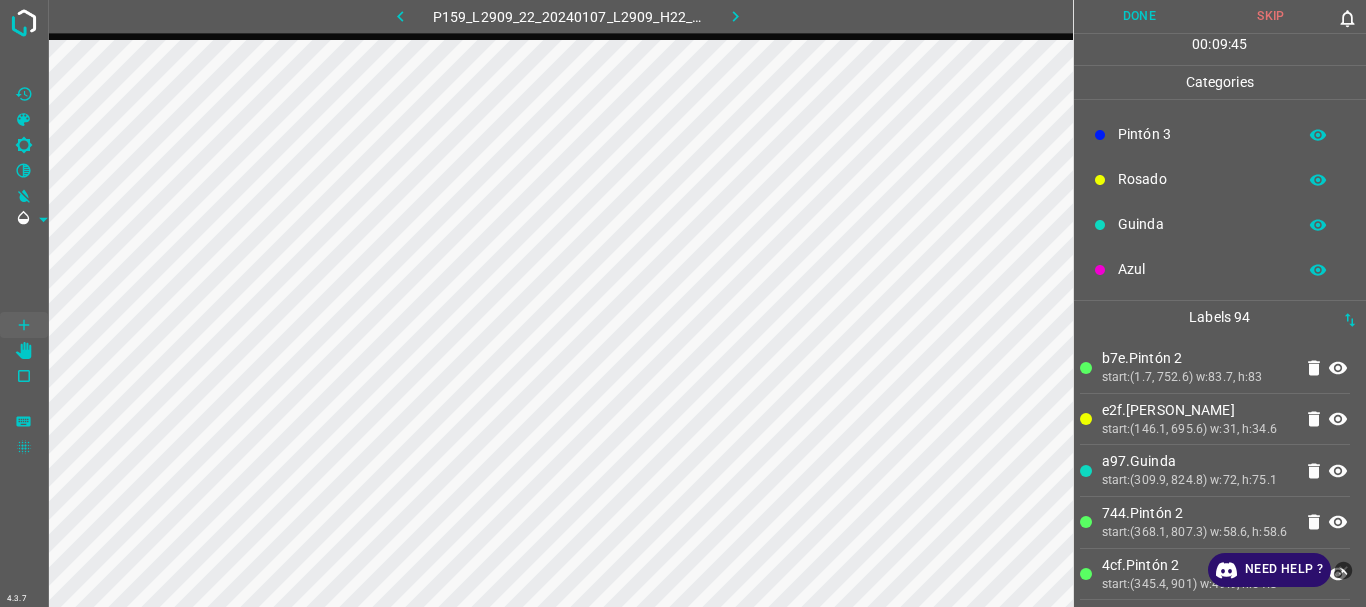 click on "Pintón 3" at bounding box center (1202, 134) 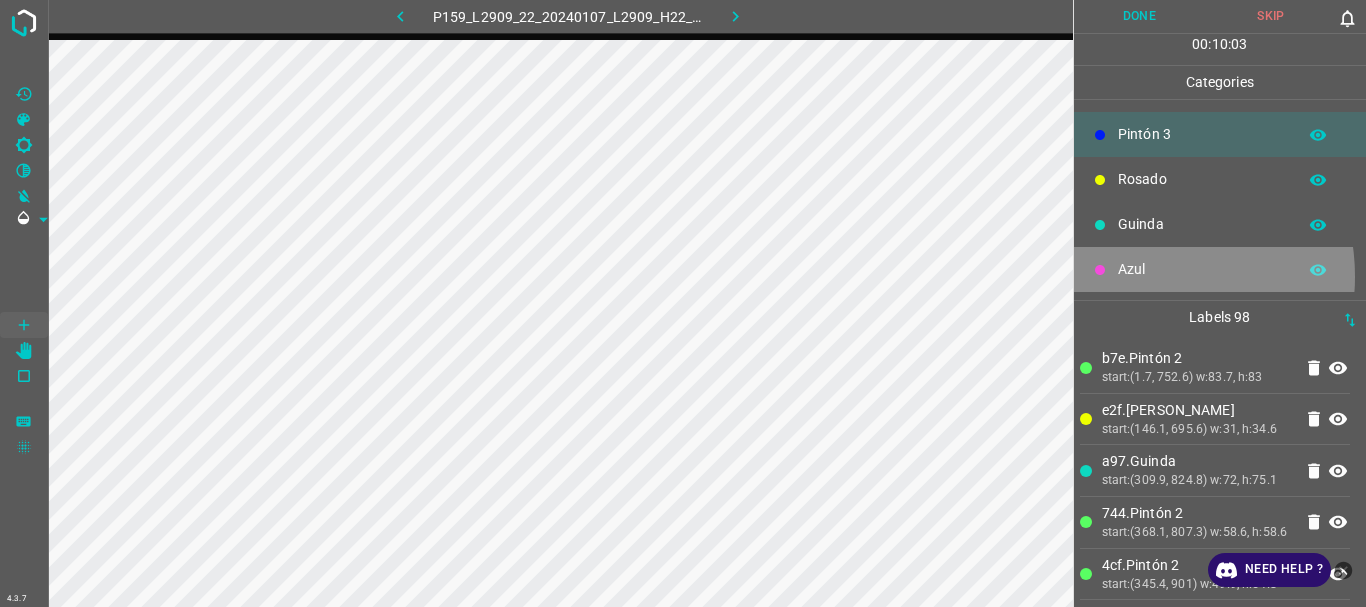 click on "Azul" at bounding box center (1202, 269) 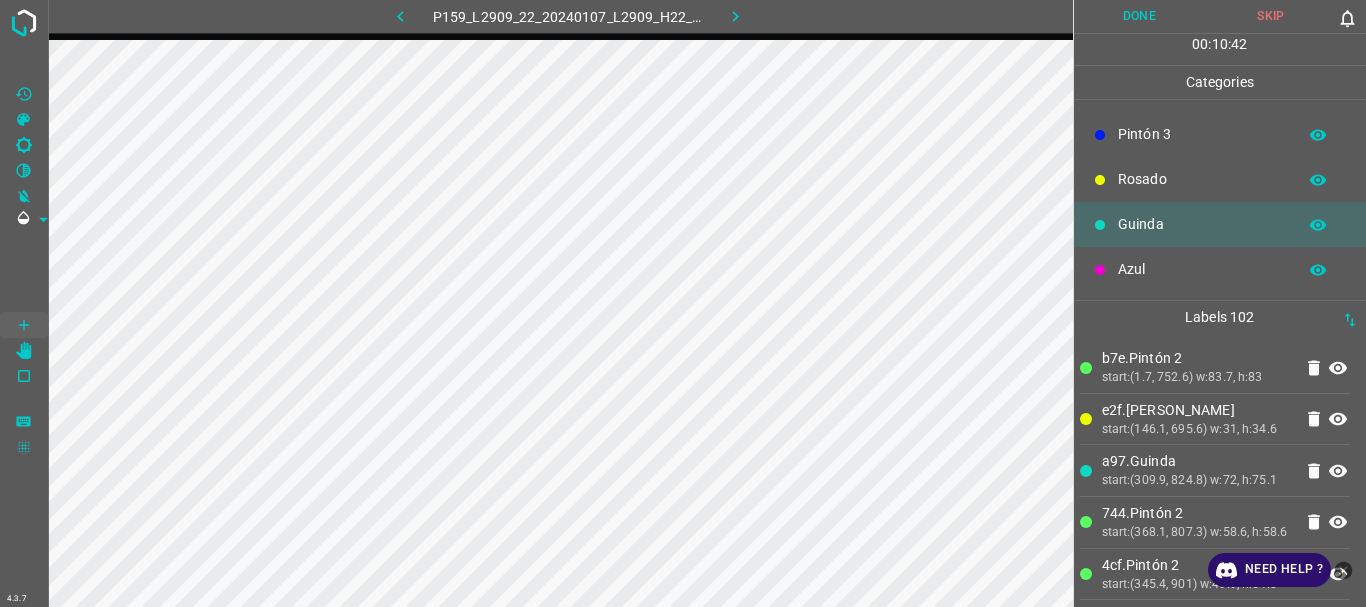 scroll, scrollTop: 0, scrollLeft: 0, axis: both 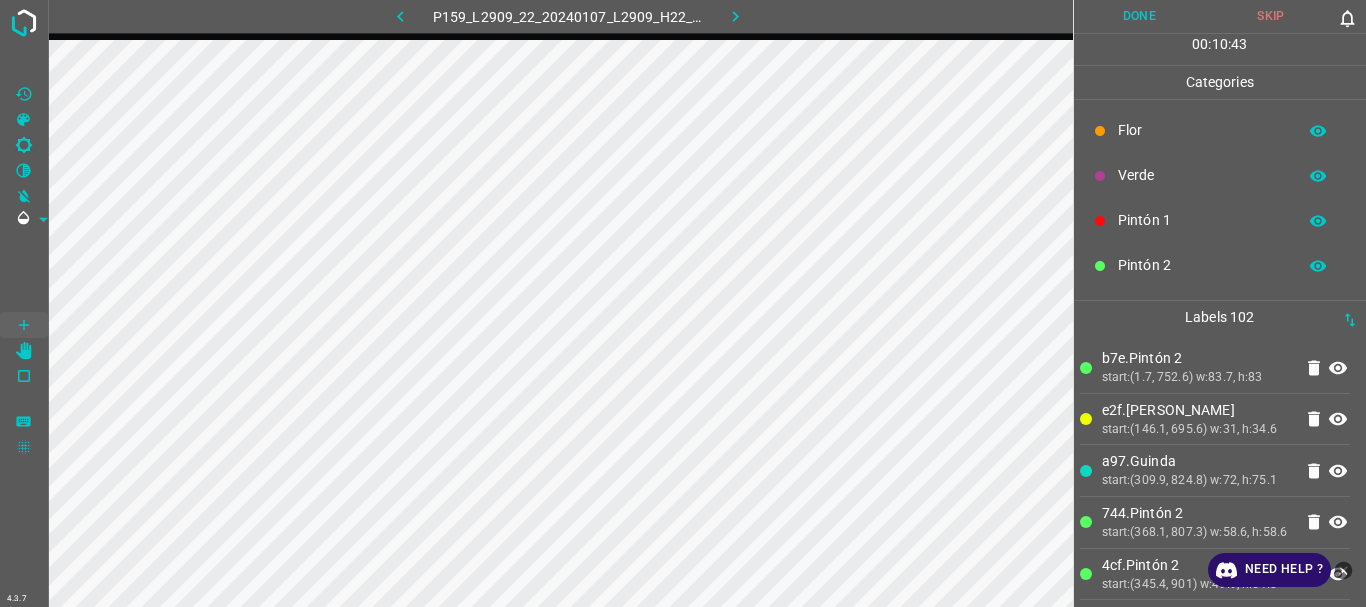 click on "Flor" at bounding box center [1220, 130] 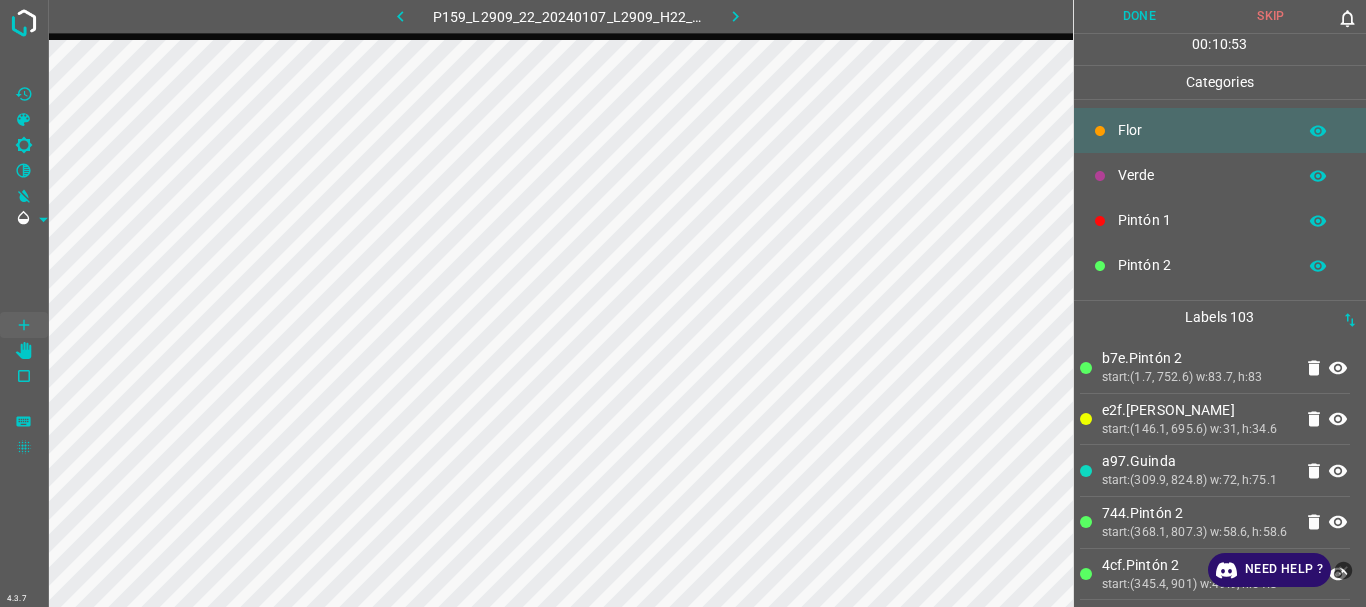 scroll, scrollTop: 176, scrollLeft: 0, axis: vertical 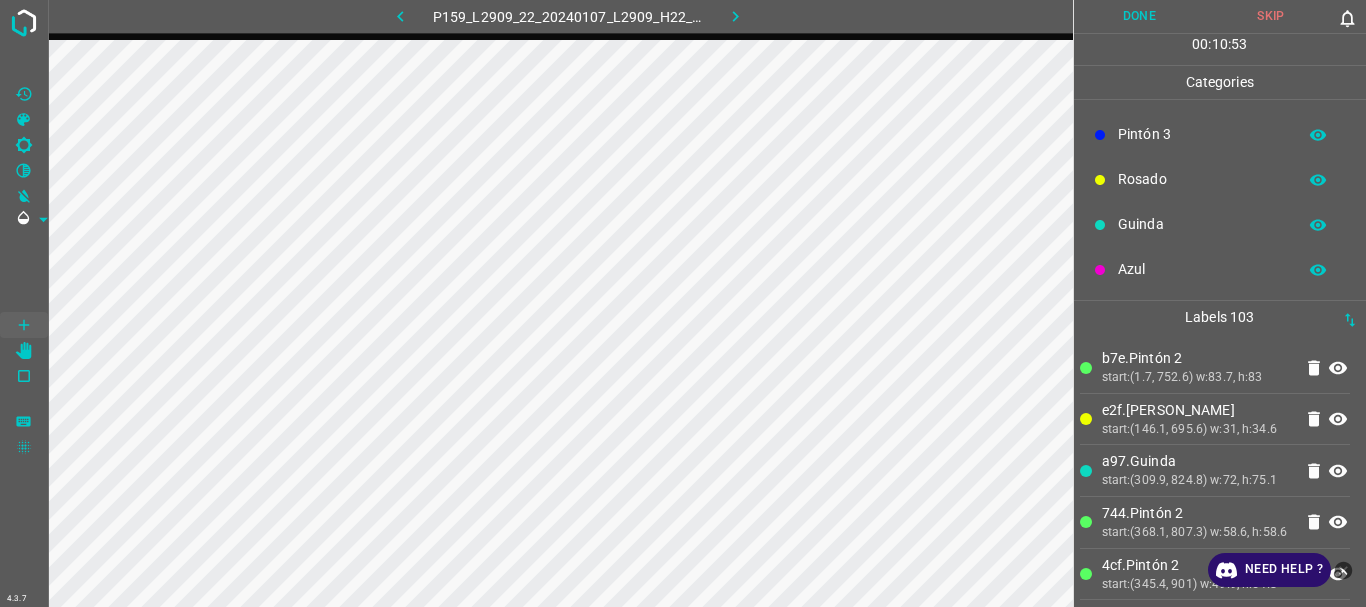 click on "Pintón 3" at bounding box center [1202, 134] 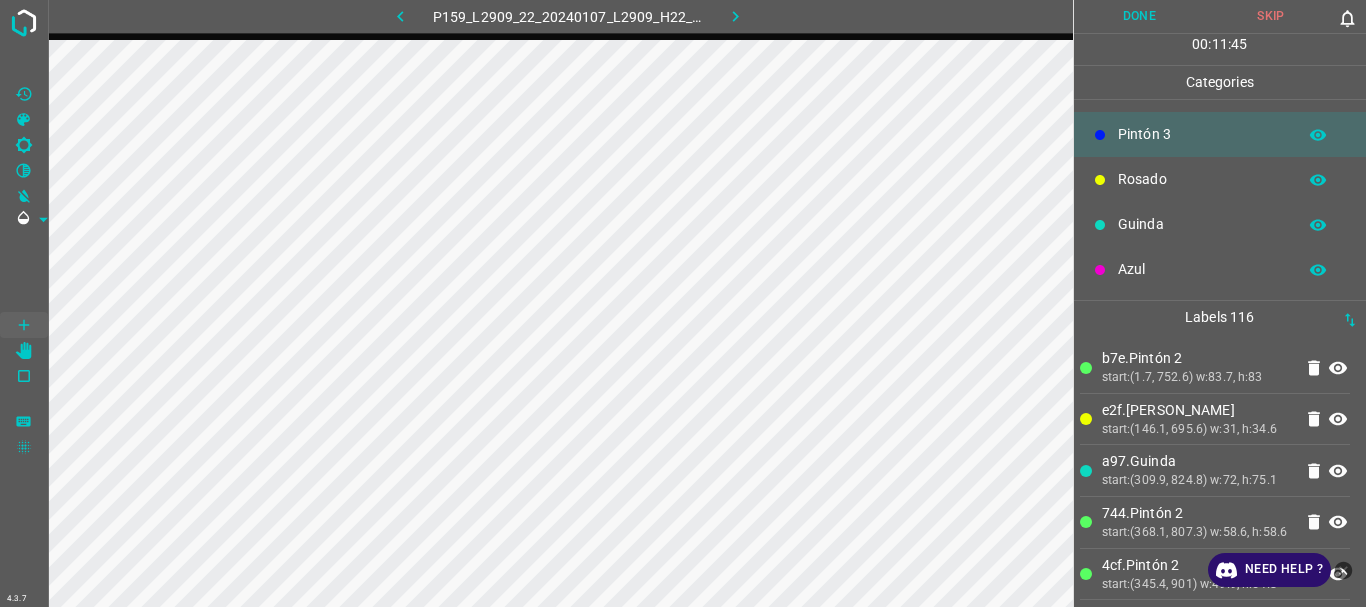 click on "Azul" at bounding box center [1202, 269] 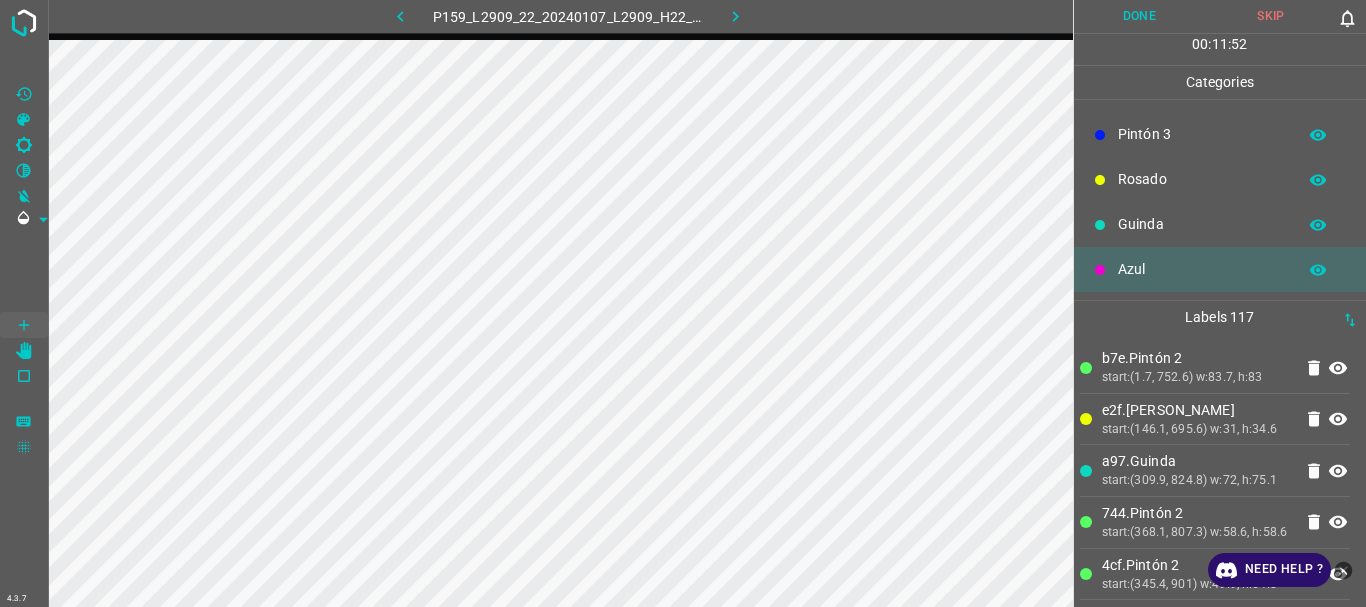 scroll, scrollTop: 0, scrollLeft: 0, axis: both 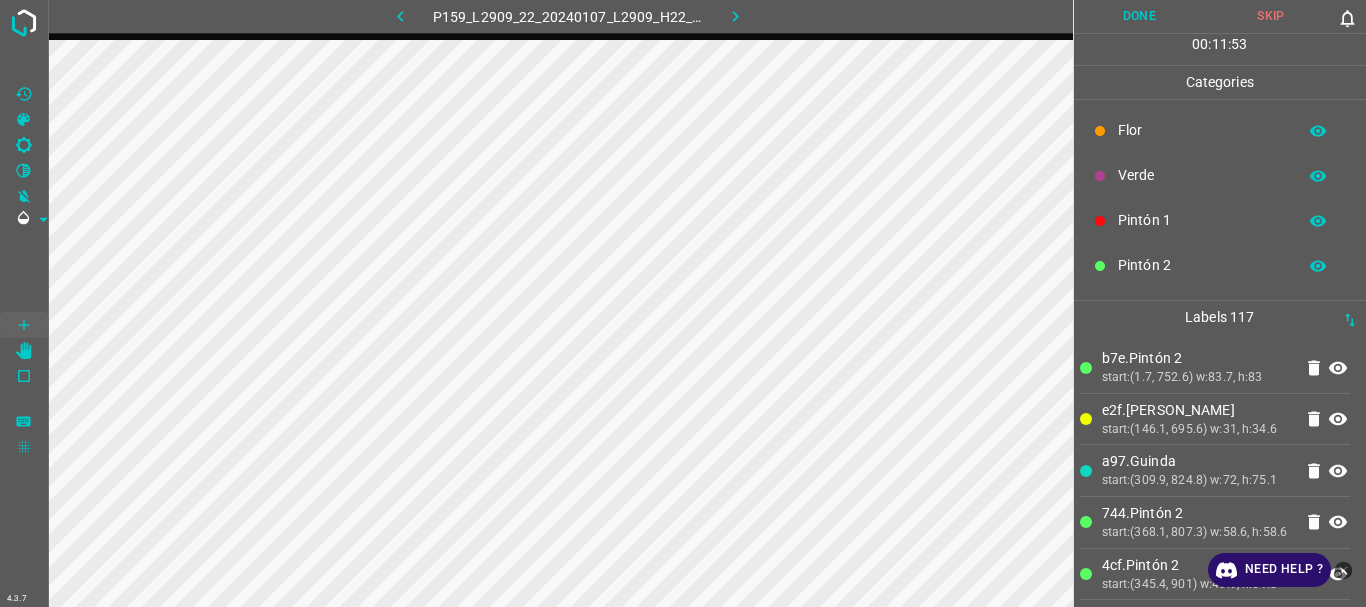 click on "Pintón 2" at bounding box center (1202, 265) 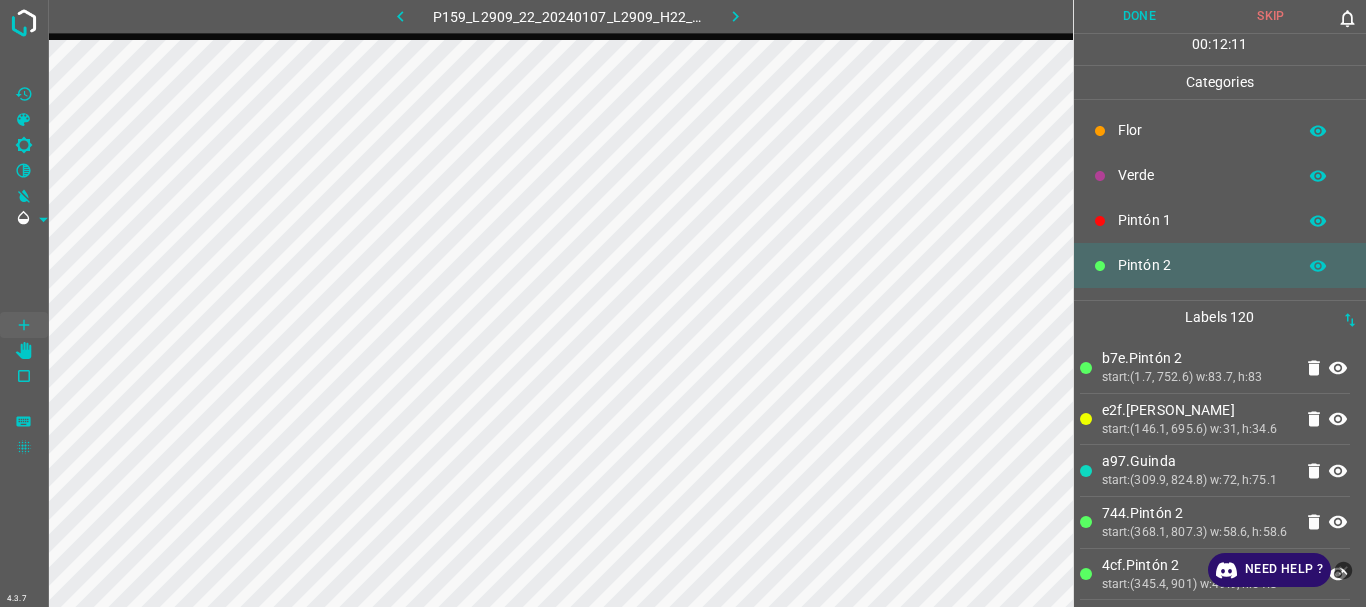 scroll, scrollTop: 176, scrollLeft: 0, axis: vertical 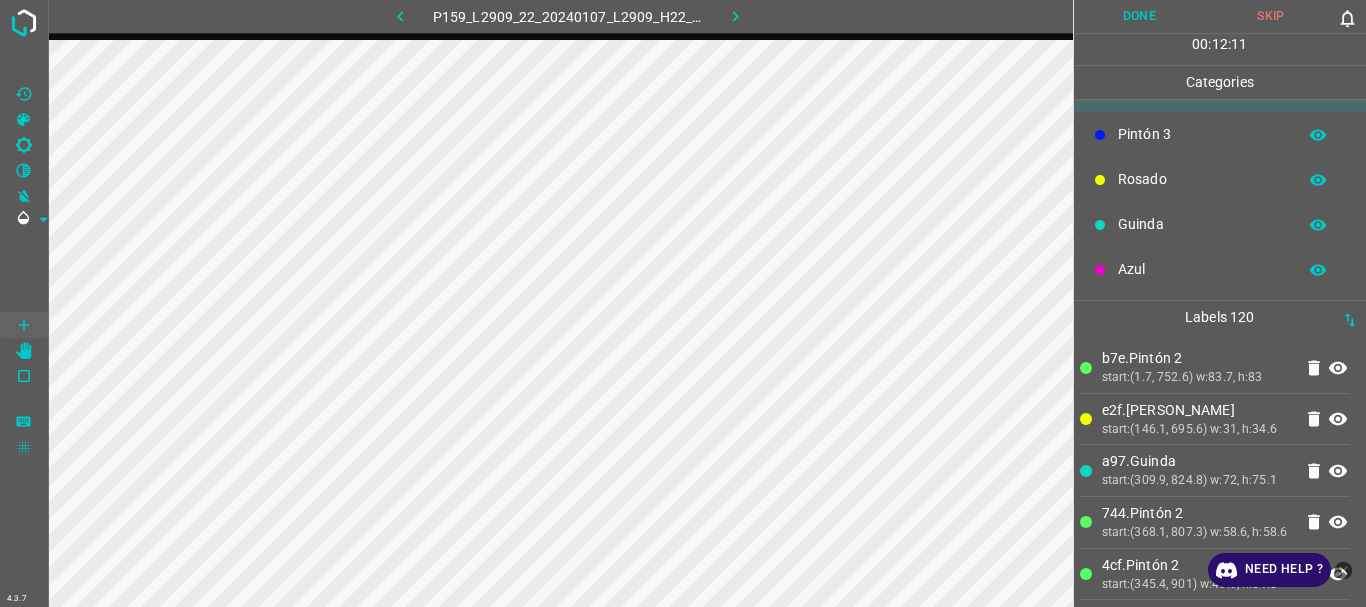 click on "Azul" at bounding box center [1202, 269] 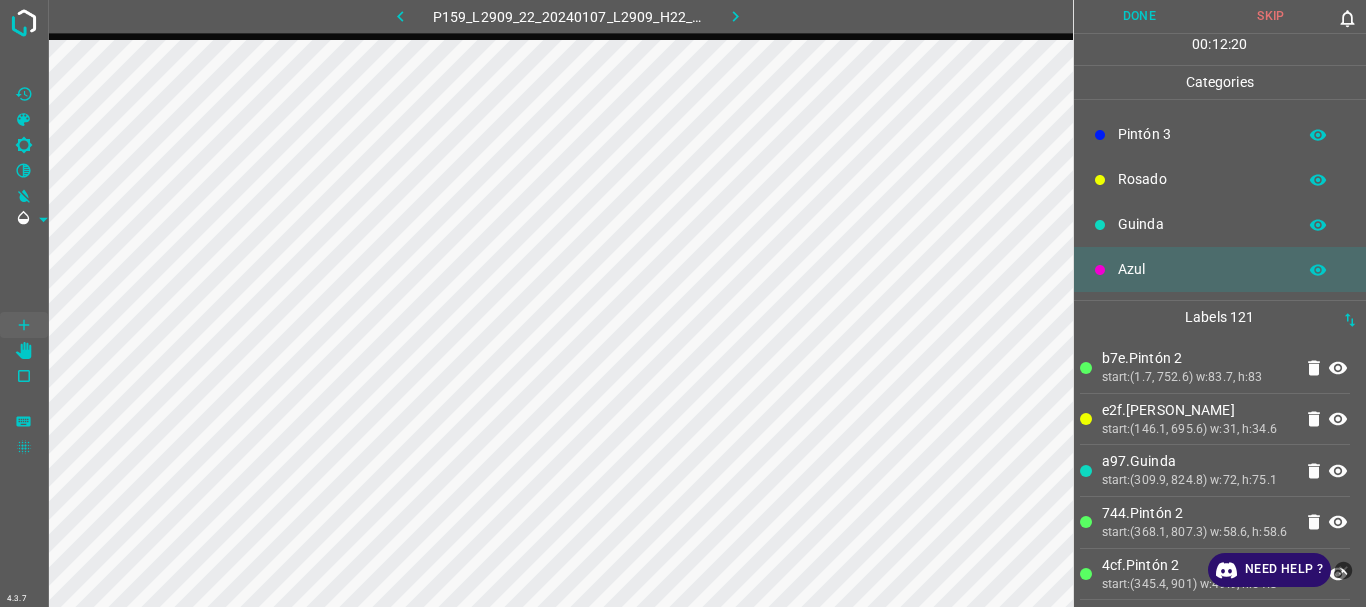 scroll, scrollTop: 0, scrollLeft: 0, axis: both 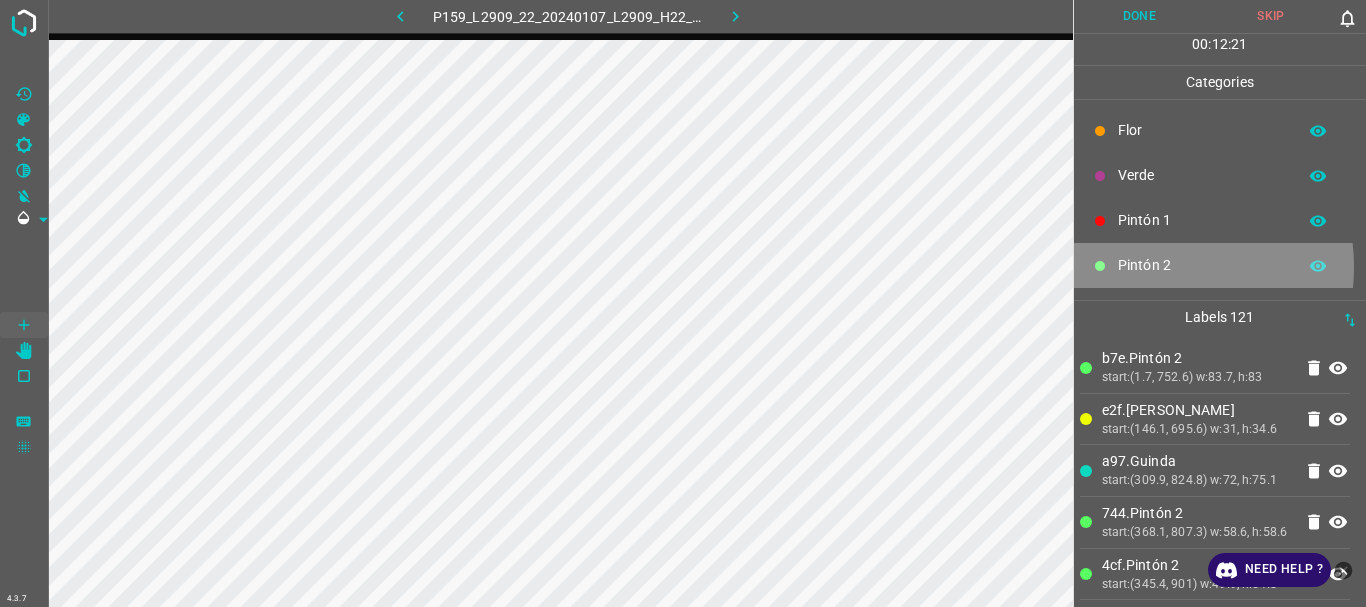 click on "Pintón 2" at bounding box center [1202, 265] 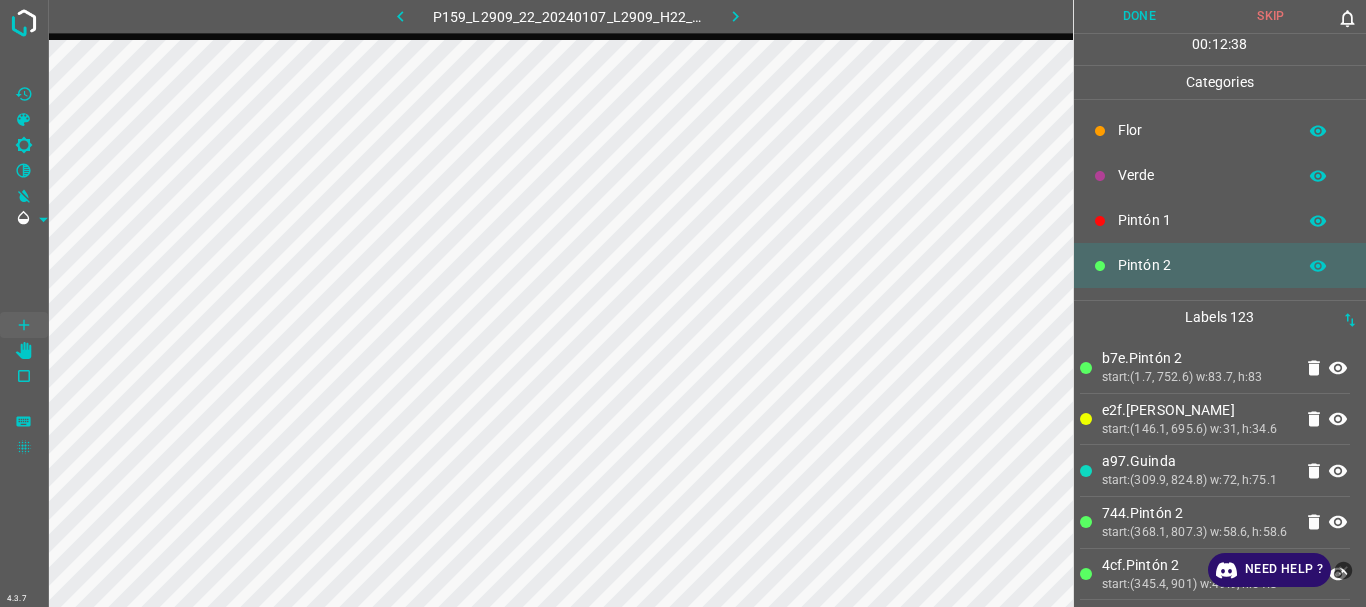click on "Verde" at bounding box center (1202, 175) 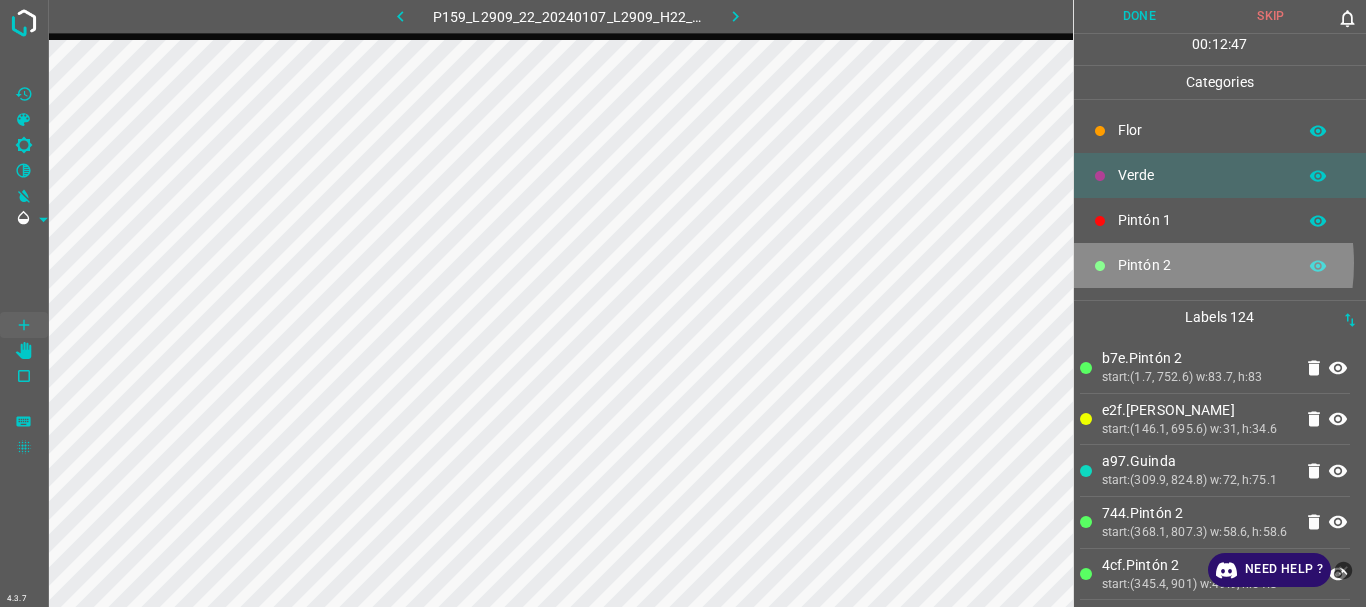 click on "Pintón 2" at bounding box center (1202, 265) 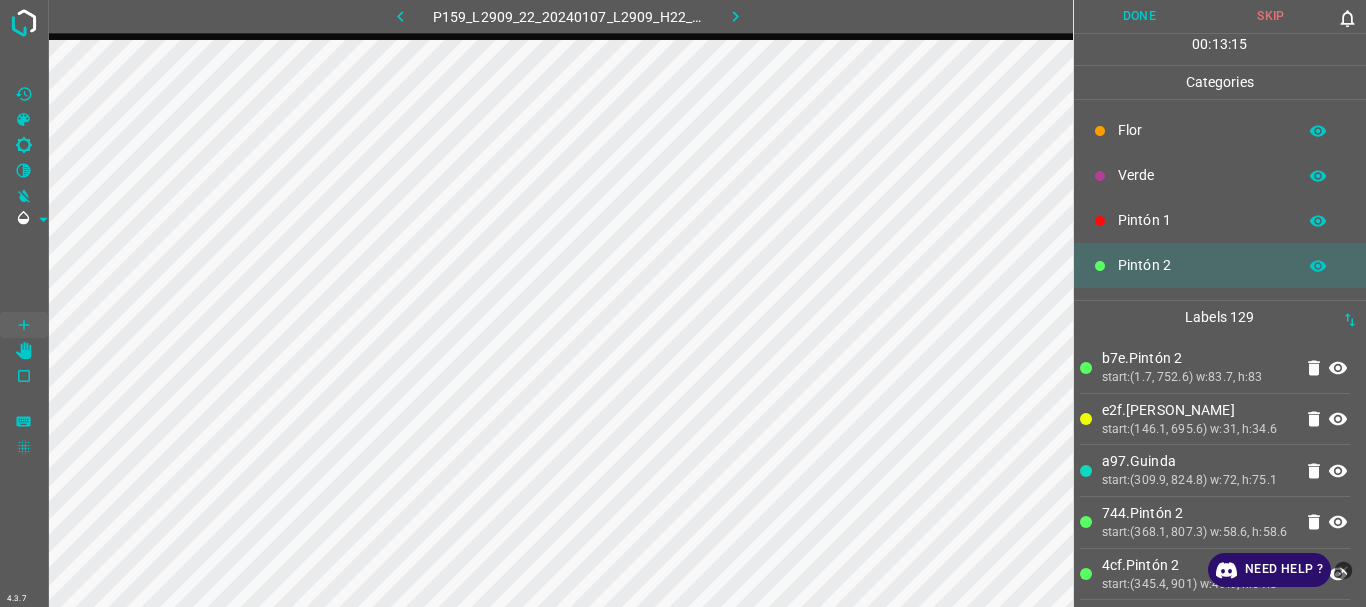 scroll, scrollTop: 176, scrollLeft: 0, axis: vertical 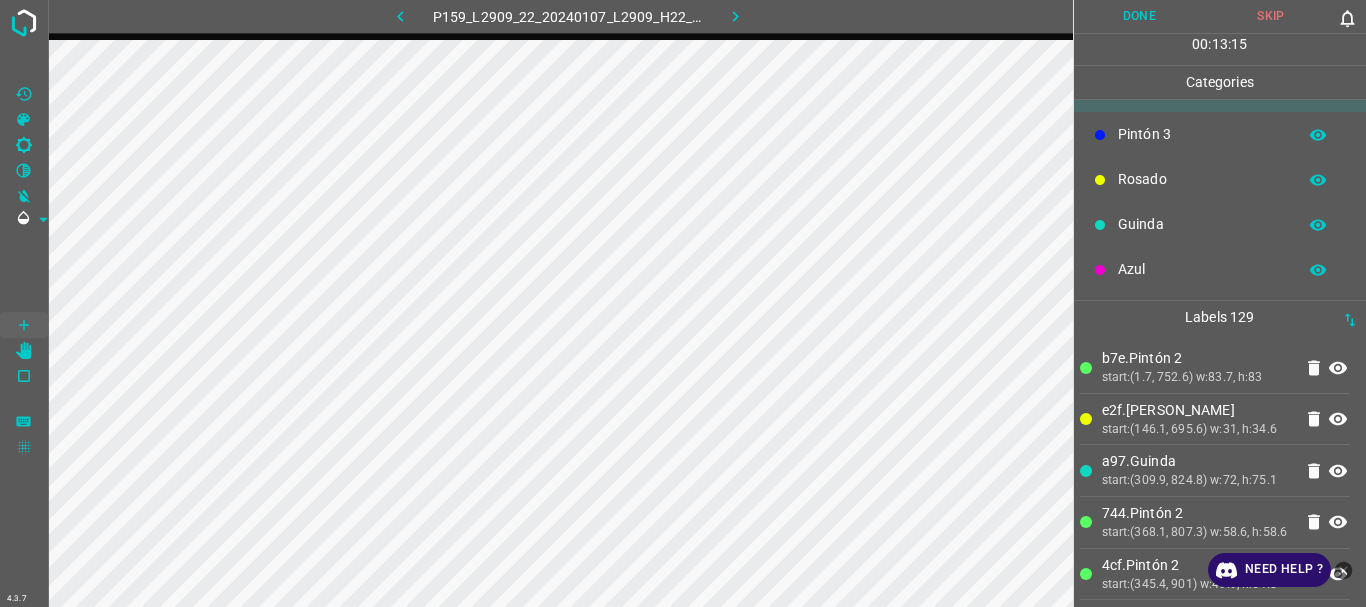 click on "Pintón 3" at bounding box center [1202, 134] 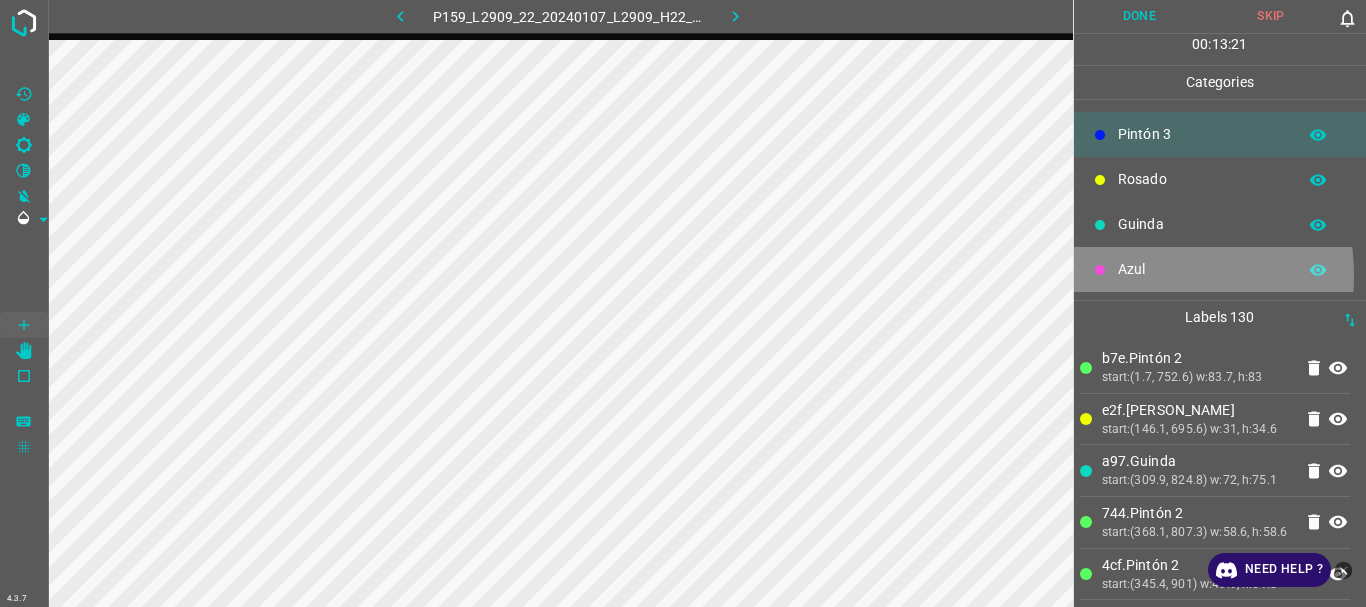 click on "Azul" at bounding box center (1202, 269) 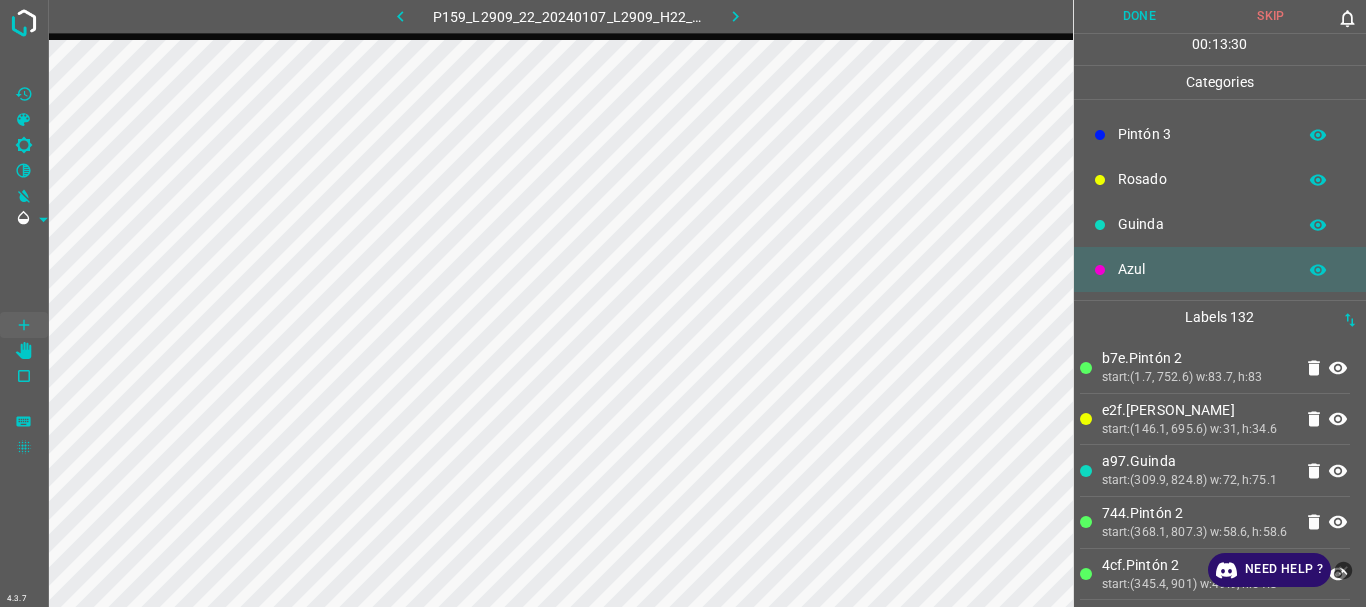 click on "Pintón 3" at bounding box center (1202, 134) 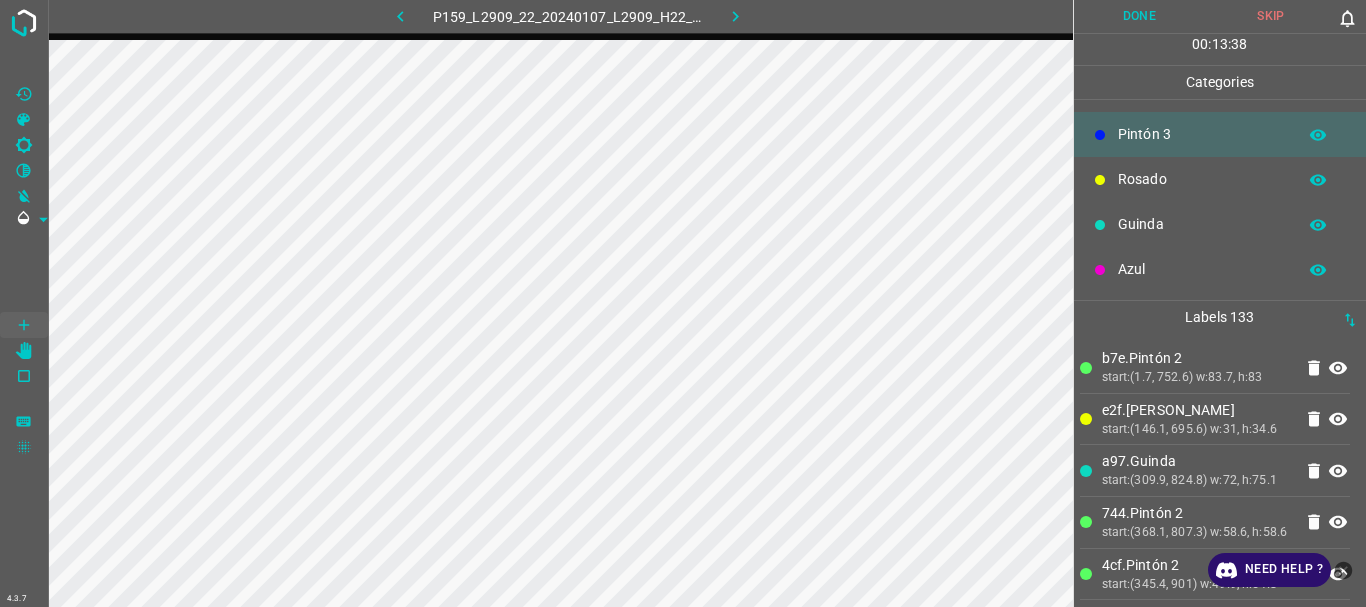 scroll, scrollTop: 0, scrollLeft: 0, axis: both 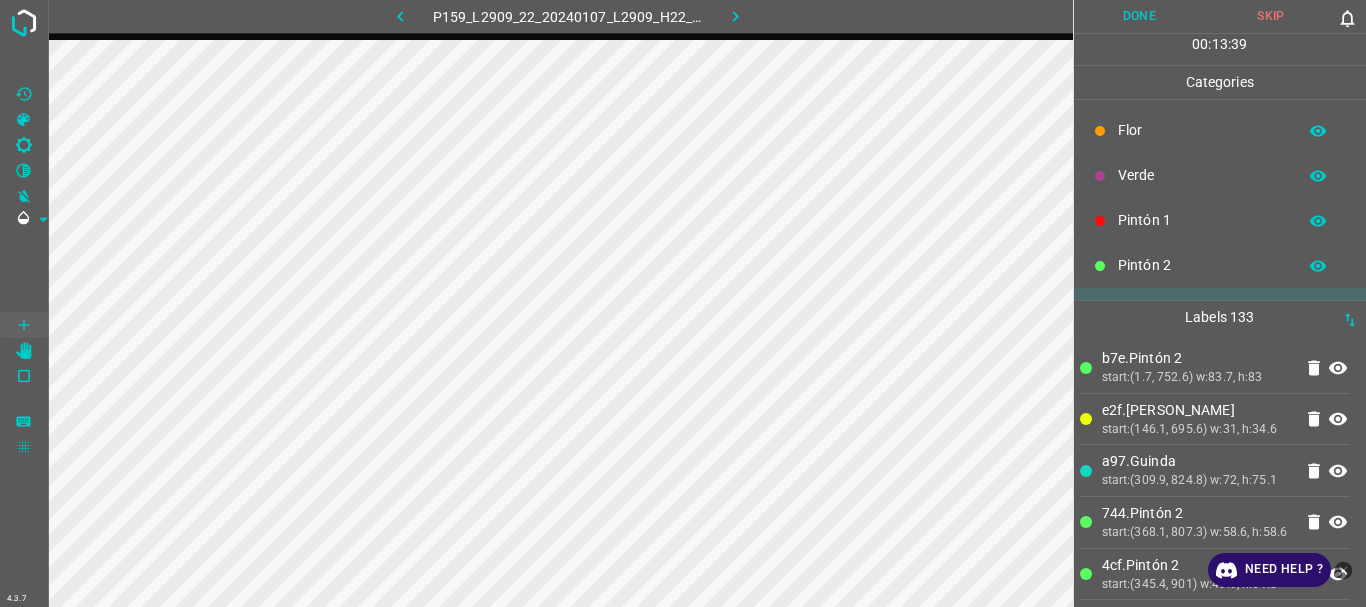 click on "Flor" at bounding box center (1202, 130) 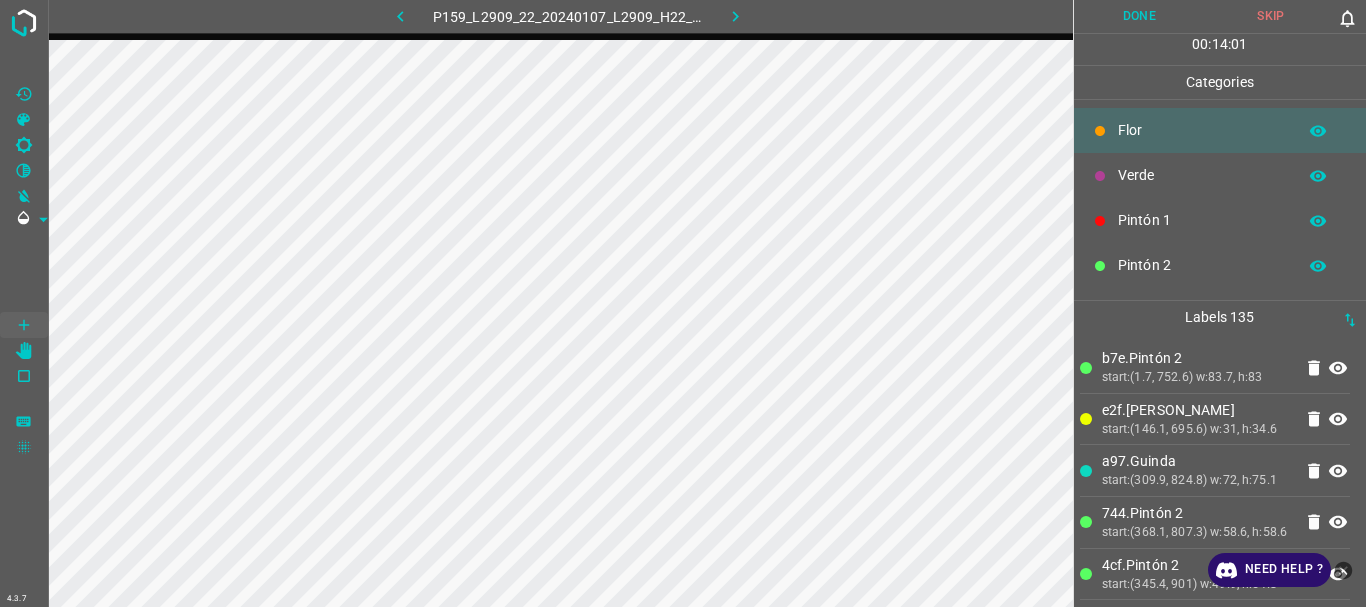 scroll, scrollTop: 176, scrollLeft: 0, axis: vertical 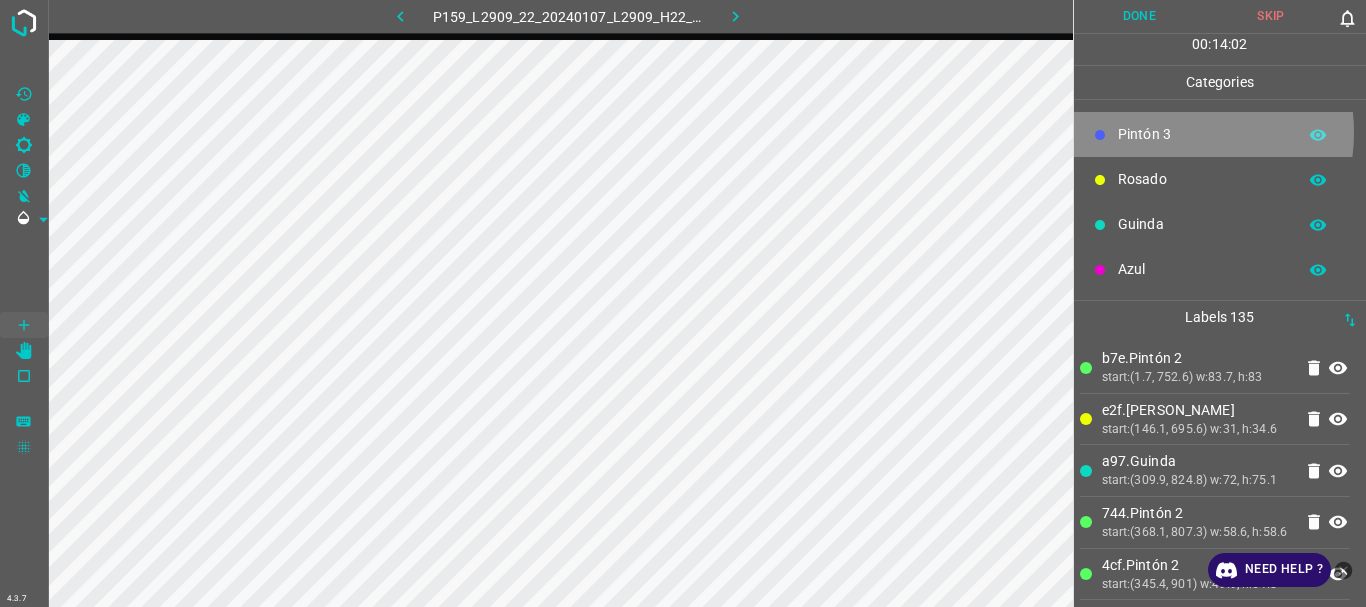 click on "Pintón 3" at bounding box center (1202, 134) 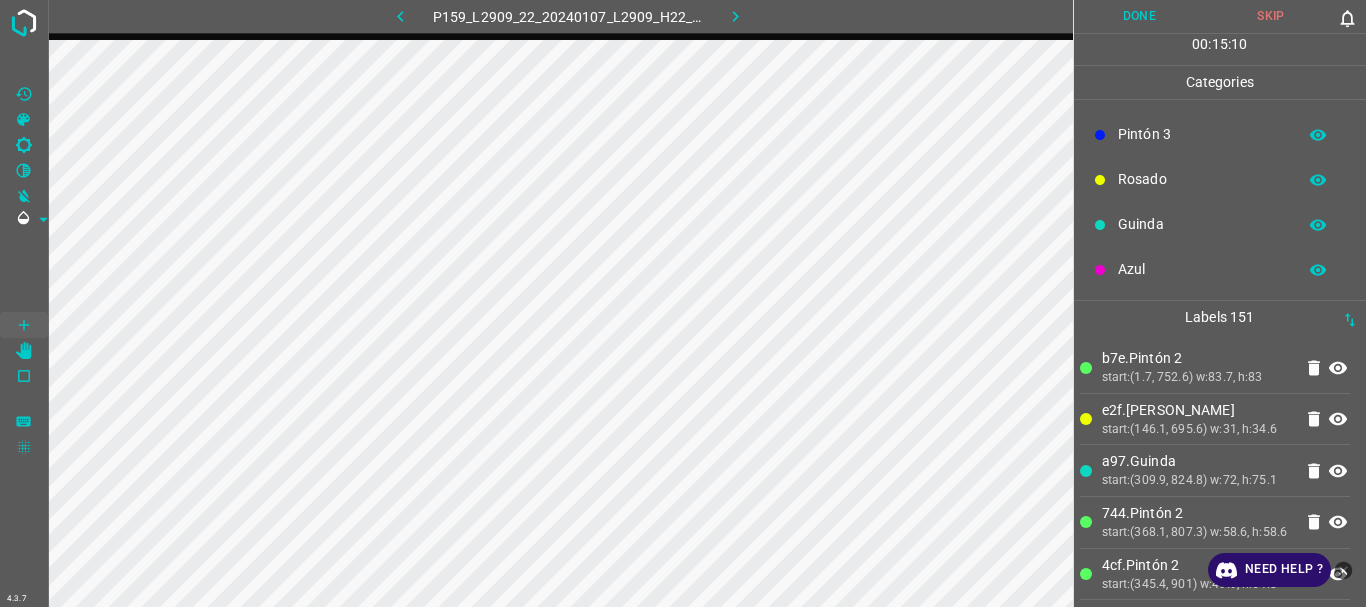 scroll, scrollTop: 0, scrollLeft: 0, axis: both 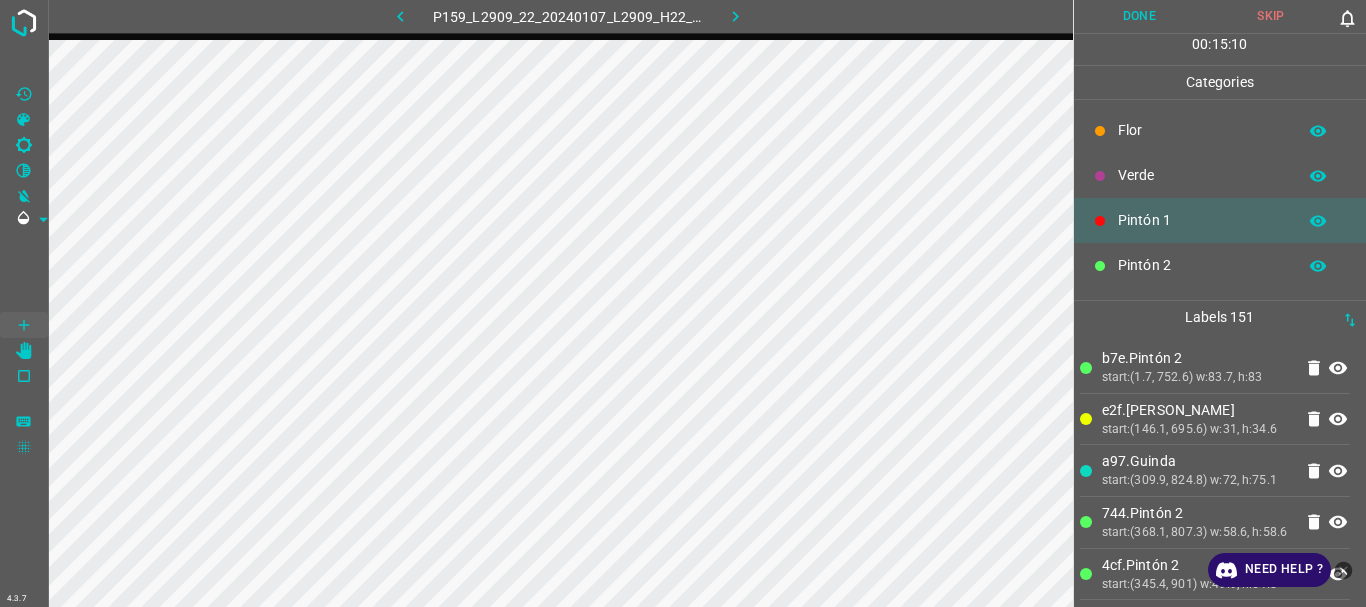 click on "Flor" at bounding box center (1220, 130) 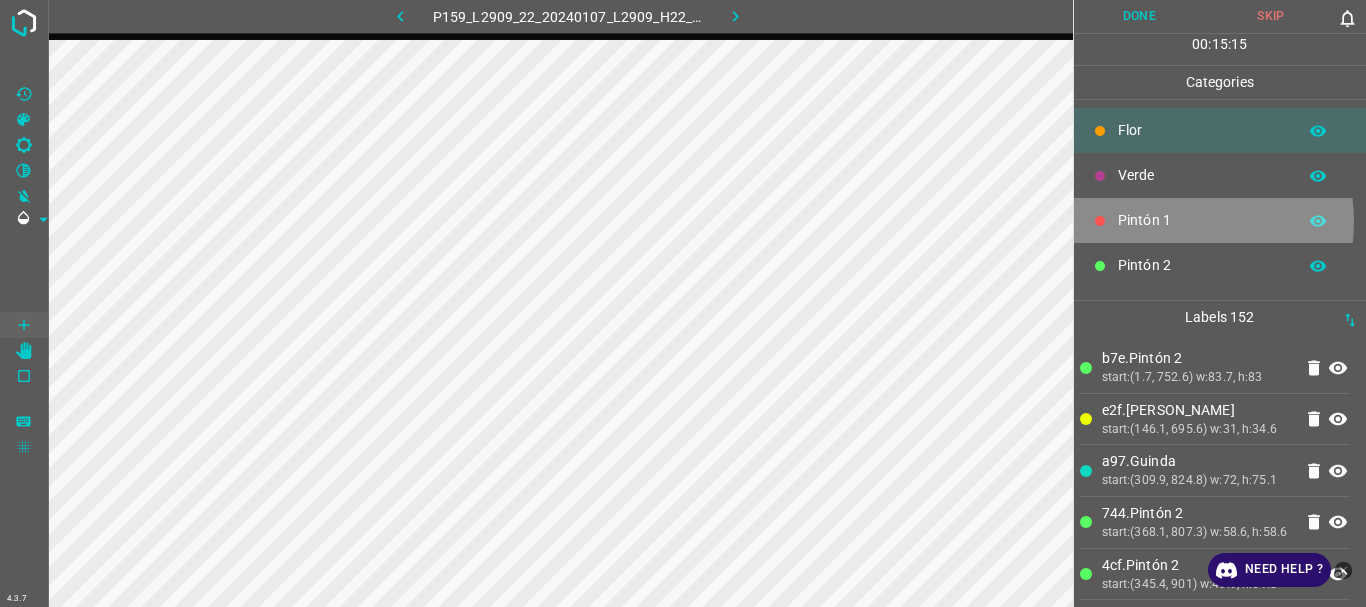 click on "Pintón 1" at bounding box center (1202, 220) 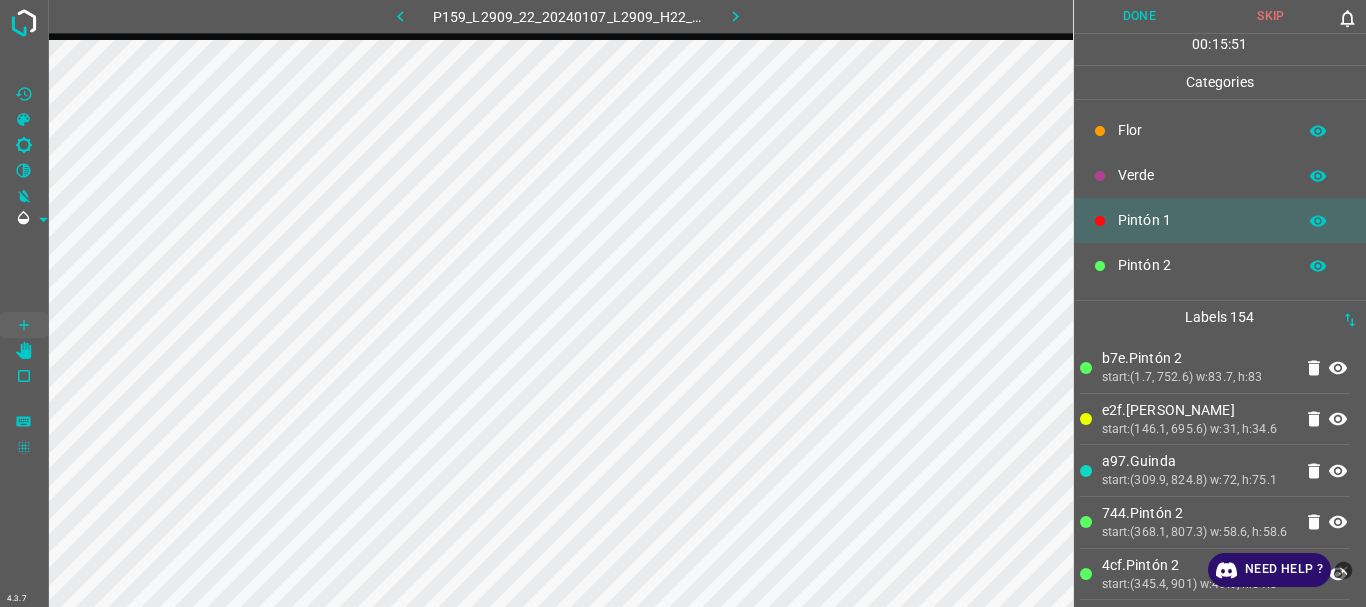 scroll, scrollTop: 176, scrollLeft: 0, axis: vertical 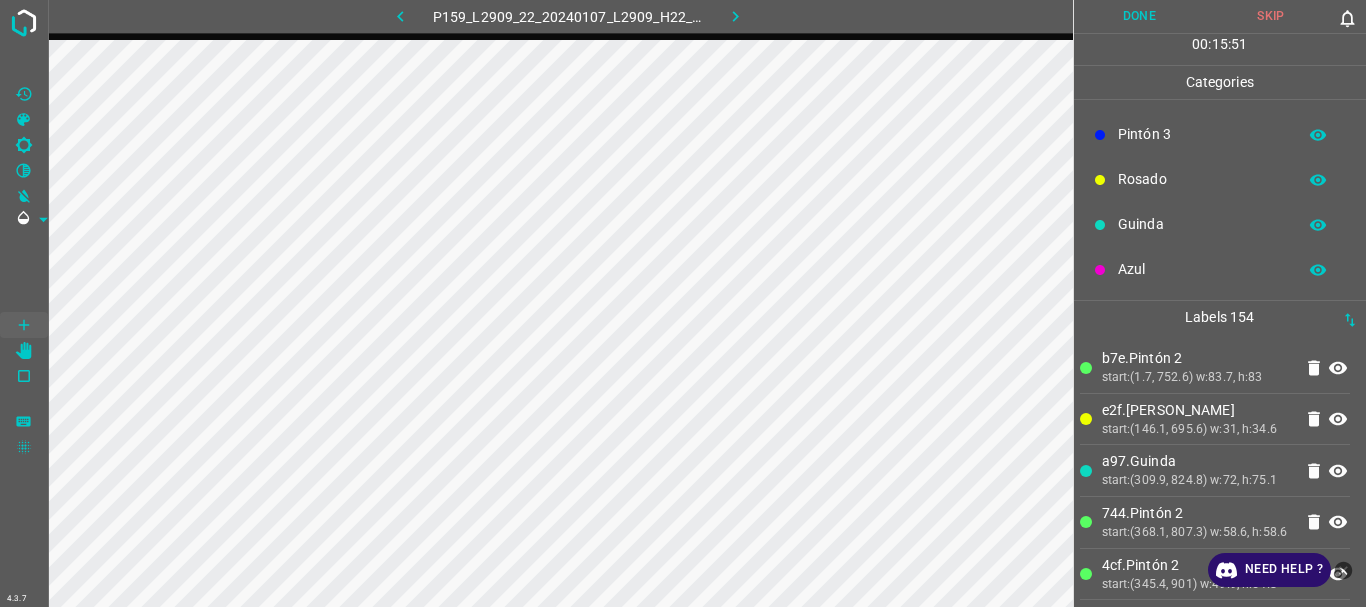 click on "Azul" at bounding box center [1202, 269] 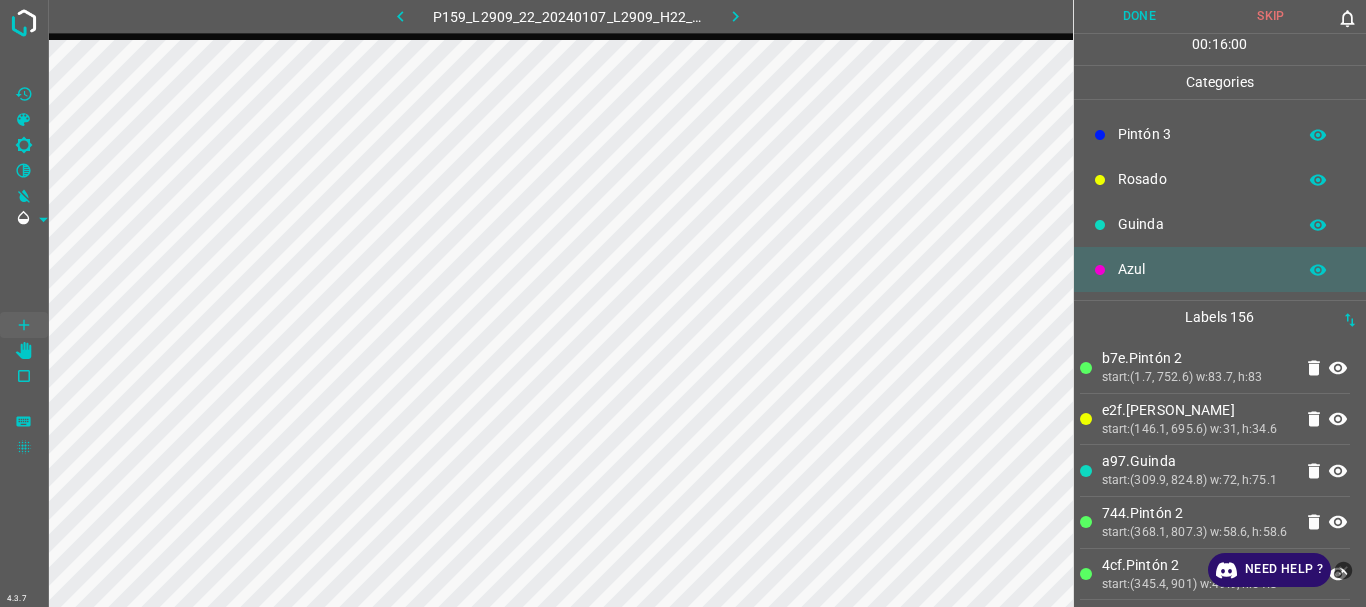click on "Guinda" at bounding box center [1202, 224] 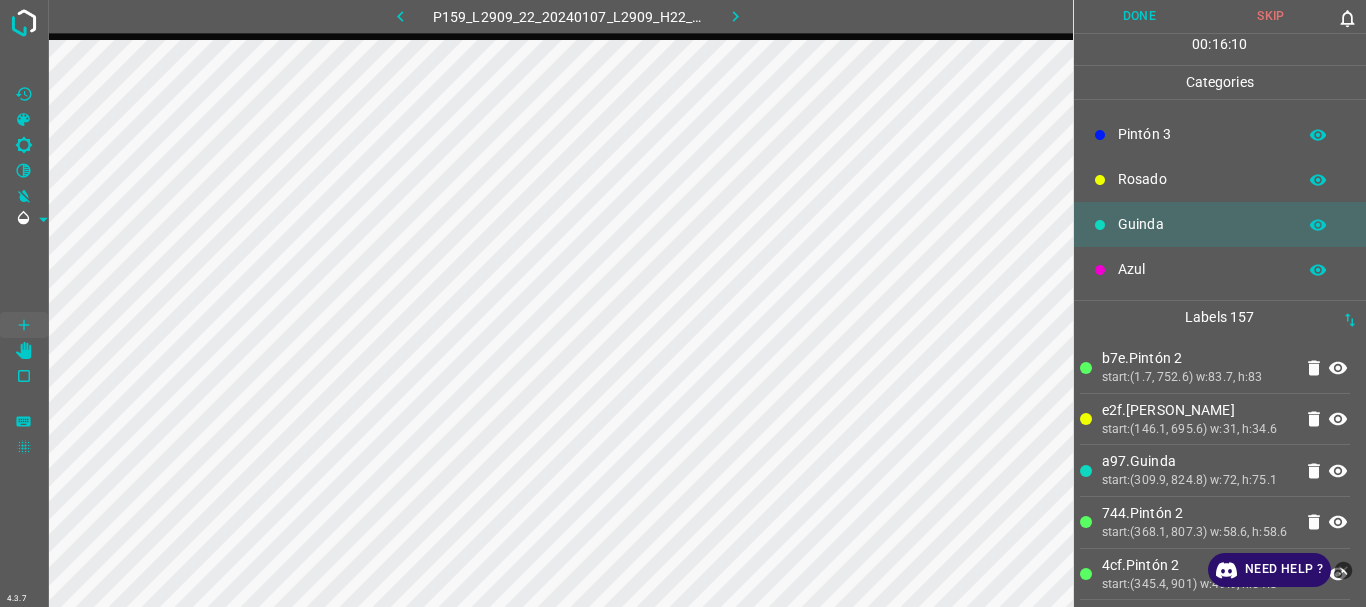click on "Azul" at bounding box center (1202, 269) 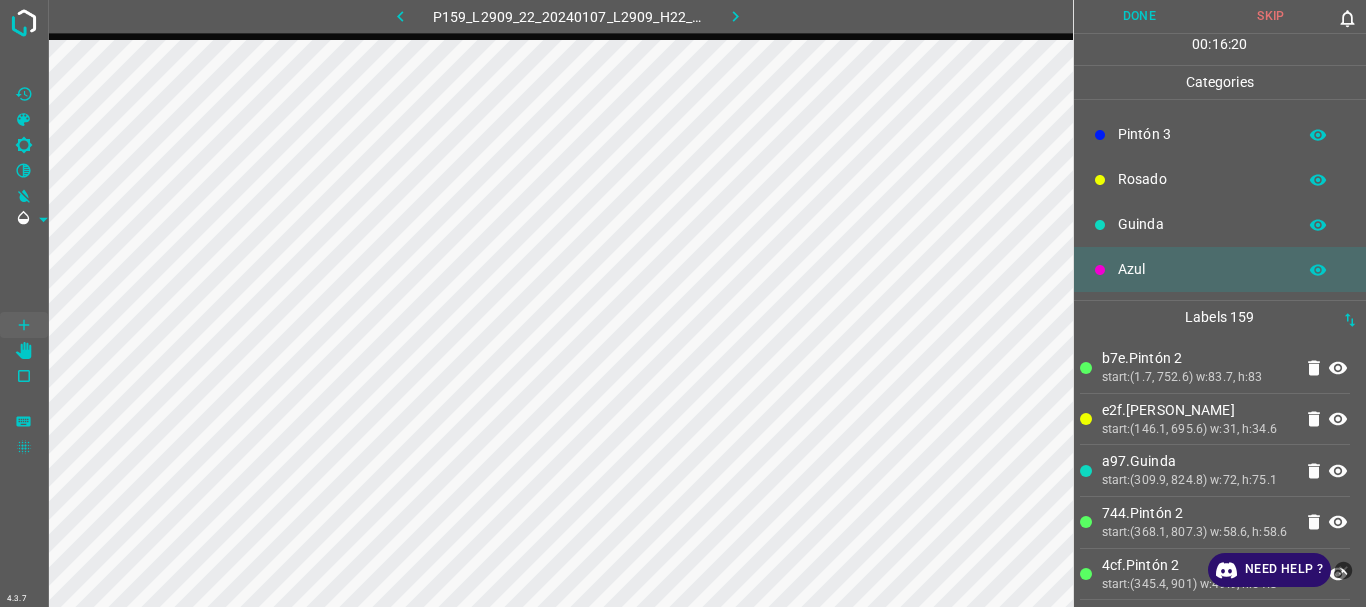 click on "Pintón 3" at bounding box center [1202, 134] 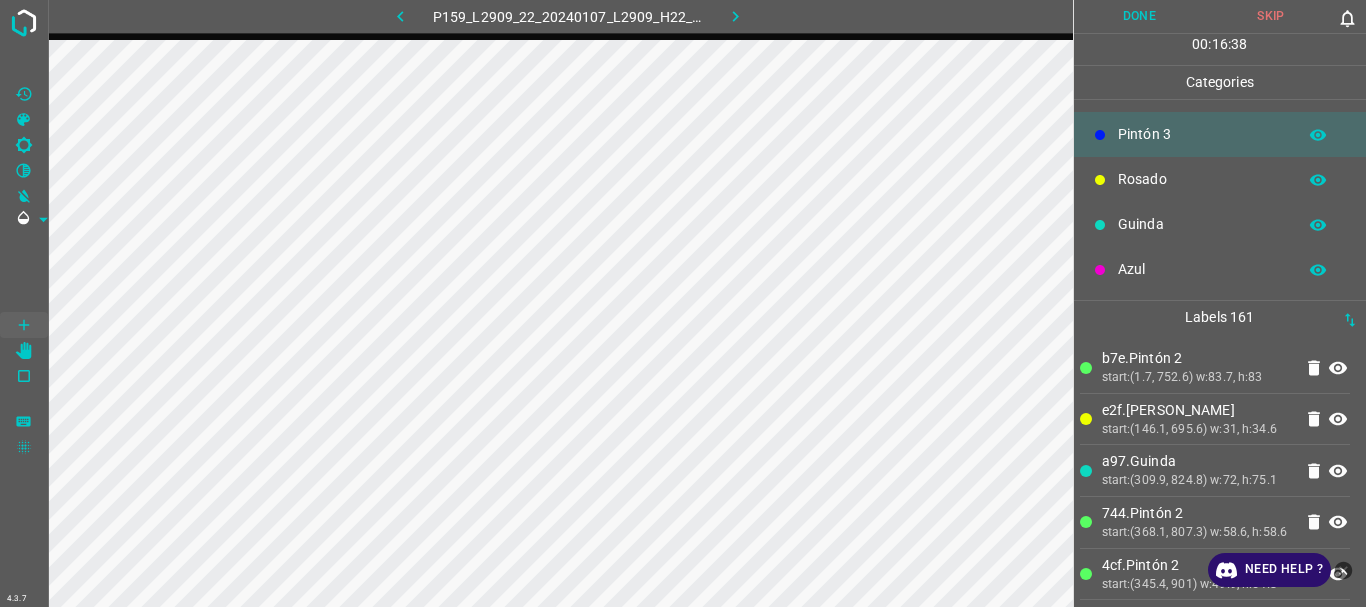 click on "Rosado" at bounding box center (1202, 179) 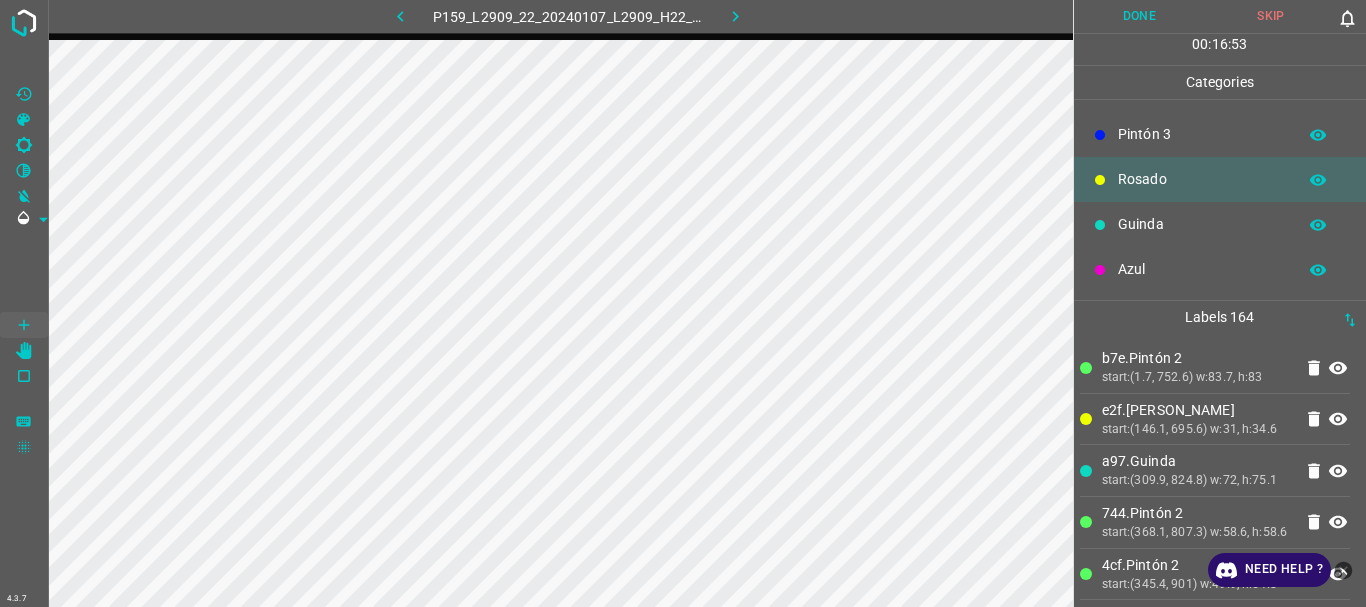 scroll, scrollTop: 0, scrollLeft: 0, axis: both 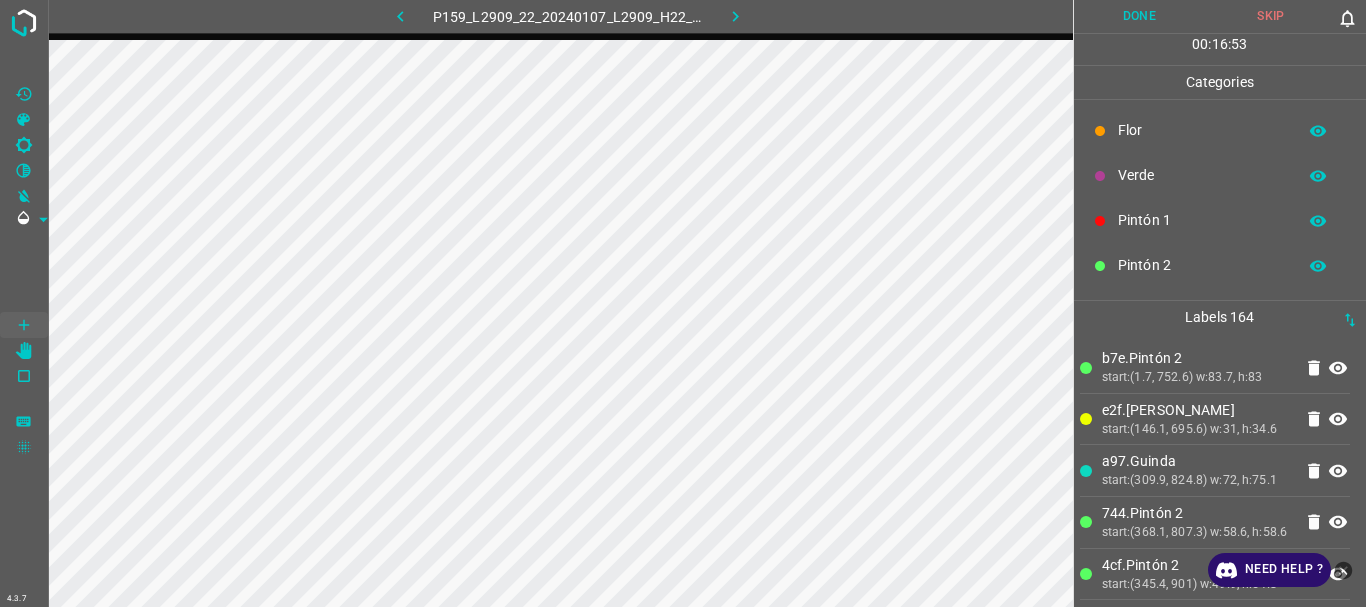 click on "Flor" at bounding box center [1202, 130] 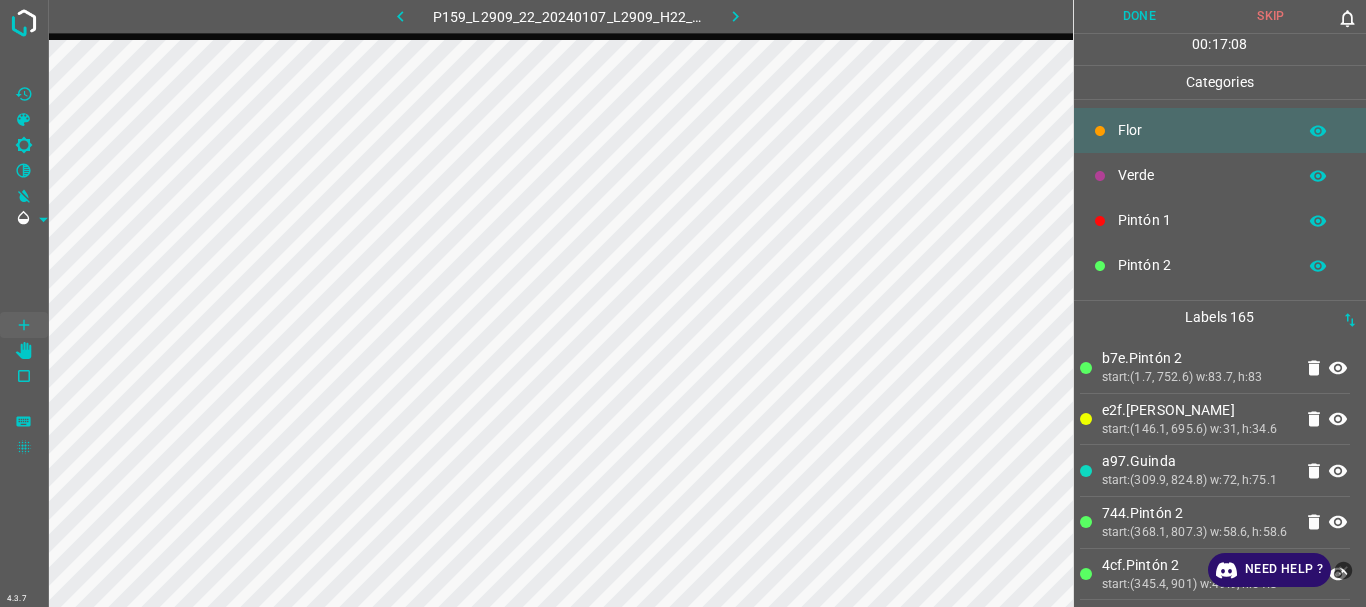 click on "Pintón 2" at bounding box center [1202, 265] 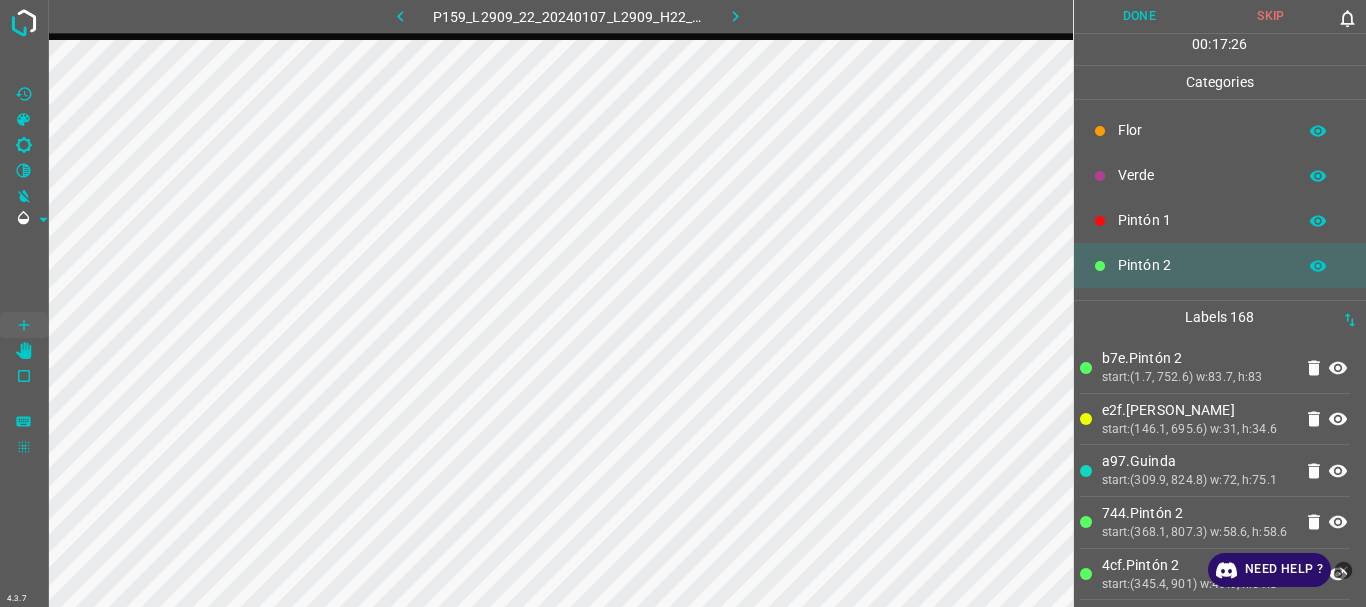 click on "Flor" at bounding box center (1202, 130) 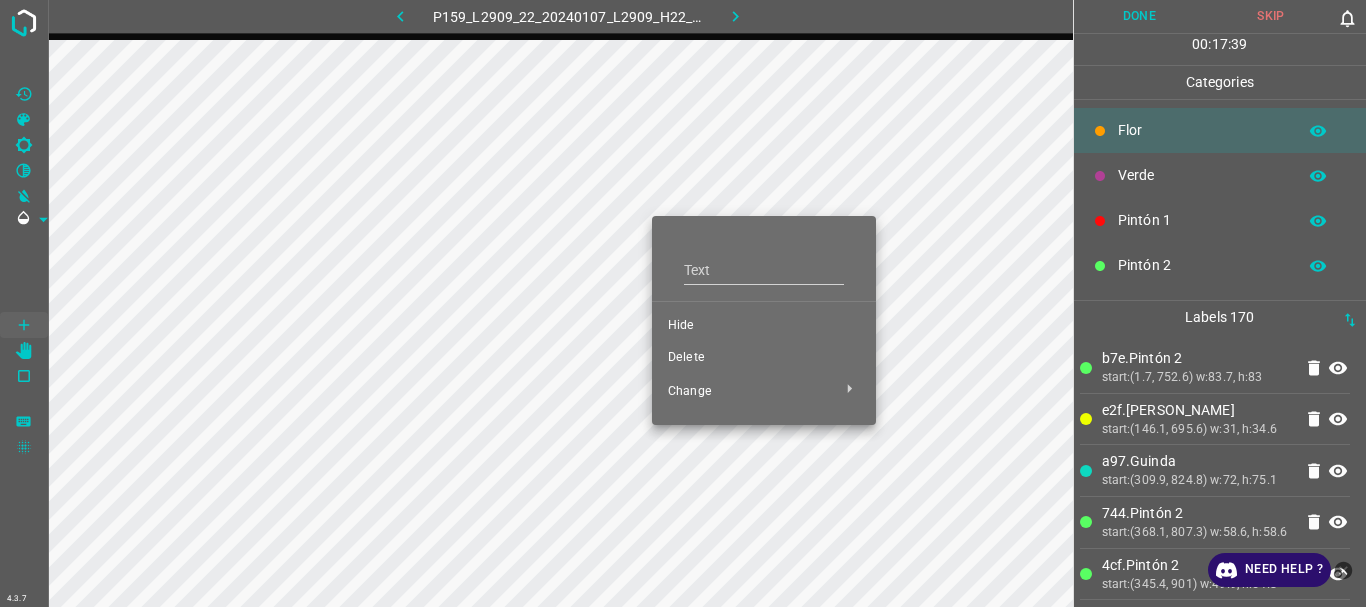 click on "Delete" at bounding box center (764, 358) 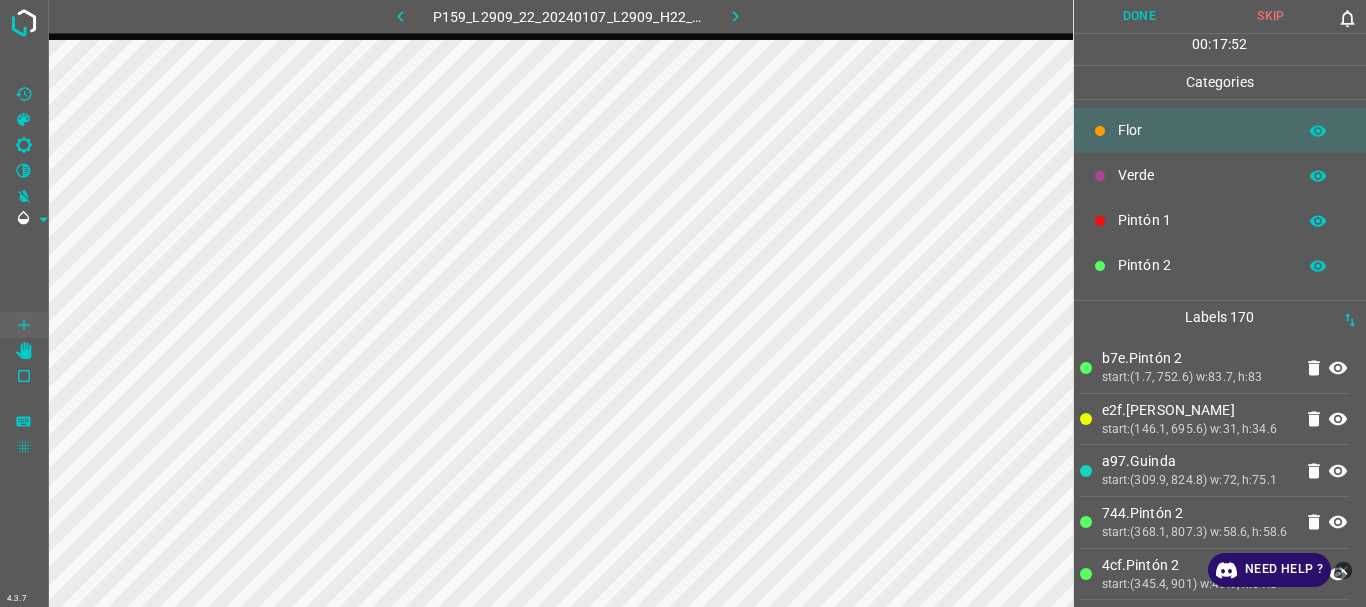 click on "Verde" at bounding box center [1202, 175] 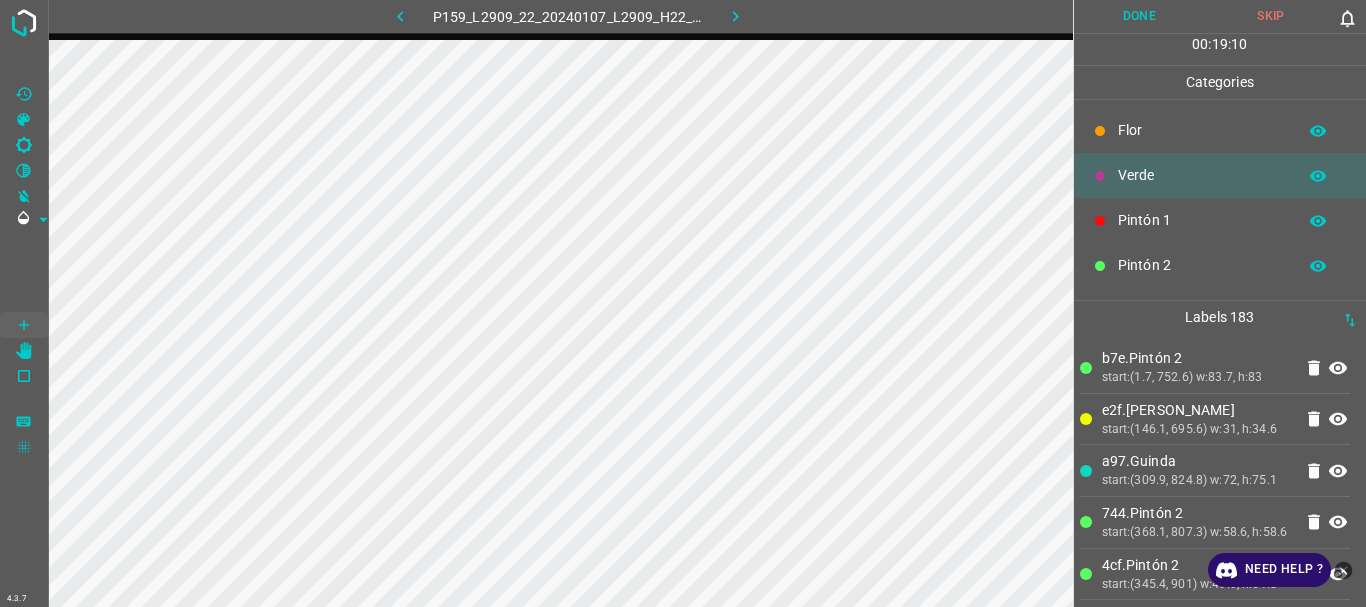 click on "Pintón 2" at bounding box center [1202, 265] 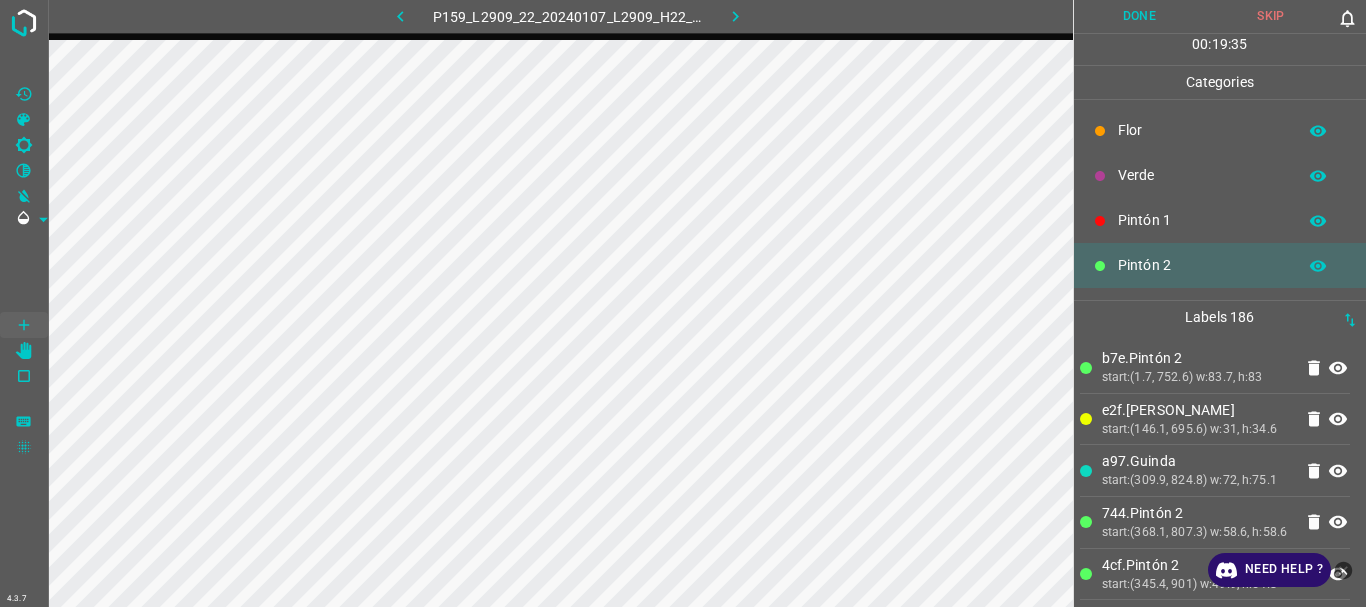 click on "Verde" at bounding box center (1202, 175) 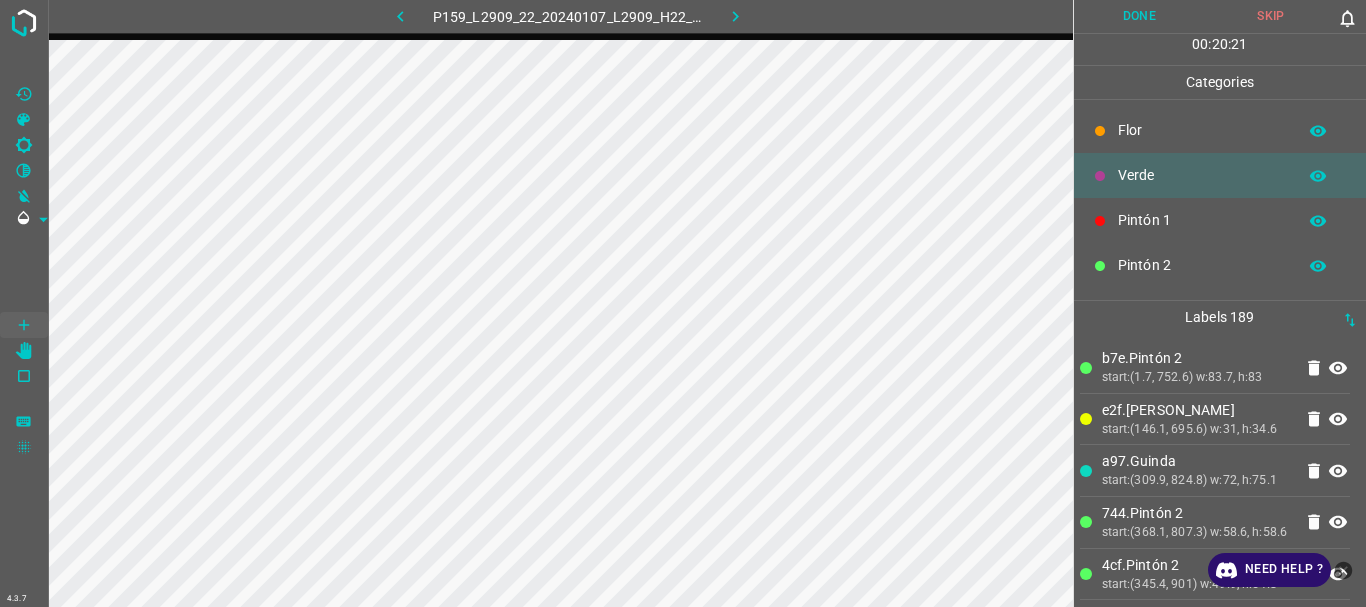 click on "Pintón 2" at bounding box center [1202, 265] 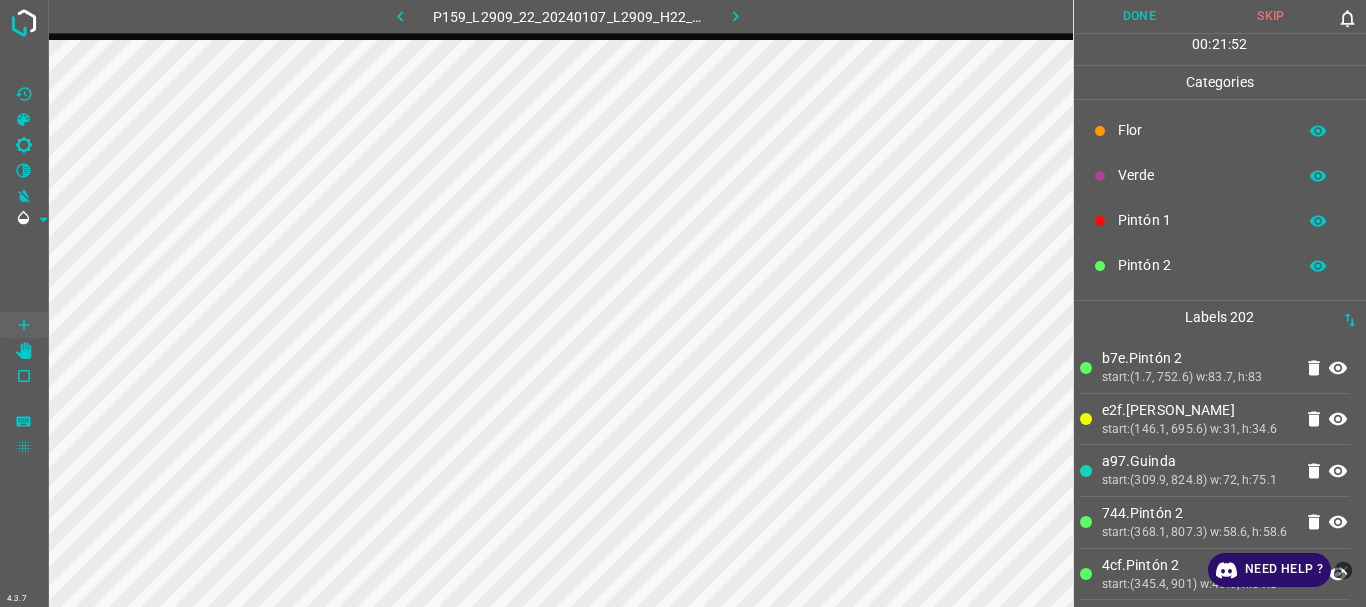 click on "Pintón 1" at bounding box center (1202, 220) 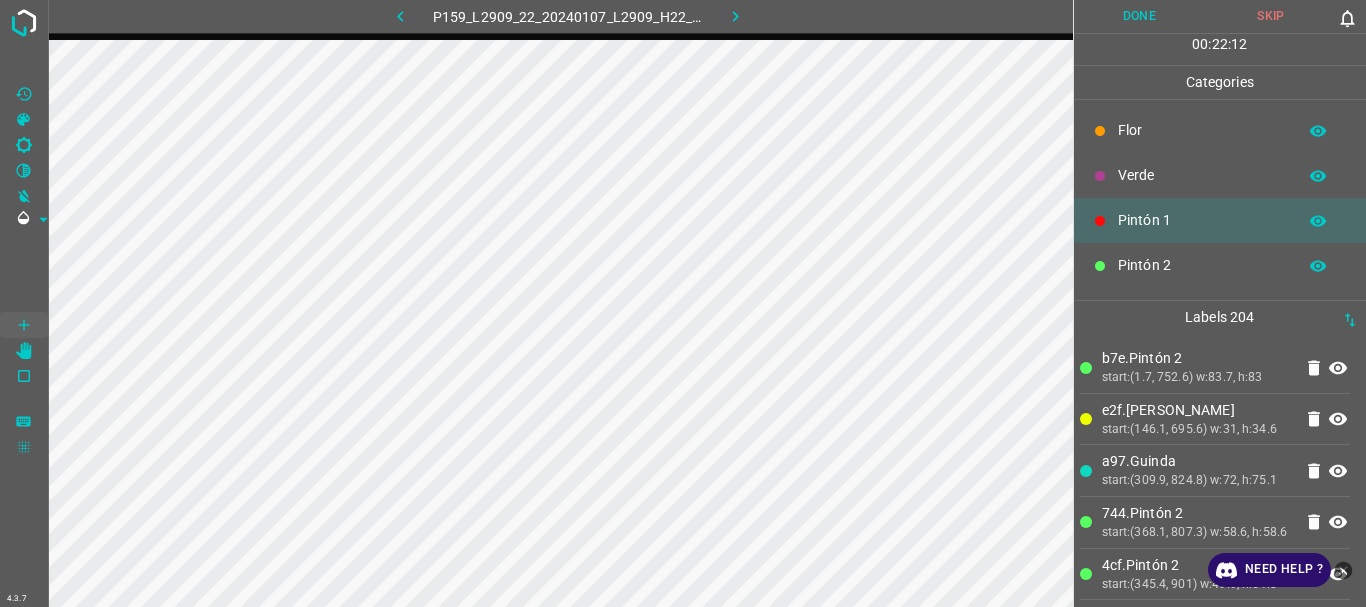 scroll, scrollTop: 176, scrollLeft: 0, axis: vertical 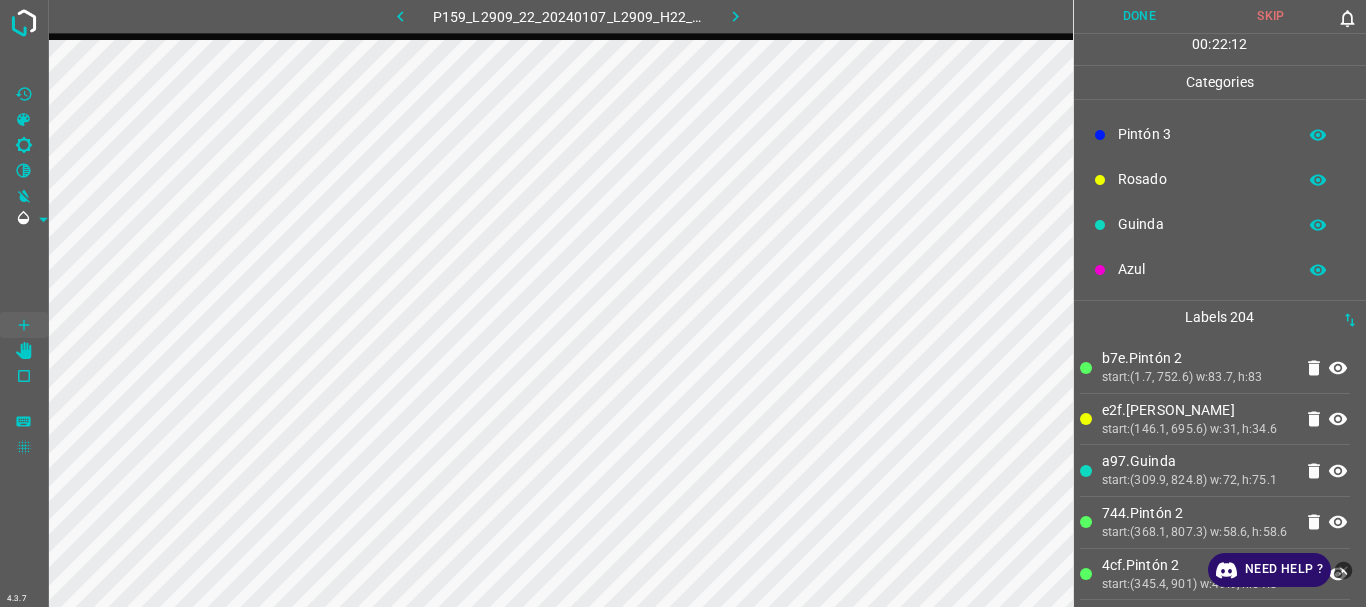 click on "Azul" at bounding box center [1202, 269] 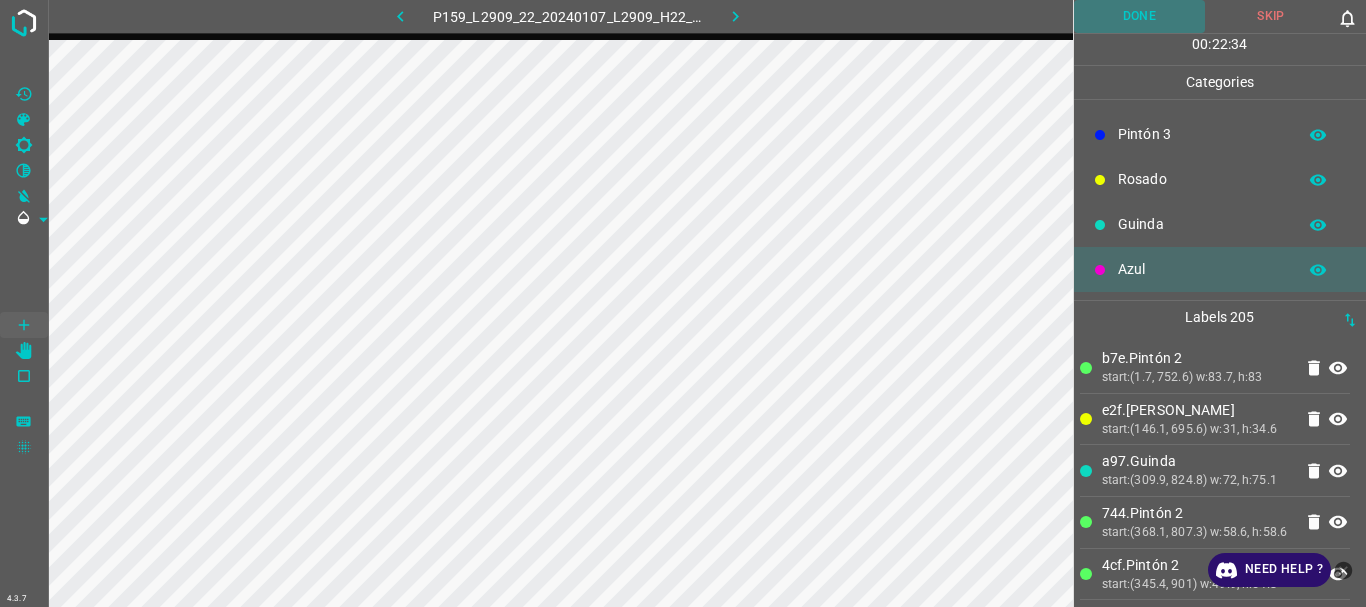 click on "Done" at bounding box center (1140, 16) 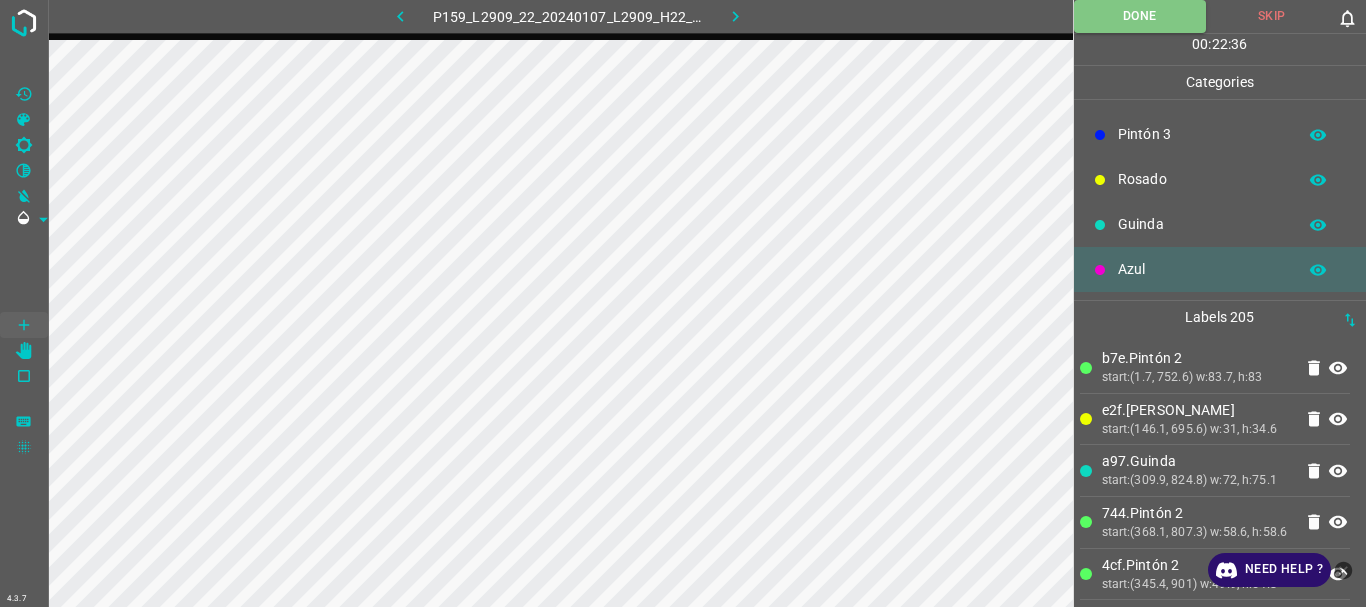 click 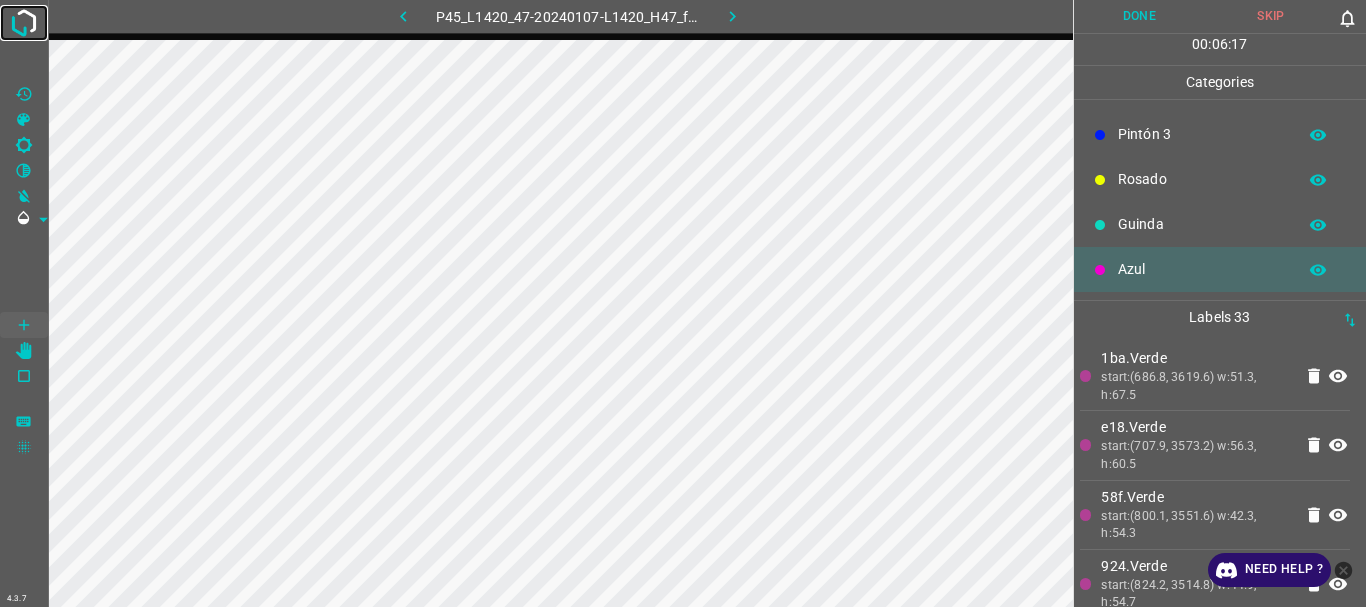 click at bounding box center [24, 23] 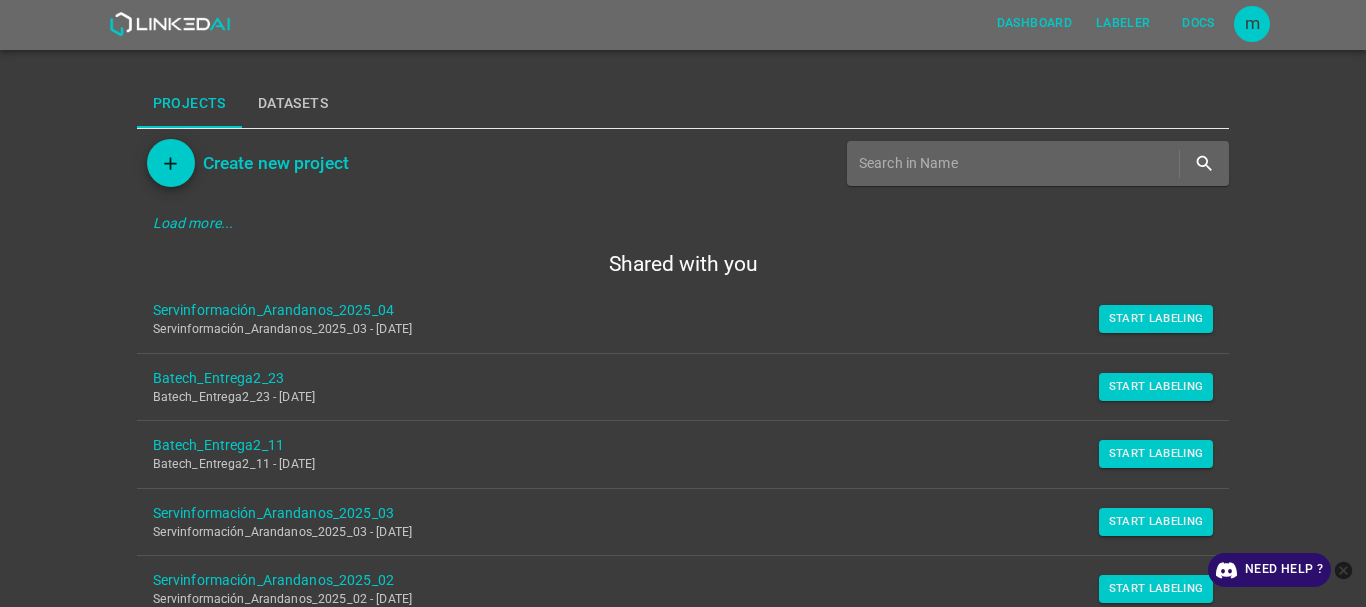 click on "Dashboard Labeler Docs m Projects Datasets   Create new project Load more... Shared with you Servinformación_Arandanos_2025_04 Servinformación_Arandanos_2025_03 - Tue Jul 08 2025 Start Labeling Batech_Entrega2_23 Batech_Entrega2_23 - Mon Jul 07 2025 Start Labeling Batech_Entrega2_11 Batech_Entrega2_11 - Fri Jul 04 2025 Start Labeling Servinformación_Arandanos_2025_03 Servinformación_Arandanos_2025_03 - Tue Jun 17 2025 Start Labeling Servinformación_Arandanos_2025_02 Servinformación_Arandanos_2025_02 - Fri Jun 13 2025 Start Labeling LEGIT_Torrejon_HCP_IQA_08 LEGIT_Torrejon_HCP_IQA_08 - Sat Jun 07 2025 Start Labeling LEGIT_IQA_Osakidetza_08 LEGIT_IQA_Osakidetza_08 - Wed Jun 04 2025 Start Labeling Servinformación_Arandanos_2025 Servinformación_Arandanos_2025 - Thu May 22 2025 Start Reviewing Arandanos_prueba_02 arandonos 2 - Fri May 16 2025 Start Labeling Quercus_Estados_2025_ USA_Ohio Quercus_Estados_2025_ USA_Ohio - Mon Mar 24 2025 Start Labeling Quercus_Estados_2025_USA_USA_NewYork Start Labeling" at bounding box center [683, 303] 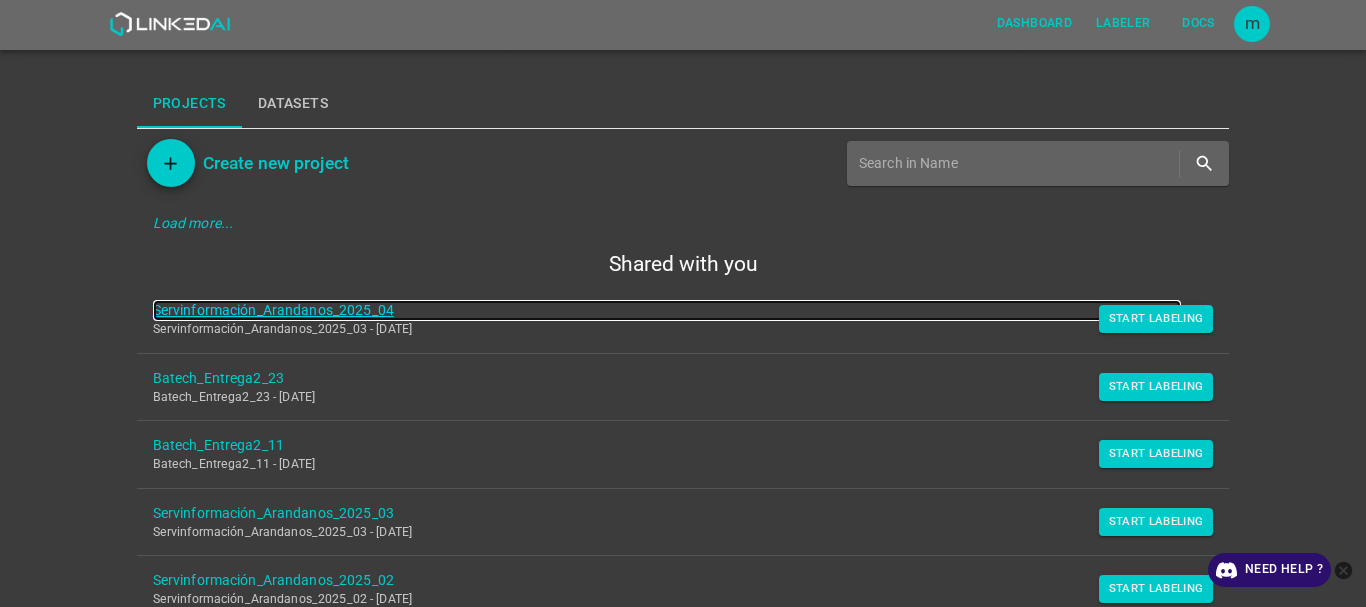 click on "Servinformación_Arandanos_2025_04" at bounding box center [667, 310] 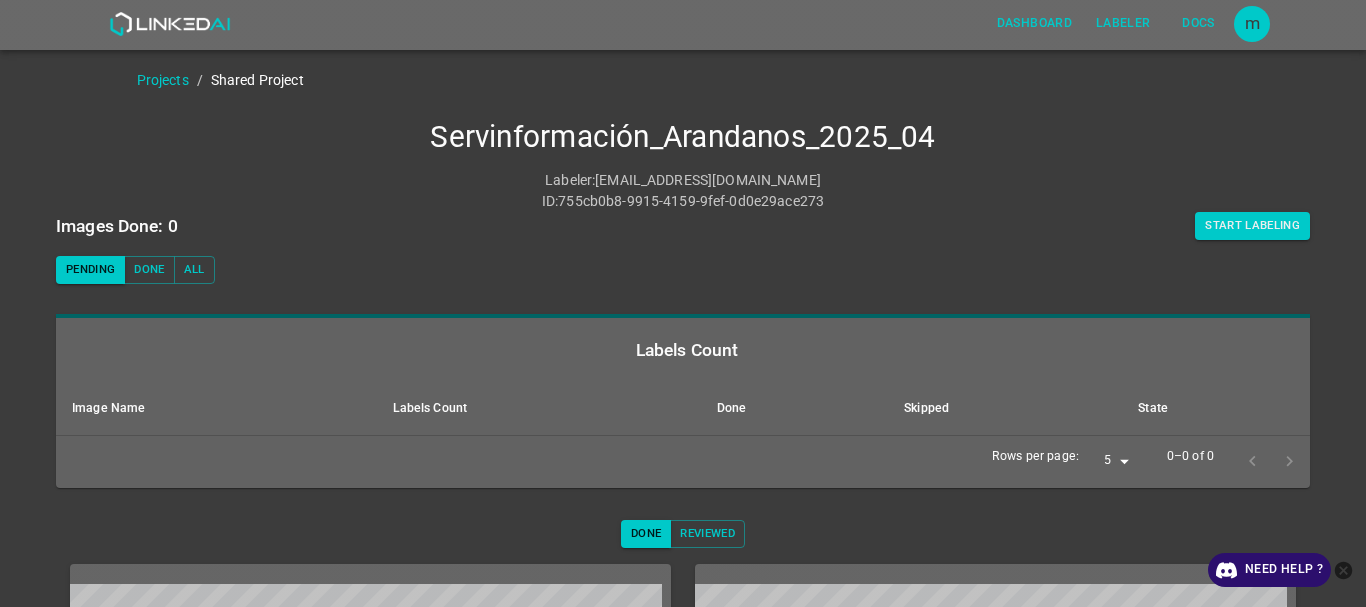 scroll, scrollTop: 0, scrollLeft: 0, axis: both 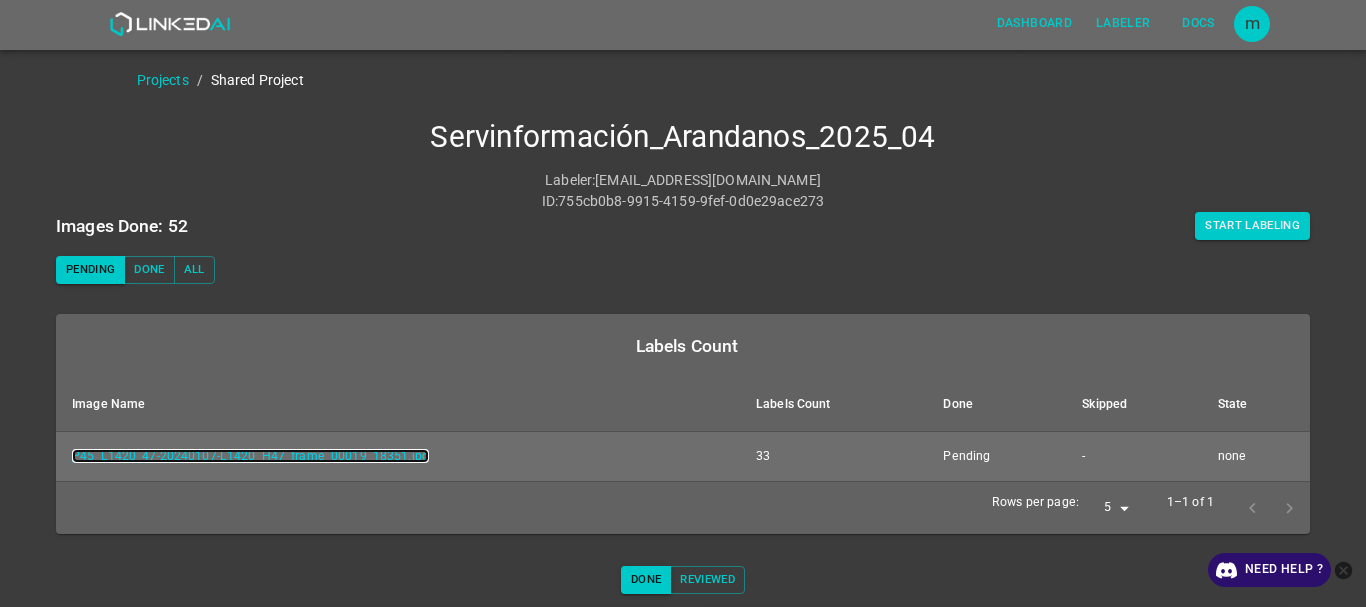 click on "P45_L1420_47-20240107-L1420_H47_frame_00019_18351.jpg" at bounding box center [250, 456] 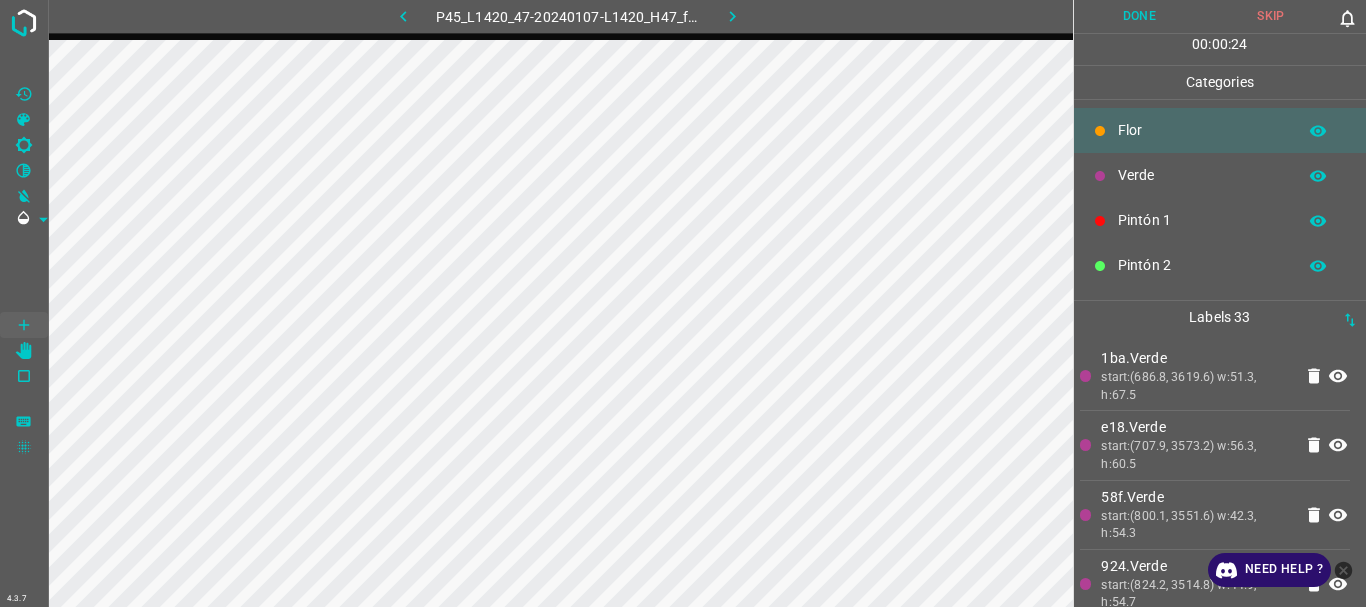 scroll, scrollTop: 176, scrollLeft: 0, axis: vertical 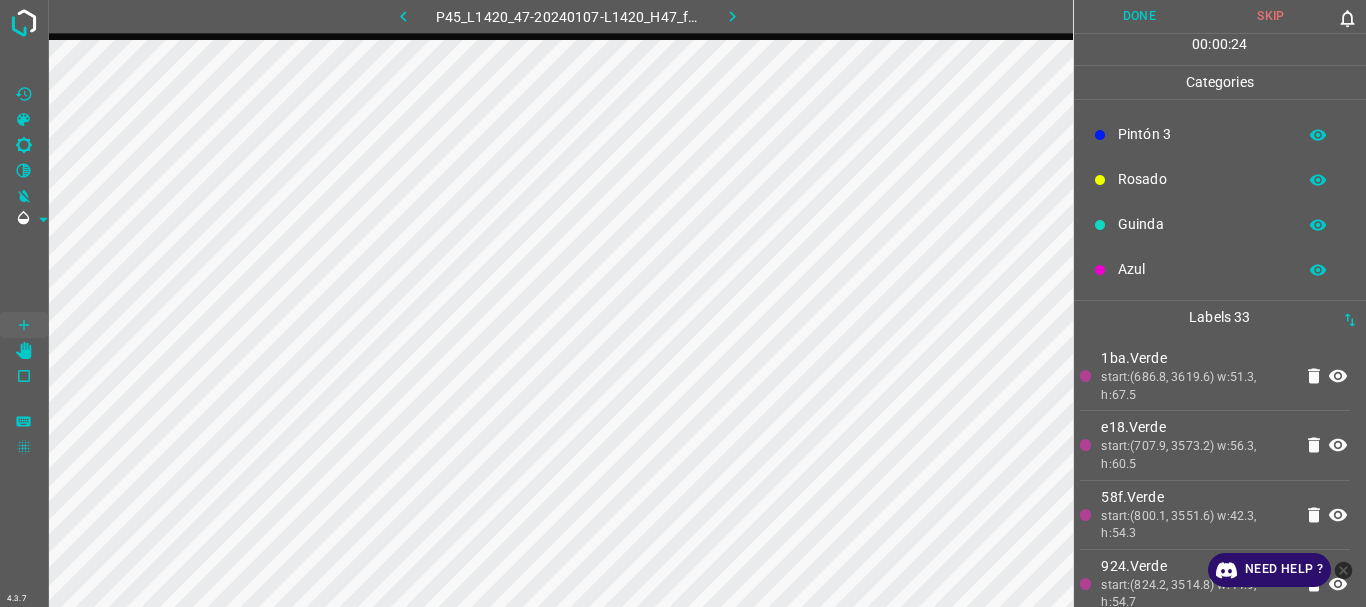 click on "Azul" at bounding box center [1202, 269] 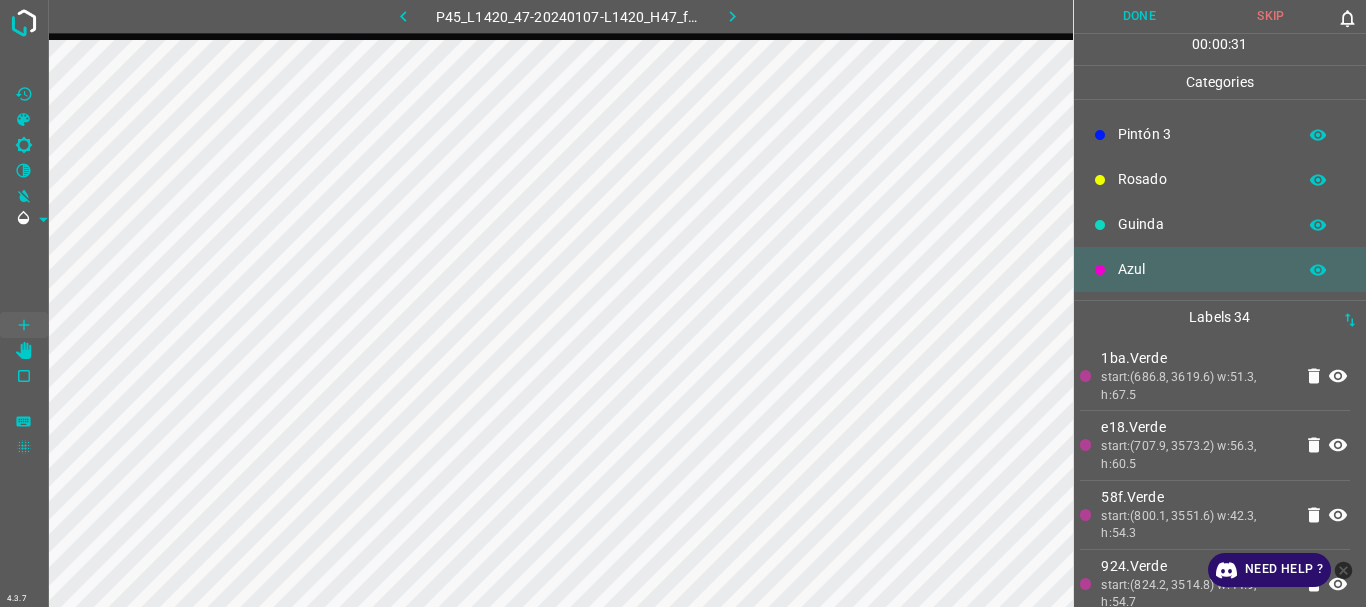 scroll, scrollTop: 0, scrollLeft: 0, axis: both 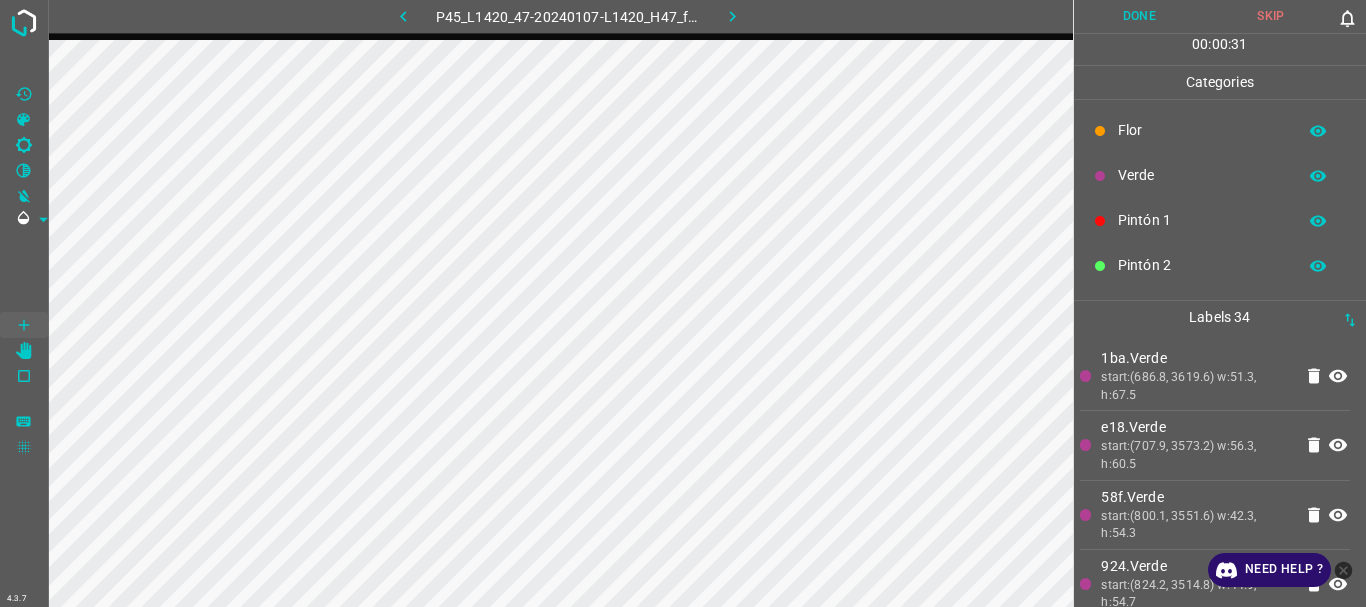 click on "Verde" at bounding box center (1202, 175) 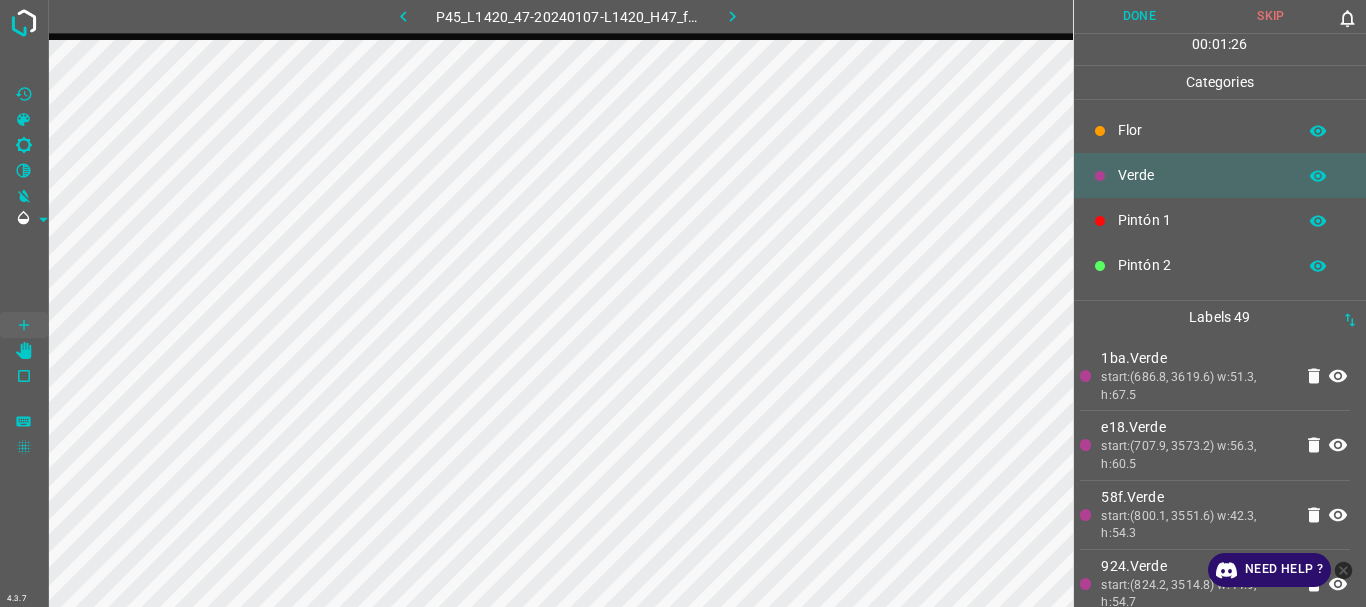 scroll, scrollTop: 176, scrollLeft: 0, axis: vertical 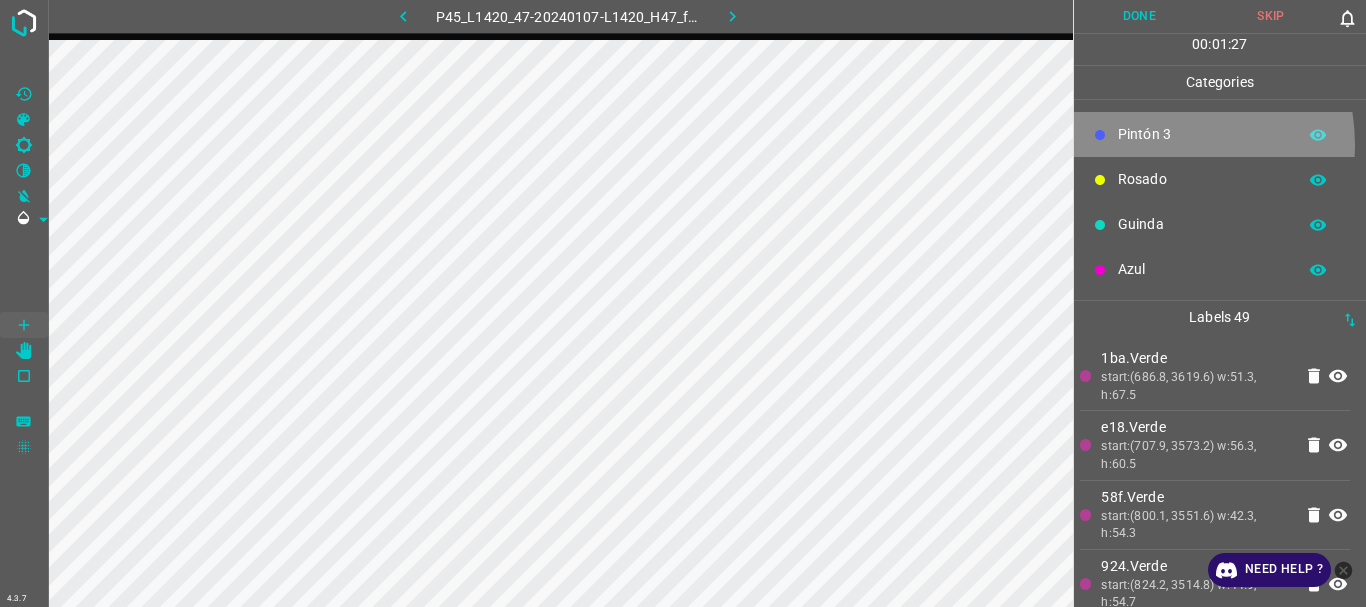 click on "Pintón 3" at bounding box center (1202, 134) 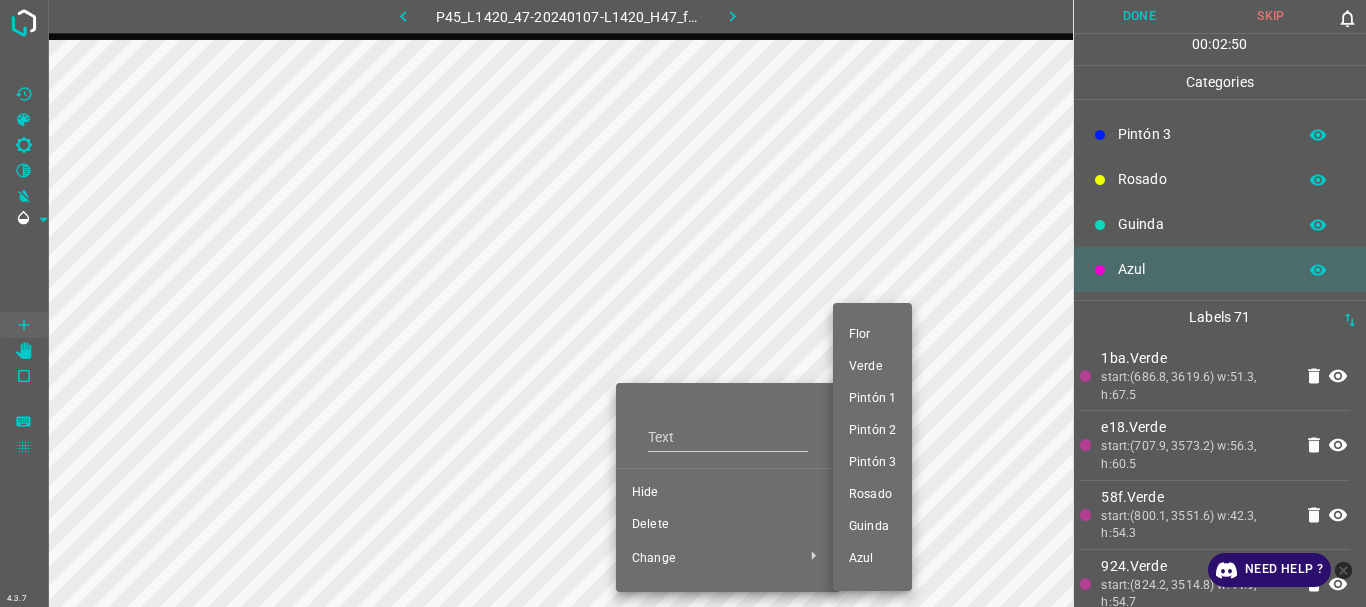 click at bounding box center [683, 303] 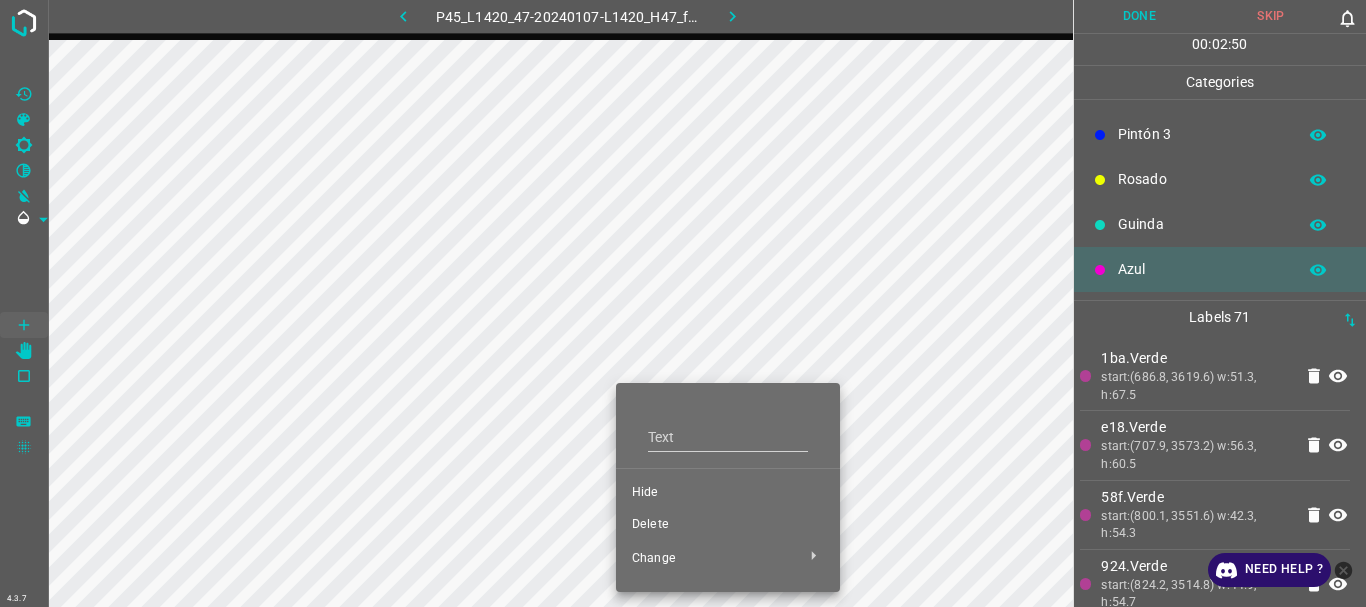 click on "Flor Verde Pintón 1 Pintón 2 Pintón 3 Rosado Guinda Azul" at bounding box center (683, 303) 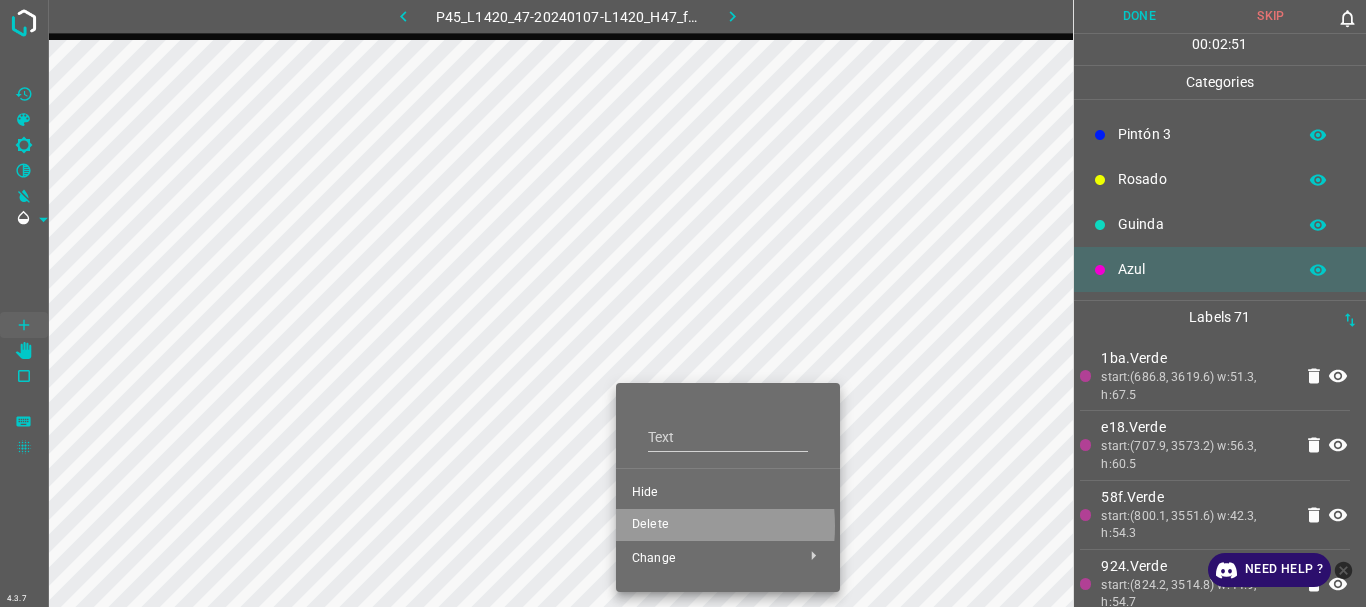 click on "Delete" at bounding box center [728, 525] 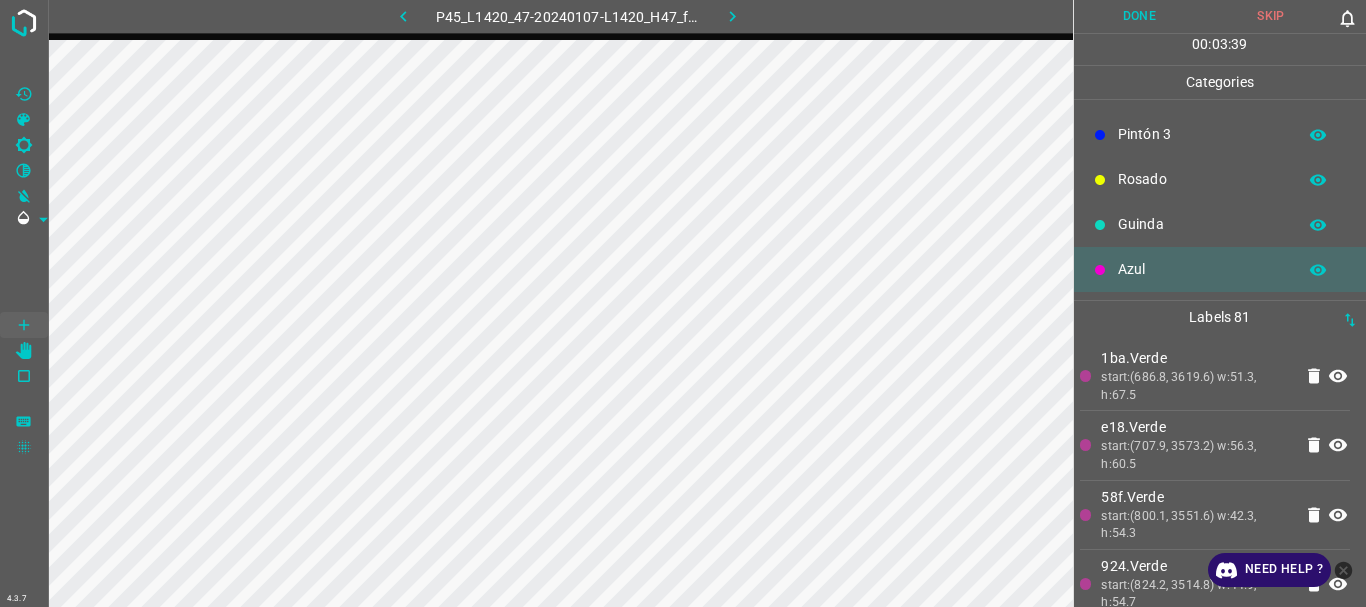scroll, scrollTop: 0, scrollLeft: 0, axis: both 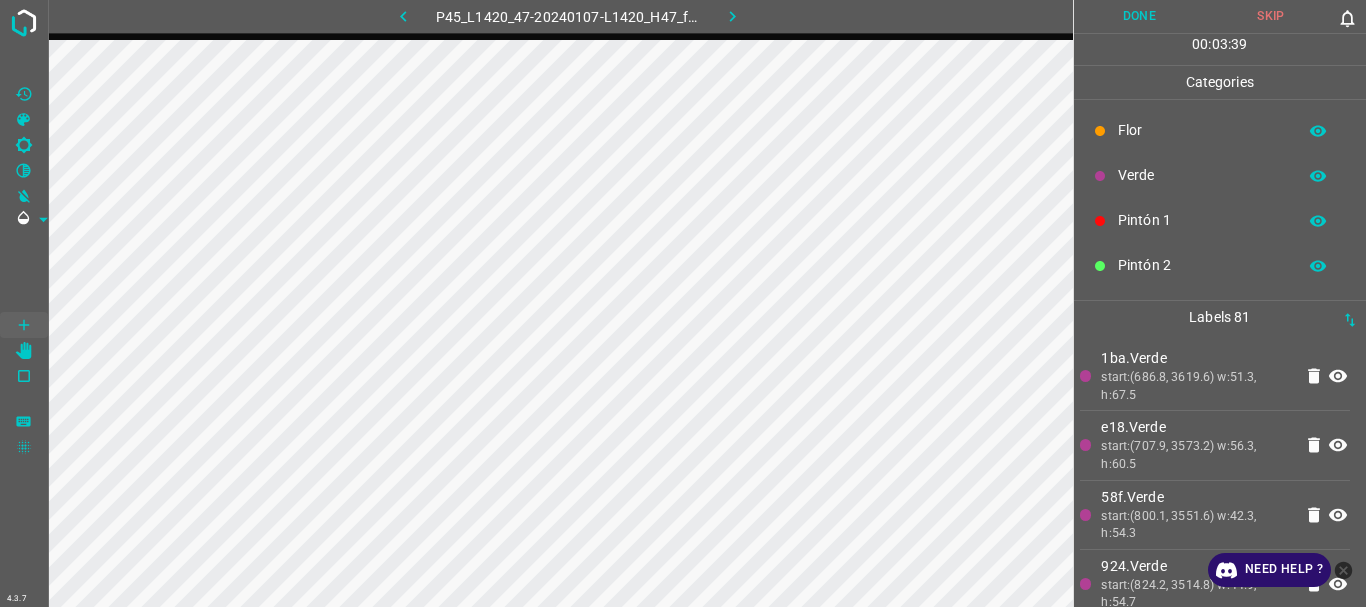 click on "Verde" at bounding box center [1202, 175] 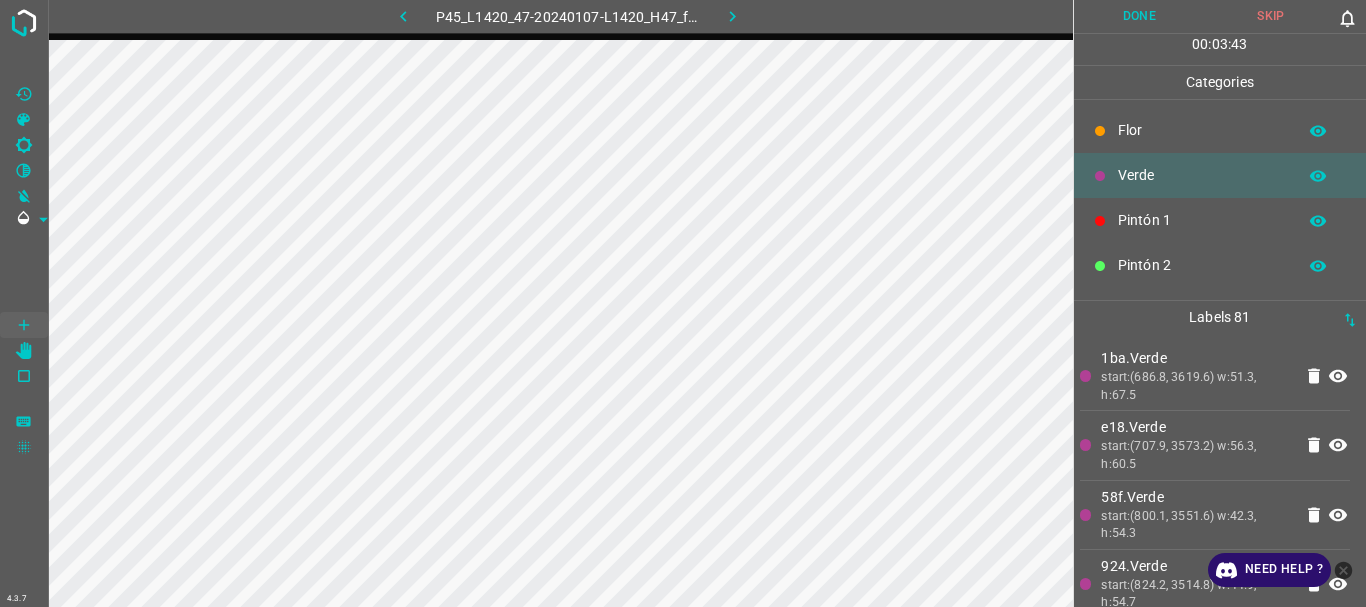 scroll, scrollTop: 176, scrollLeft: 0, axis: vertical 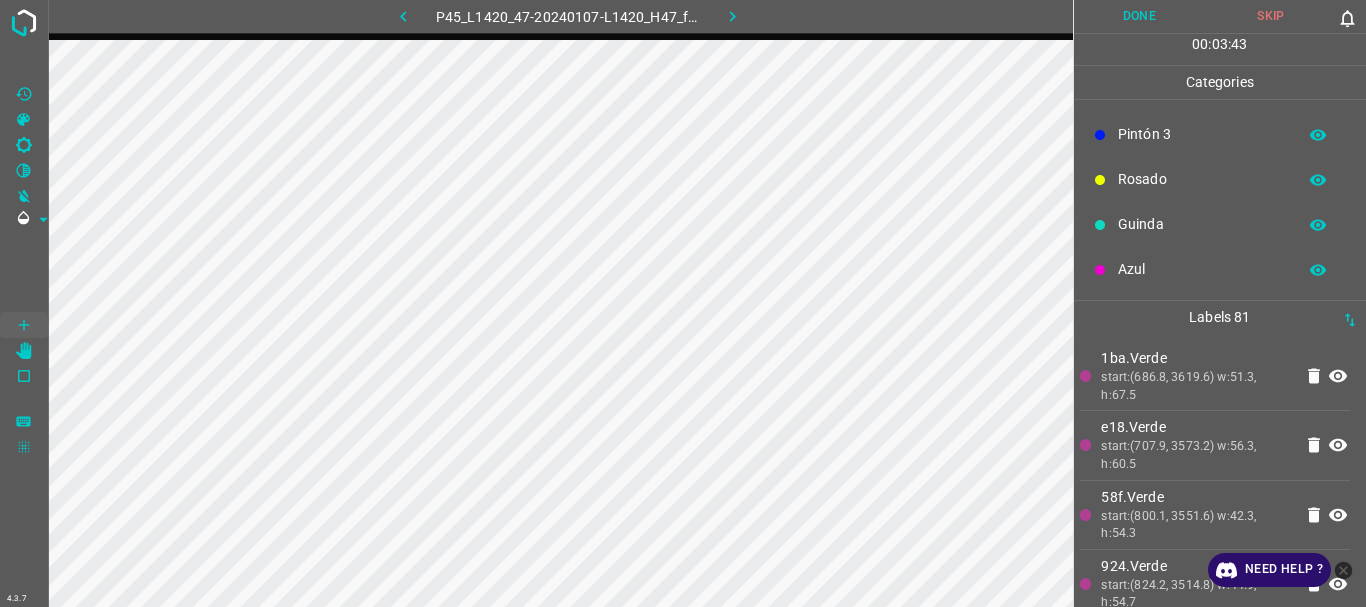 click on "Azul" at bounding box center (1220, 269) 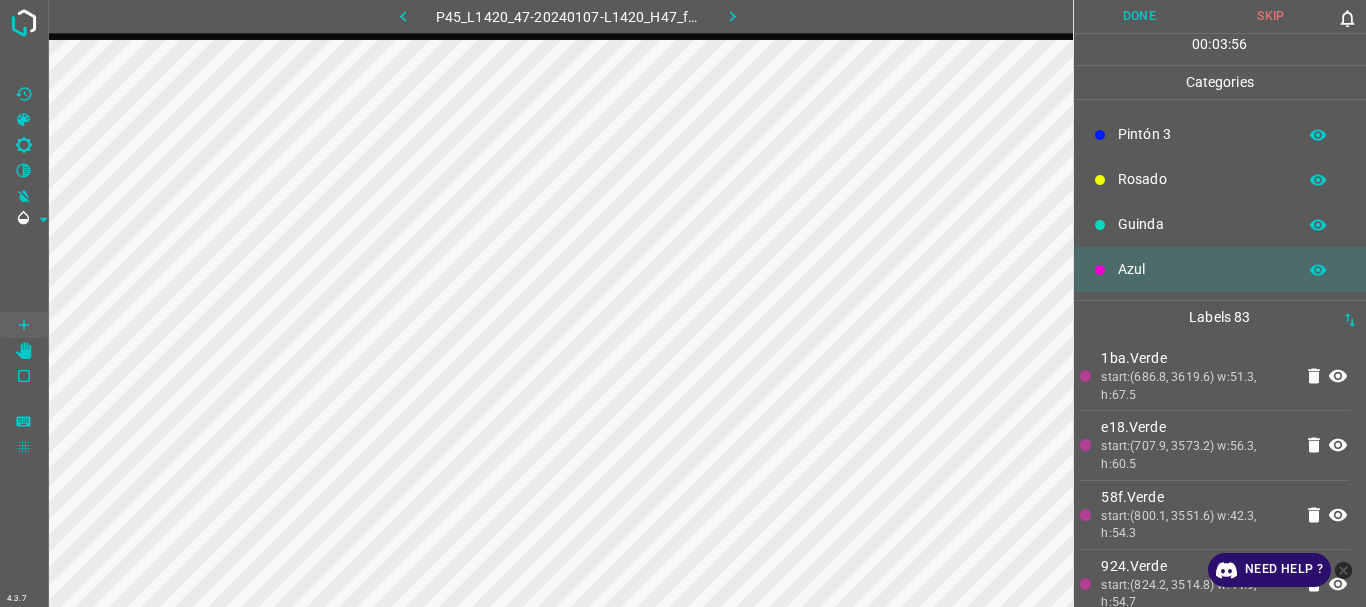 click on "Rosado" at bounding box center [1220, 179] 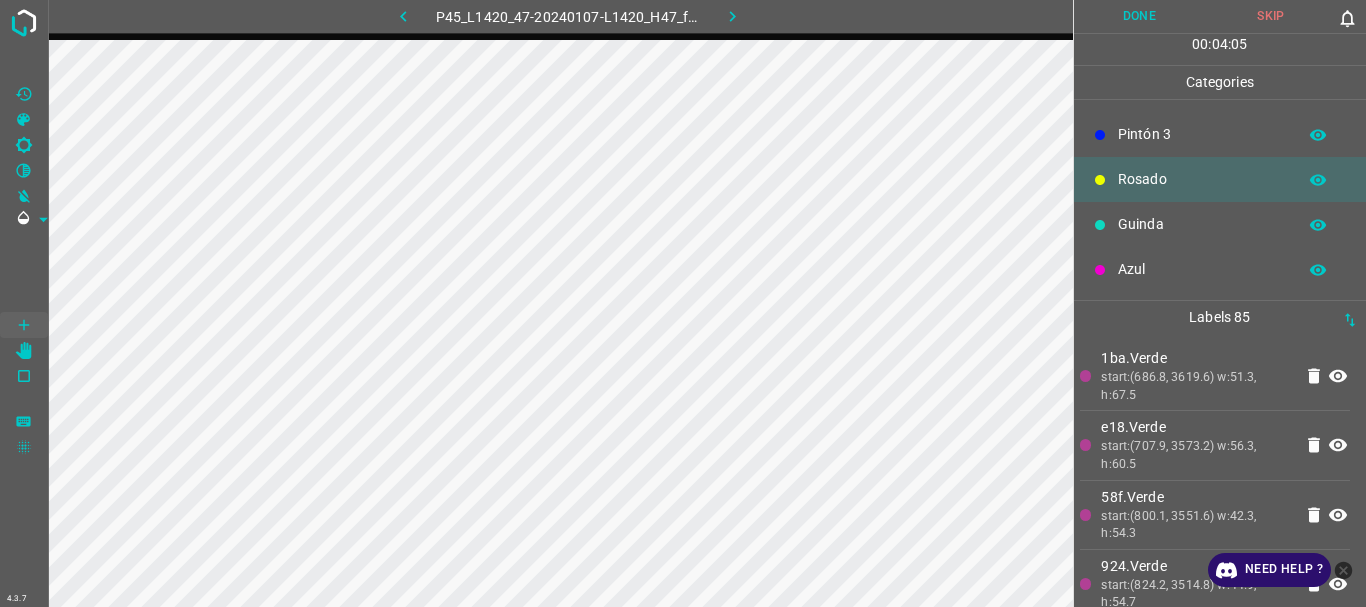 scroll, scrollTop: 0, scrollLeft: 0, axis: both 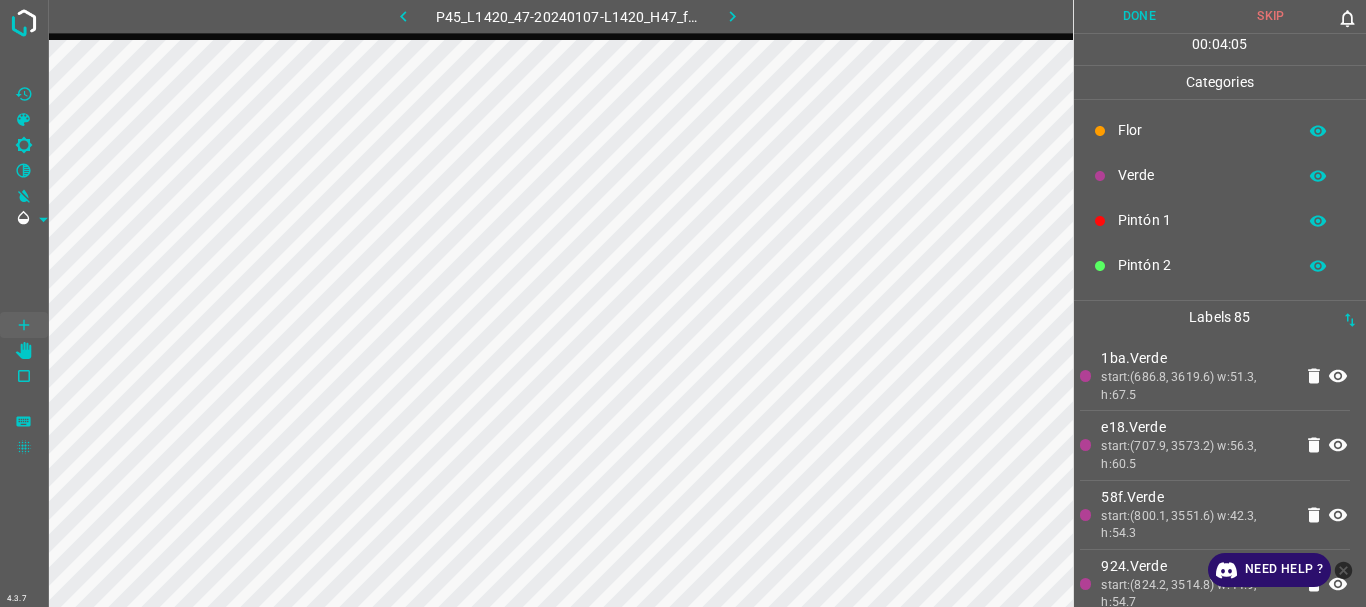 click on "Pintón 2" at bounding box center (1202, 265) 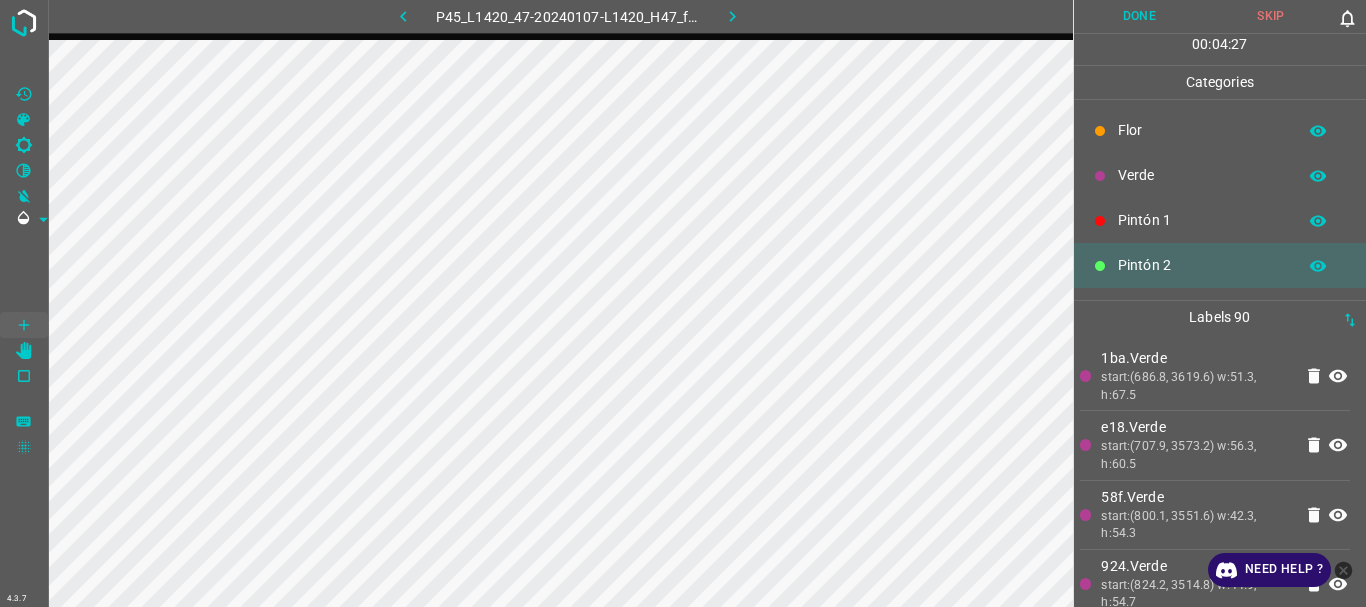 scroll, scrollTop: 176, scrollLeft: 0, axis: vertical 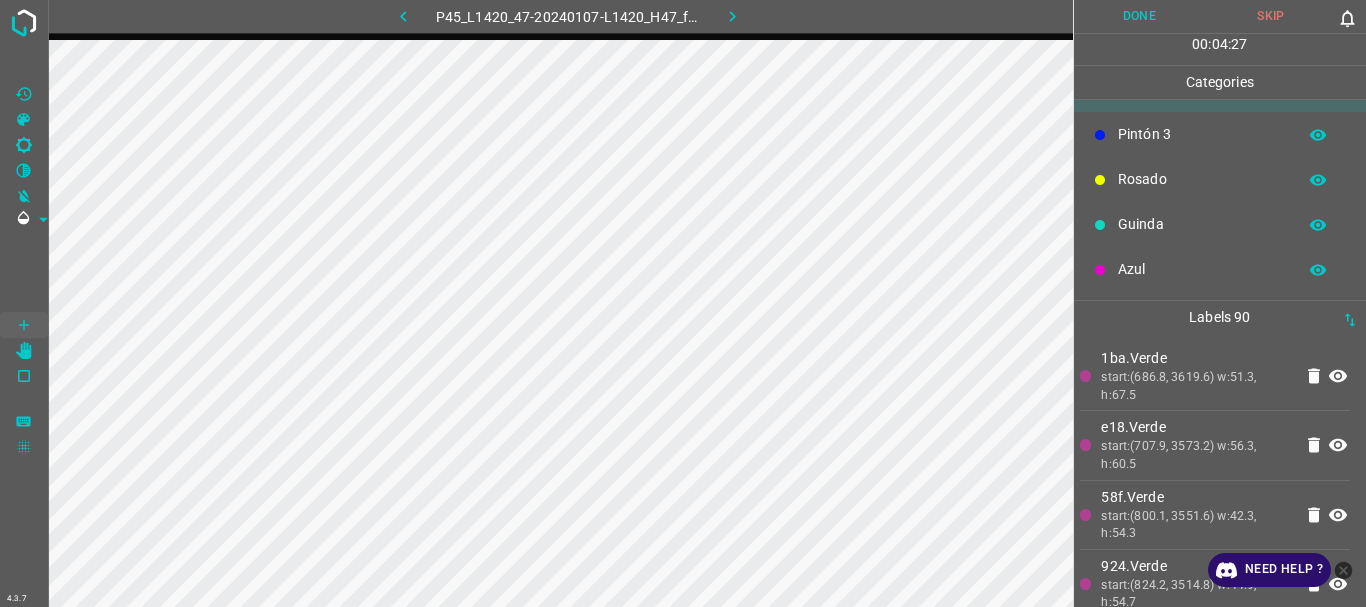click on "Pintón 3" at bounding box center (1202, 134) 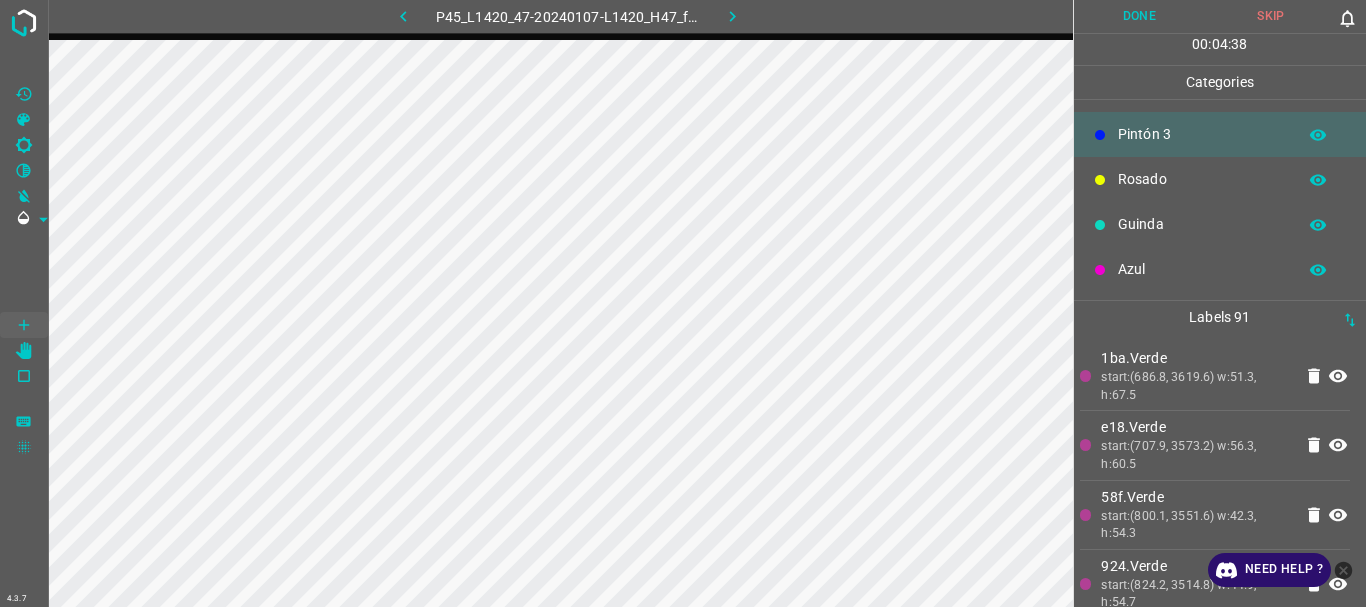 click on "Azul" at bounding box center [1220, 269] 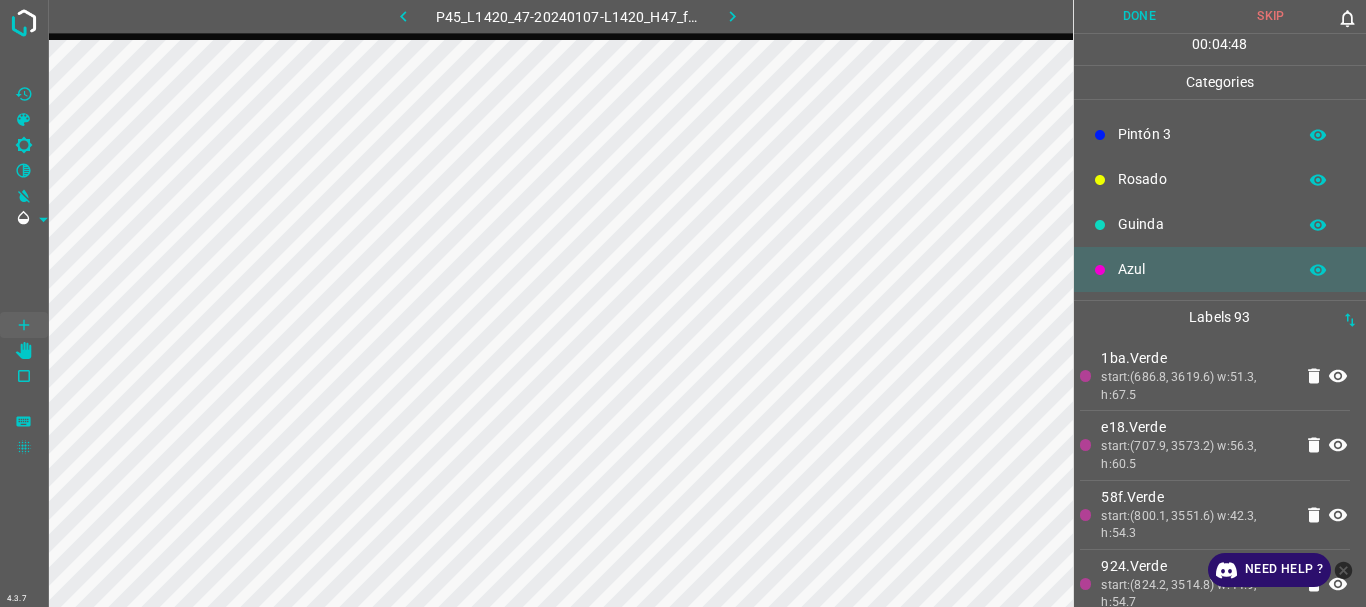 click on "Pintón 3" at bounding box center [1202, 134] 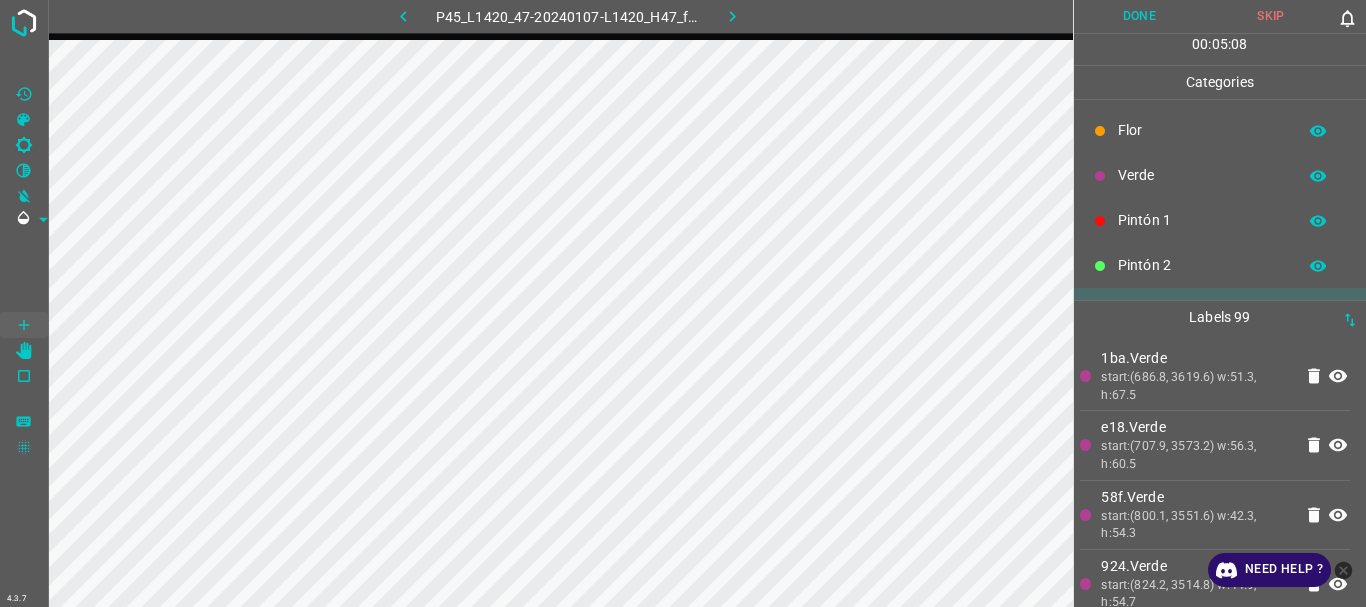 scroll, scrollTop: 176, scrollLeft: 0, axis: vertical 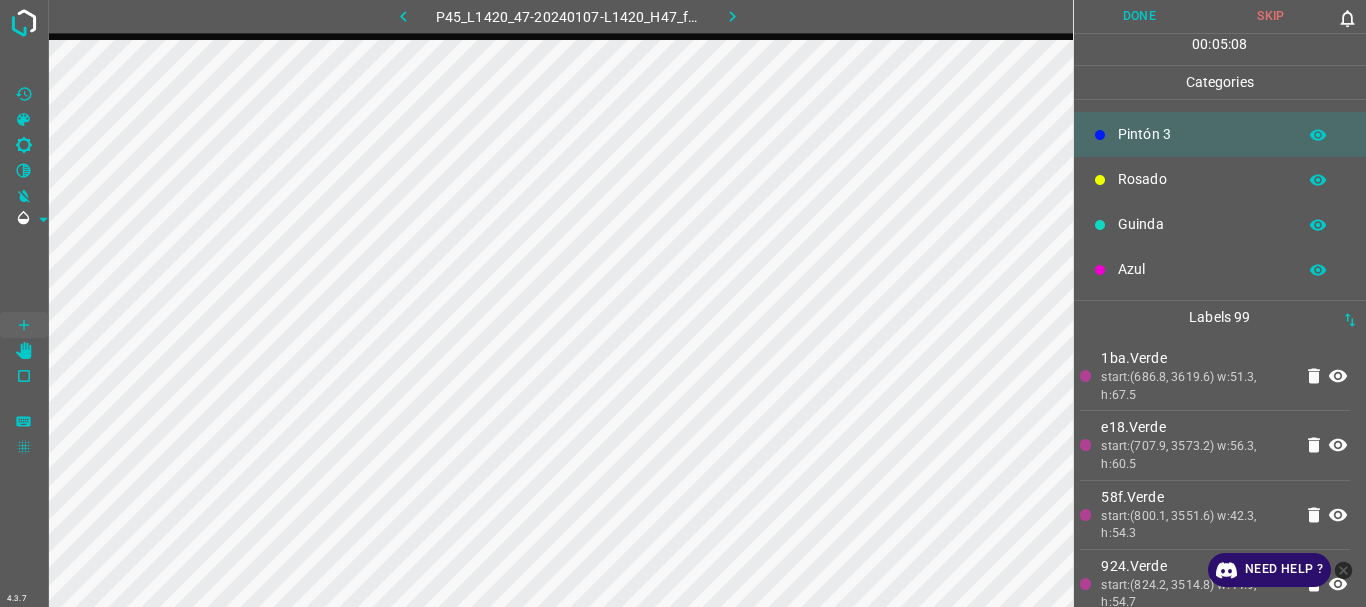 click on "Azul" at bounding box center [1202, 269] 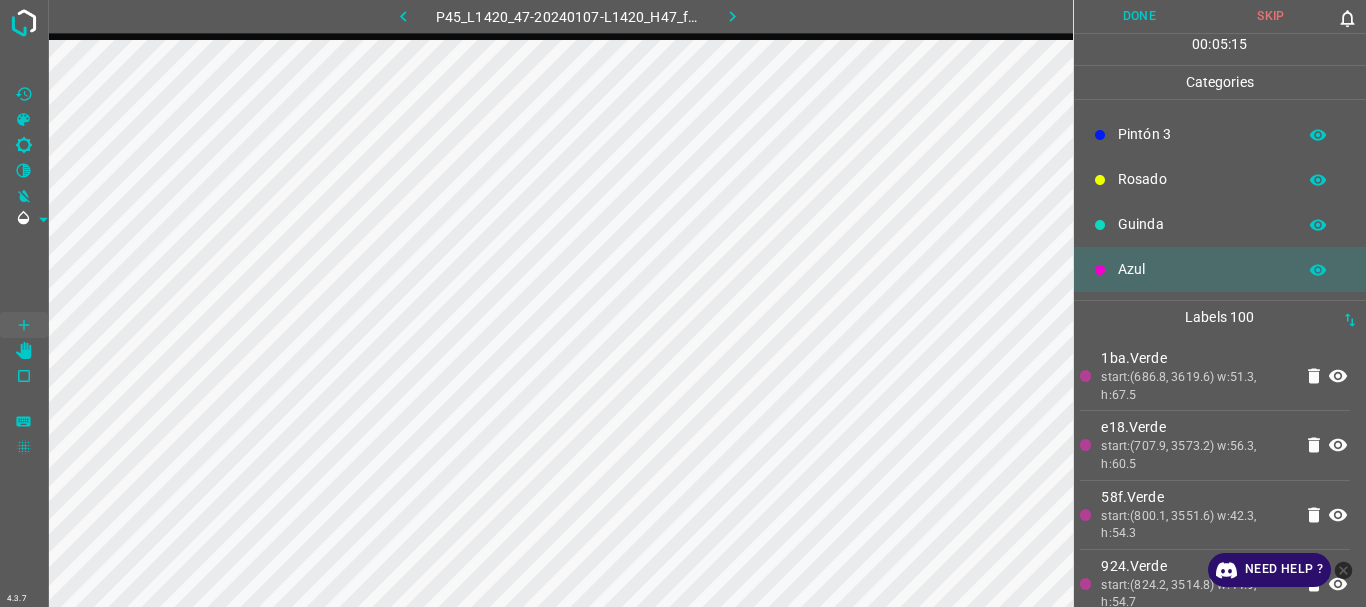 click on "Rosado" at bounding box center [1202, 179] 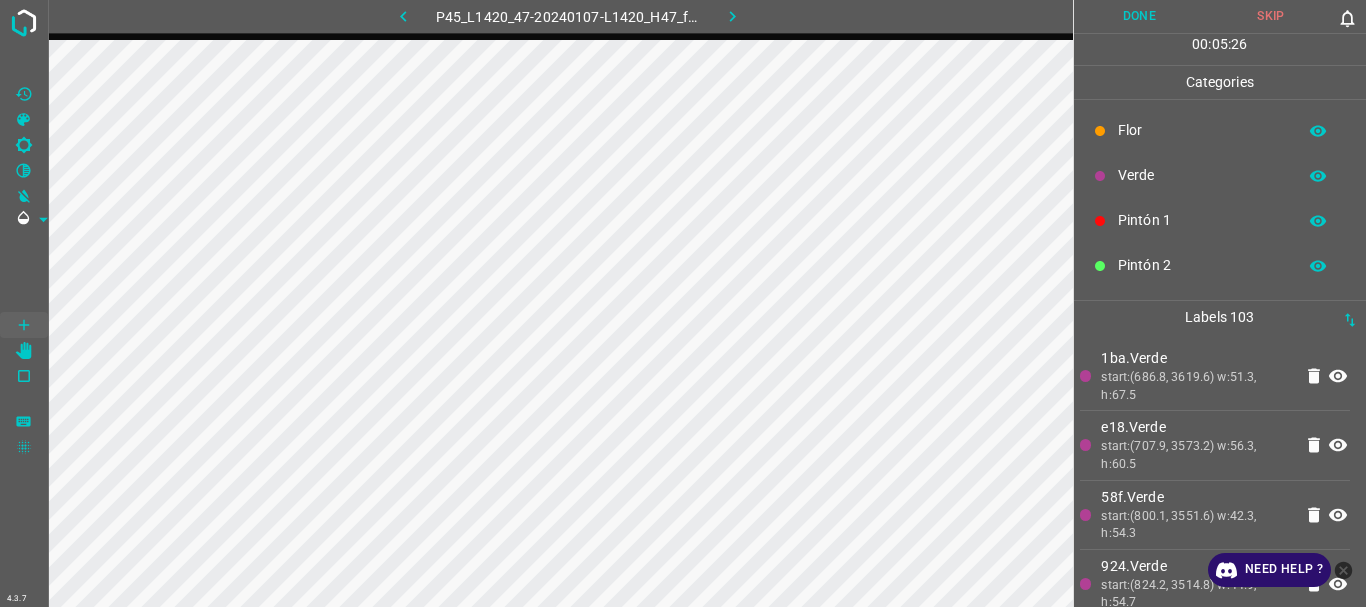 scroll, scrollTop: 176, scrollLeft: 0, axis: vertical 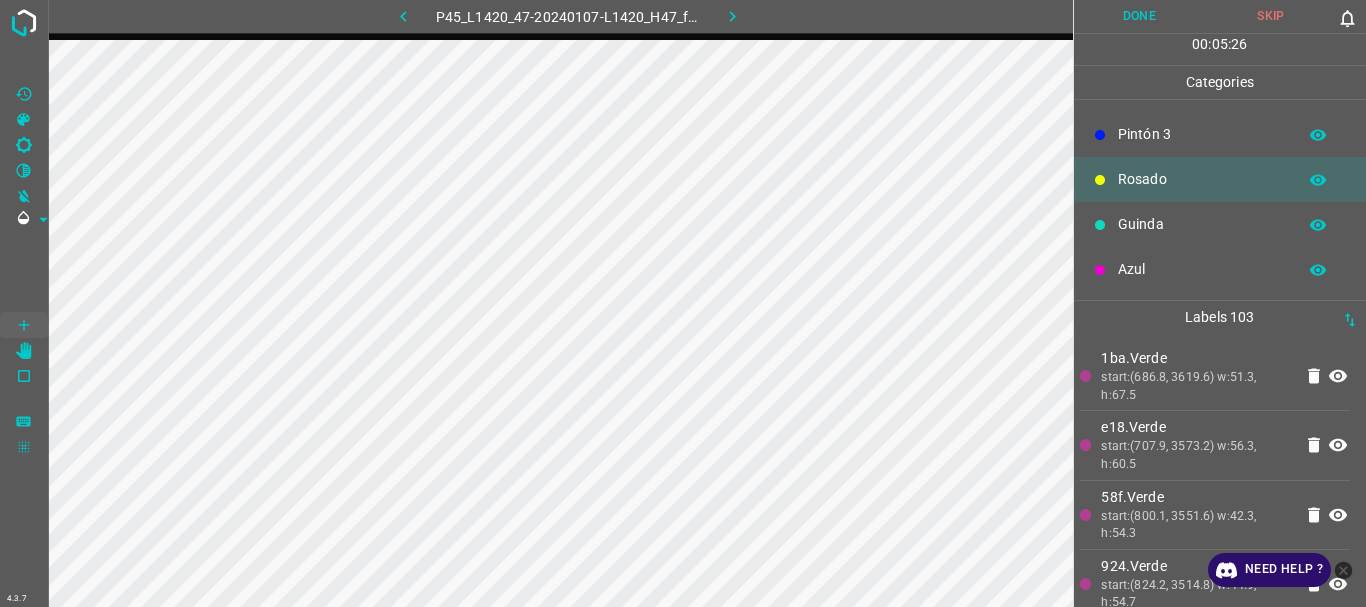 click on "Guinda" at bounding box center (1202, 224) 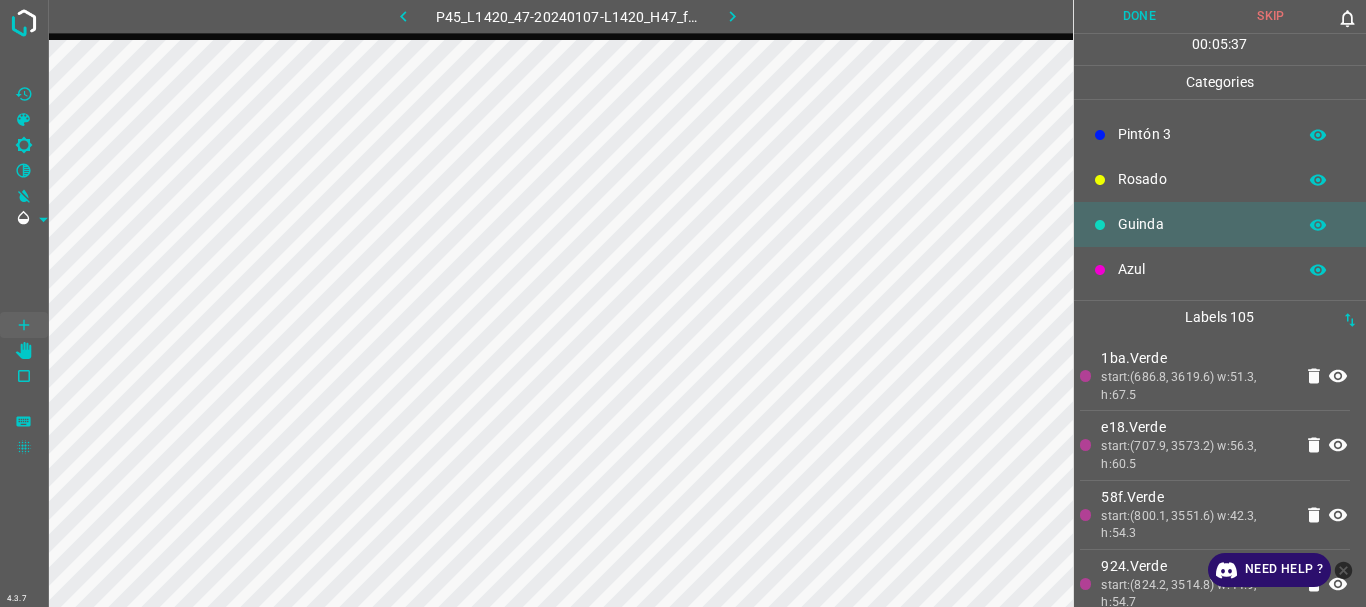 scroll, scrollTop: 0, scrollLeft: 0, axis: both 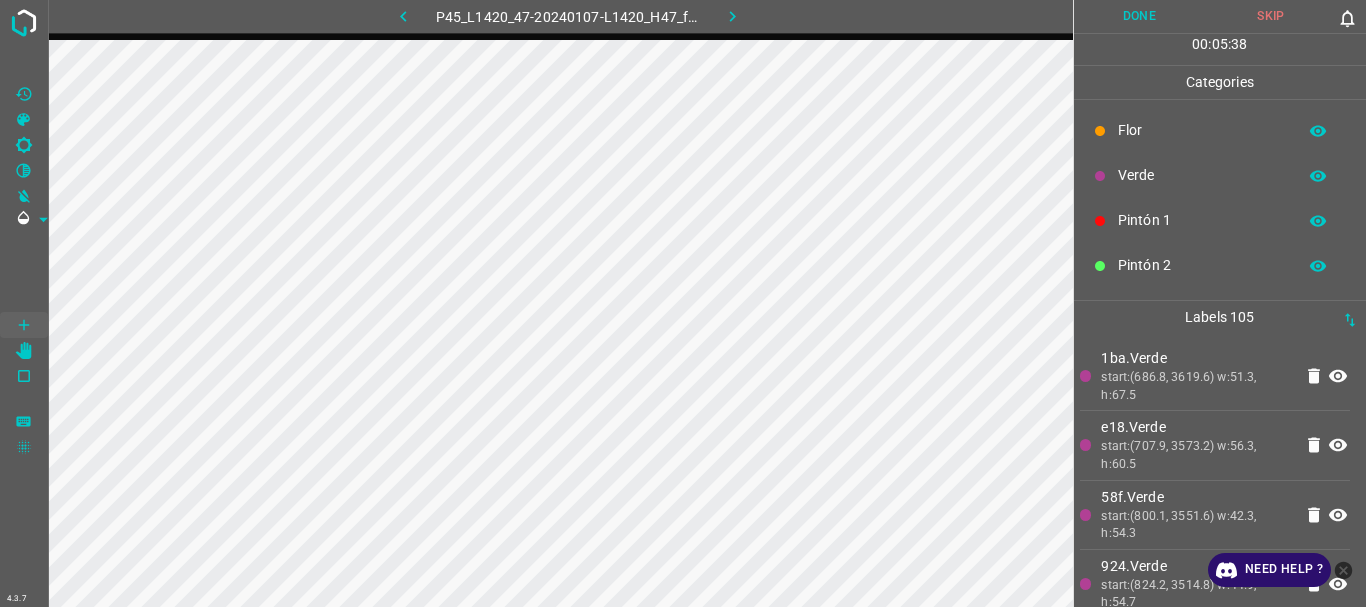 click on "Verde" at bounding box center (1202, 175) 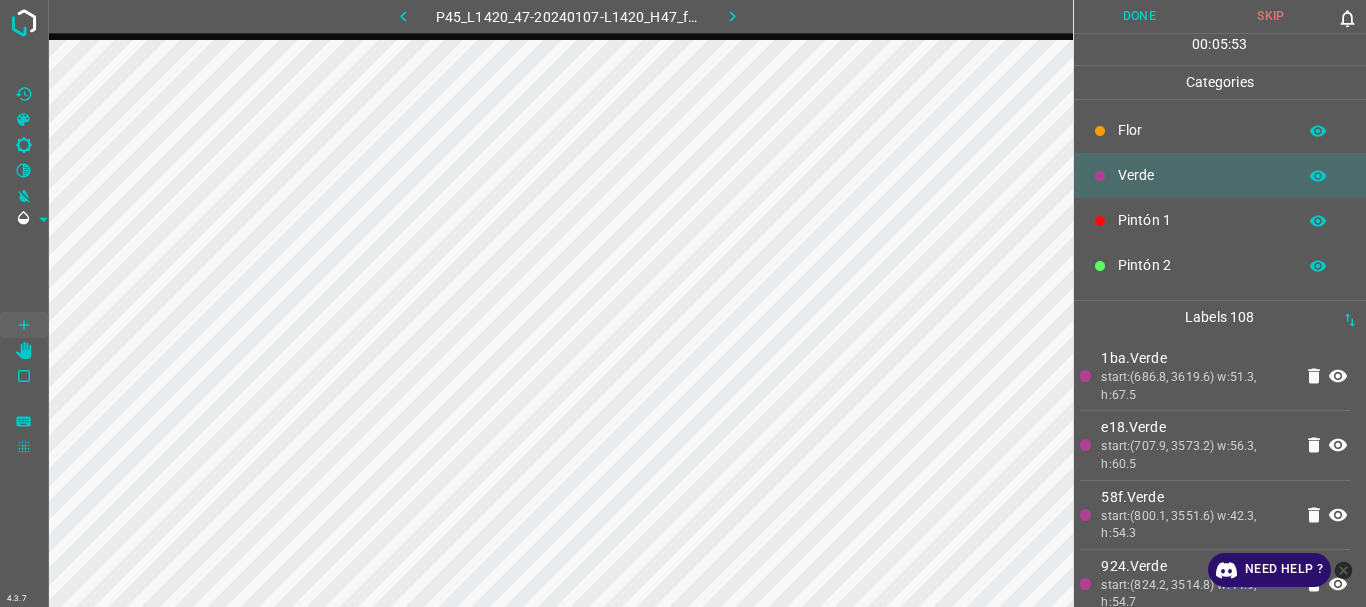 scroll, scrollTop: 176, scrollLeft: 0, axis: vertical 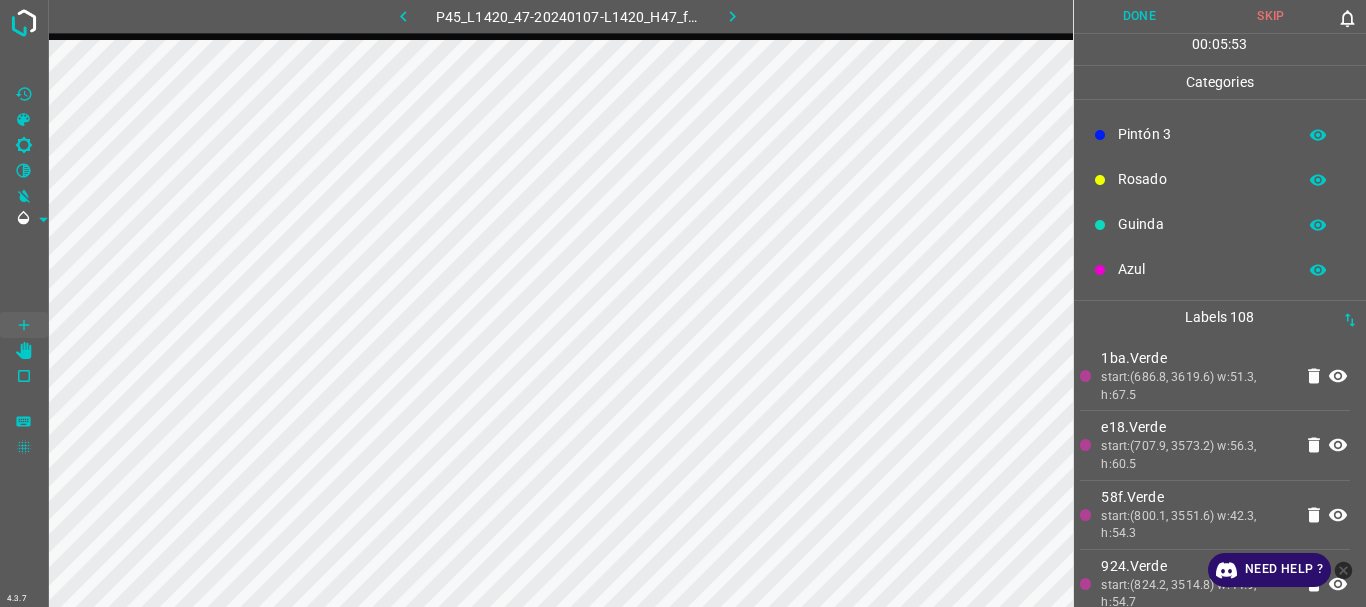 click on "Guinda" at bounding box center [1202, 224] 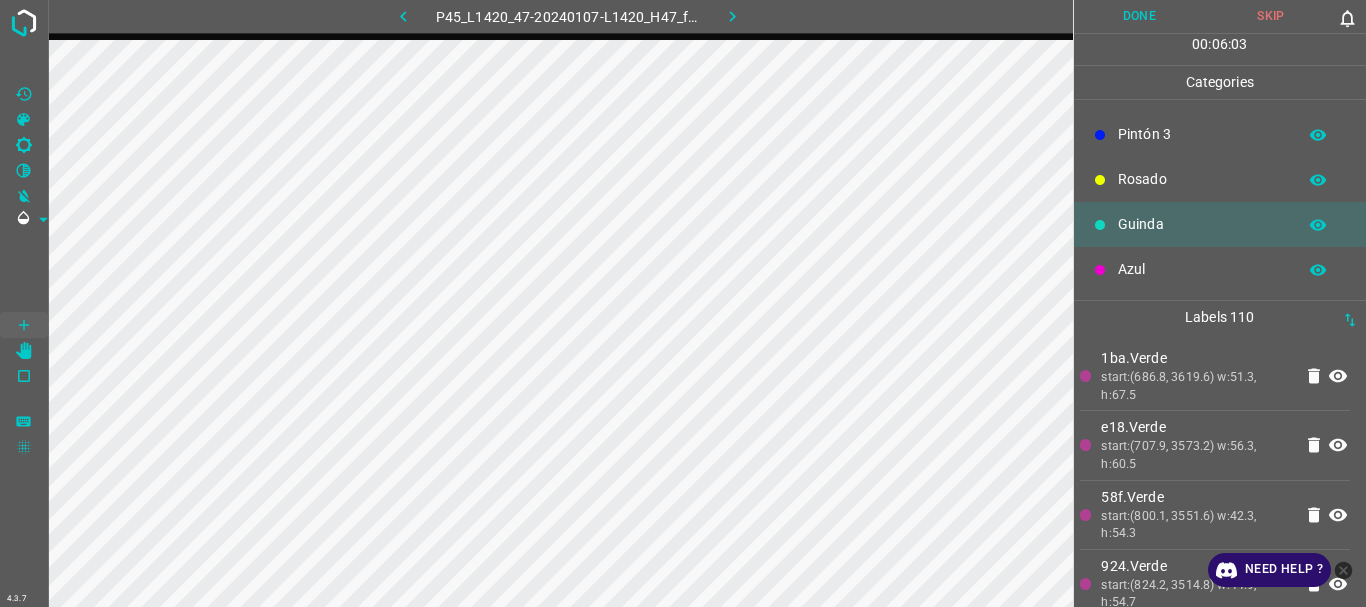scroll, scrollTop: 0, scrollLeft: 0, axis: both 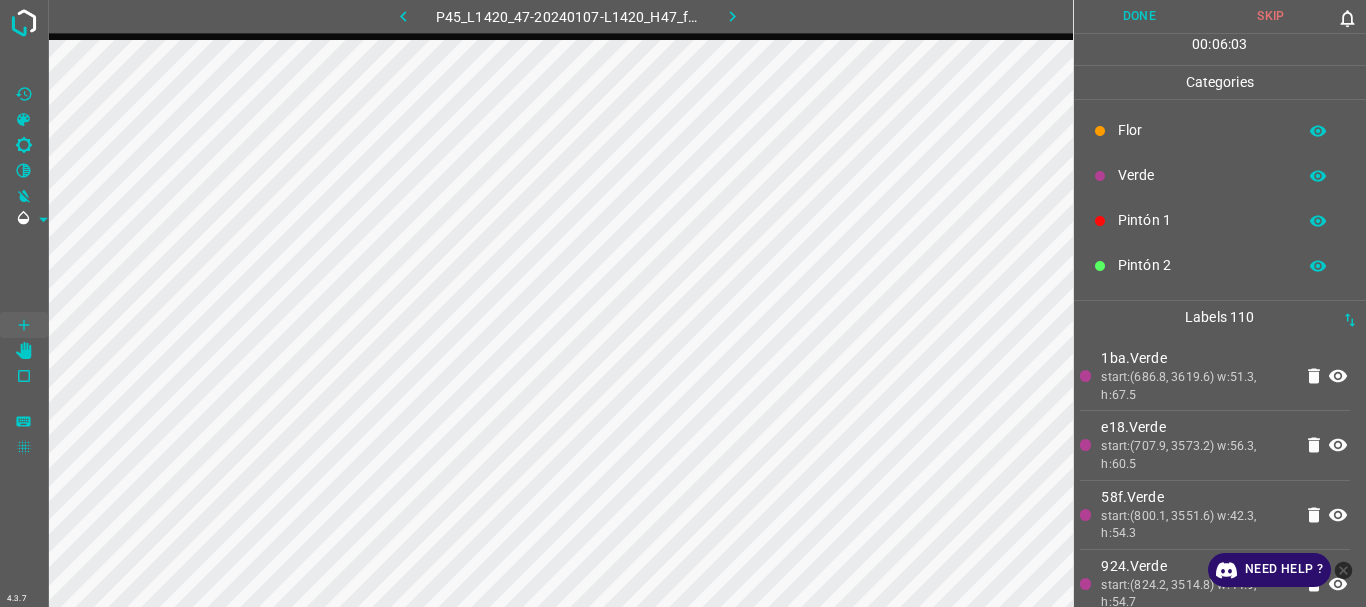 click on "Pintón 1" at bounding box center (1202, 220) 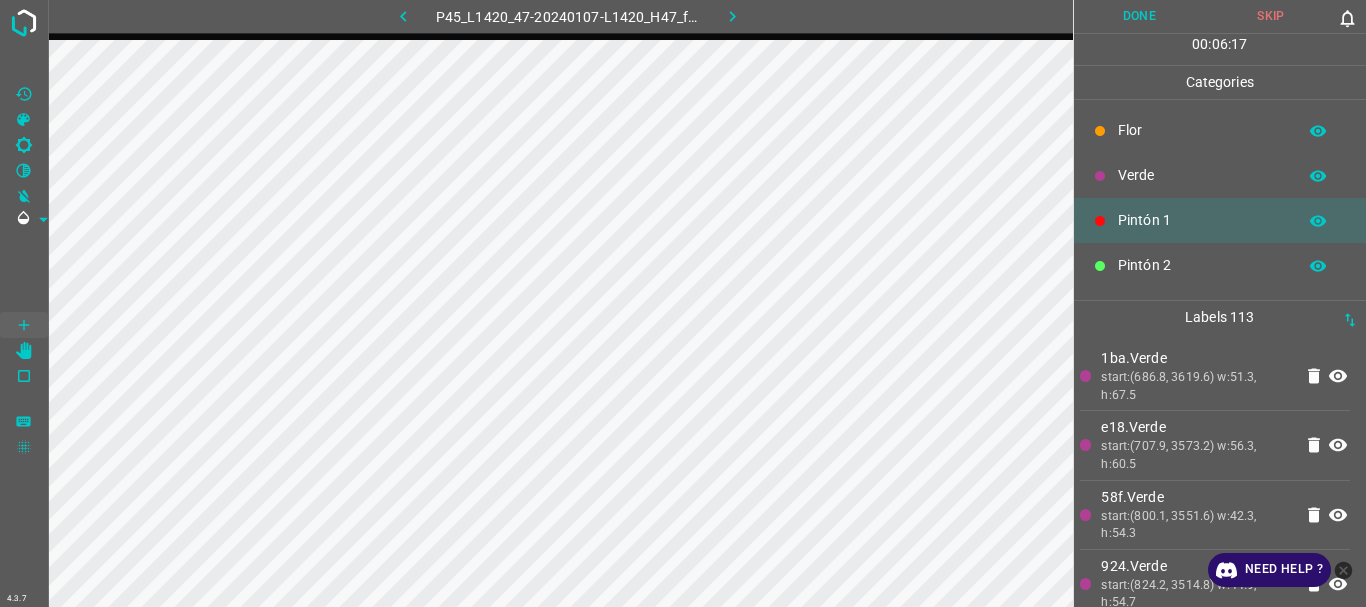 scroll, scrollTop: 176, scrollLeft: 0, axis: vertical 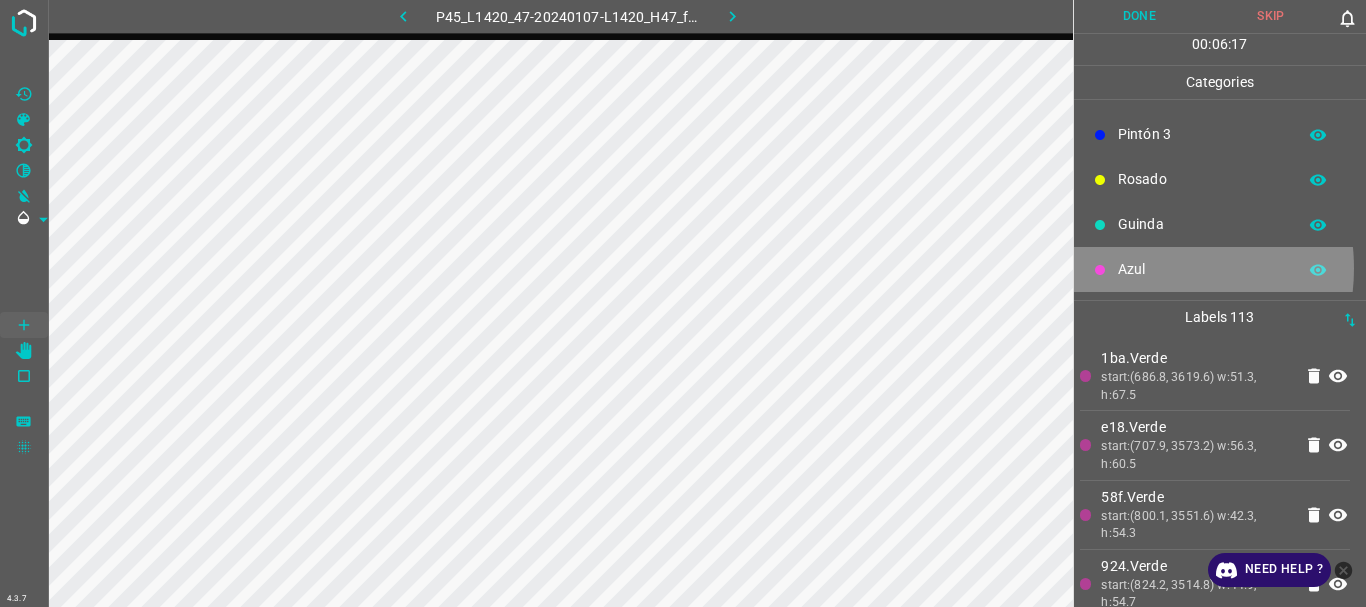 click on "Azul" at bounding box center [1202, 269] 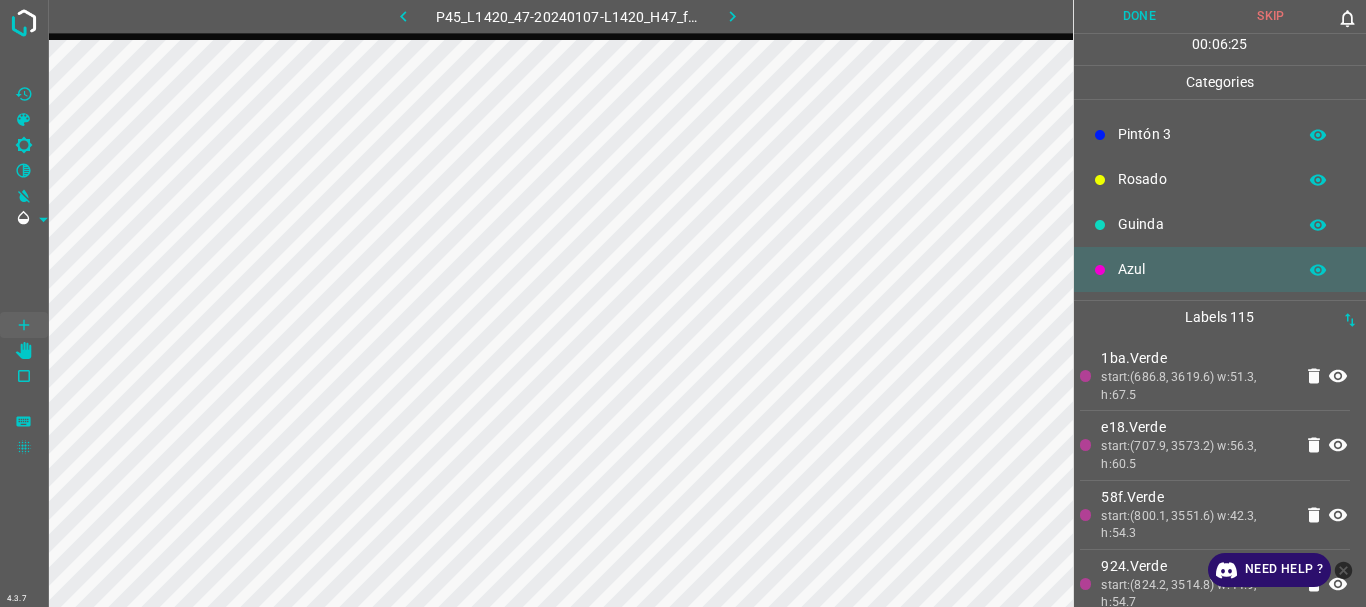 click on "Guinda" at bounding box center (1202, 224) 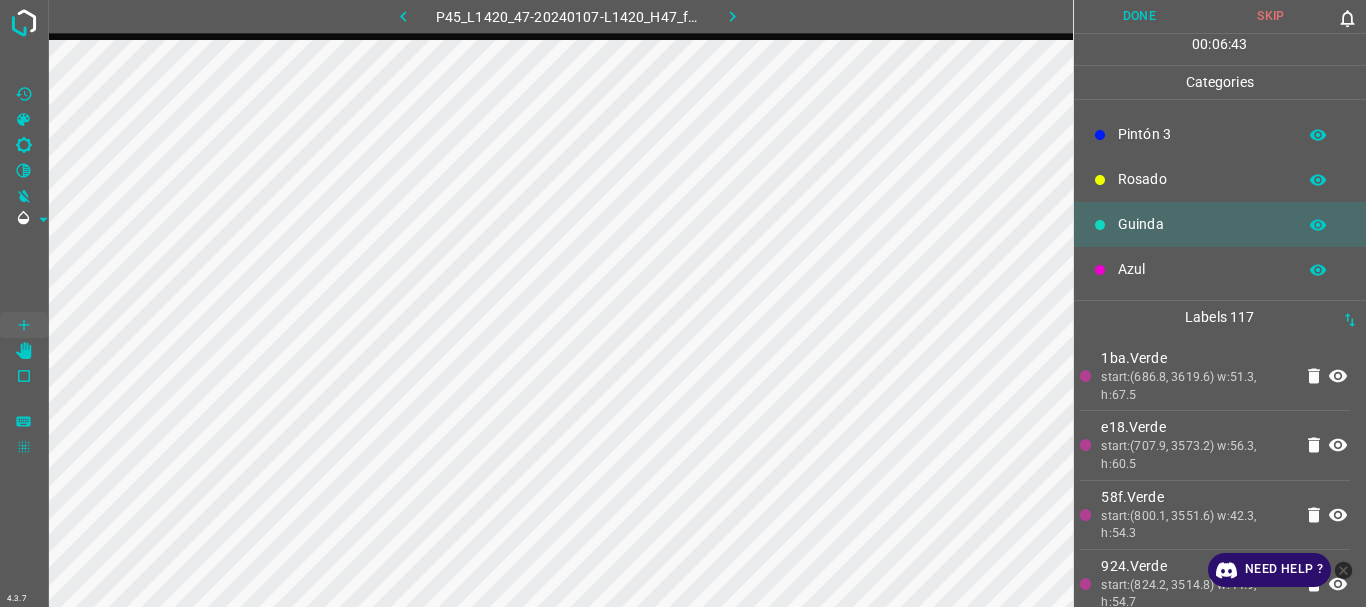 click on "Pintón 3" at bounding box center (1202, 134) 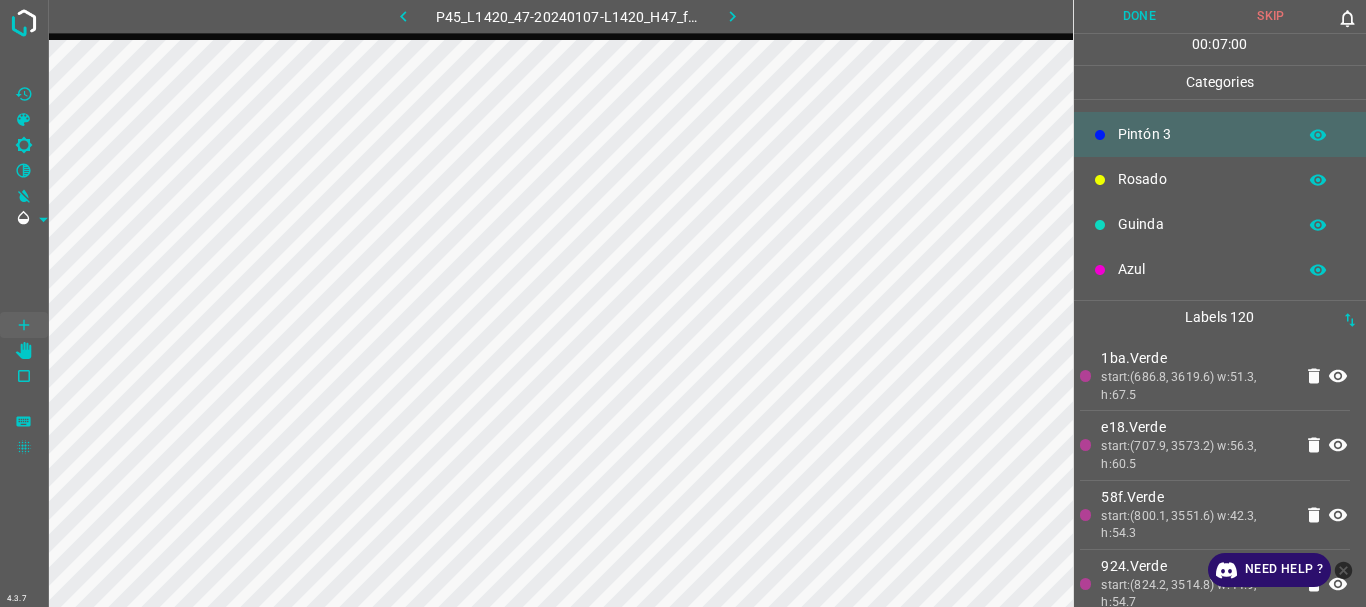 scroll, scrollTop: 0, scrollLeft: 0, axis: both 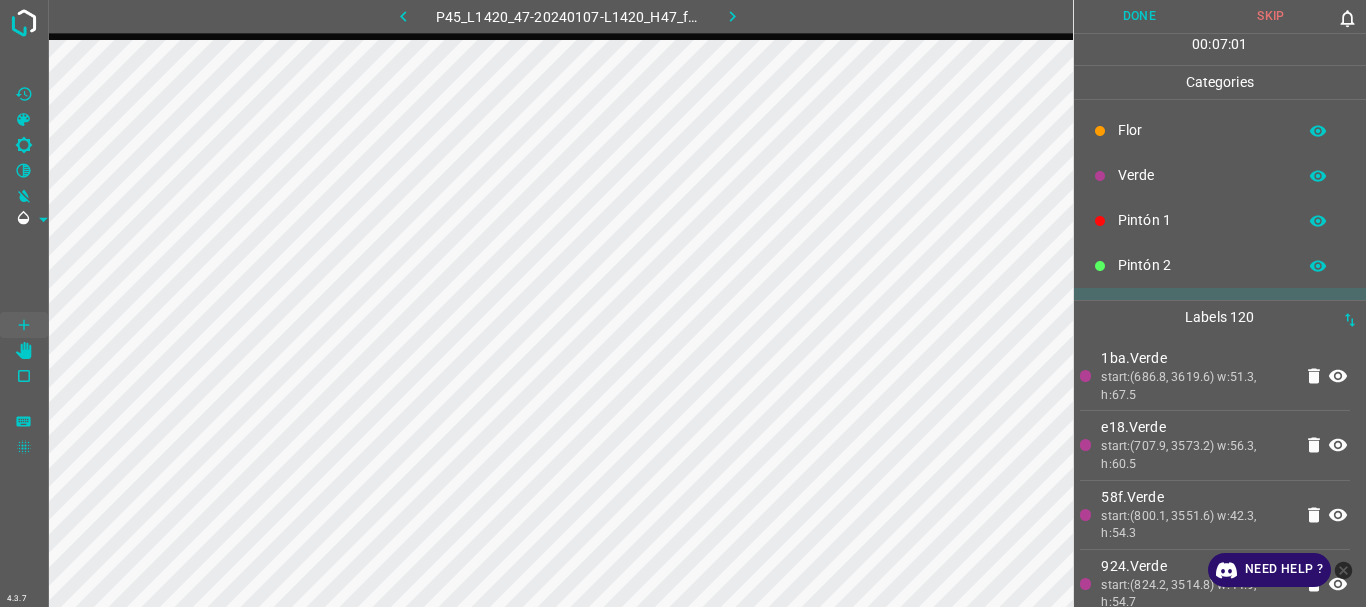 click on "Pintón 2" at bounding box center [1220, 265] 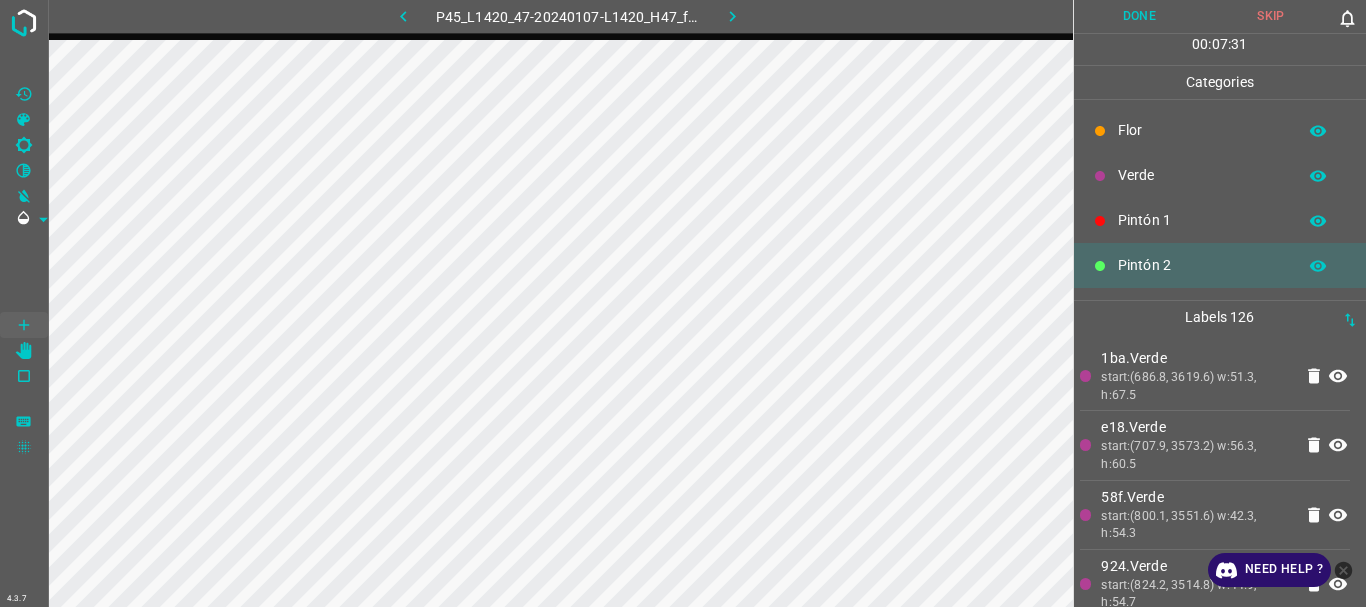 scroll, scrollTop: 176, scrollLeft: 0, axis: vertical 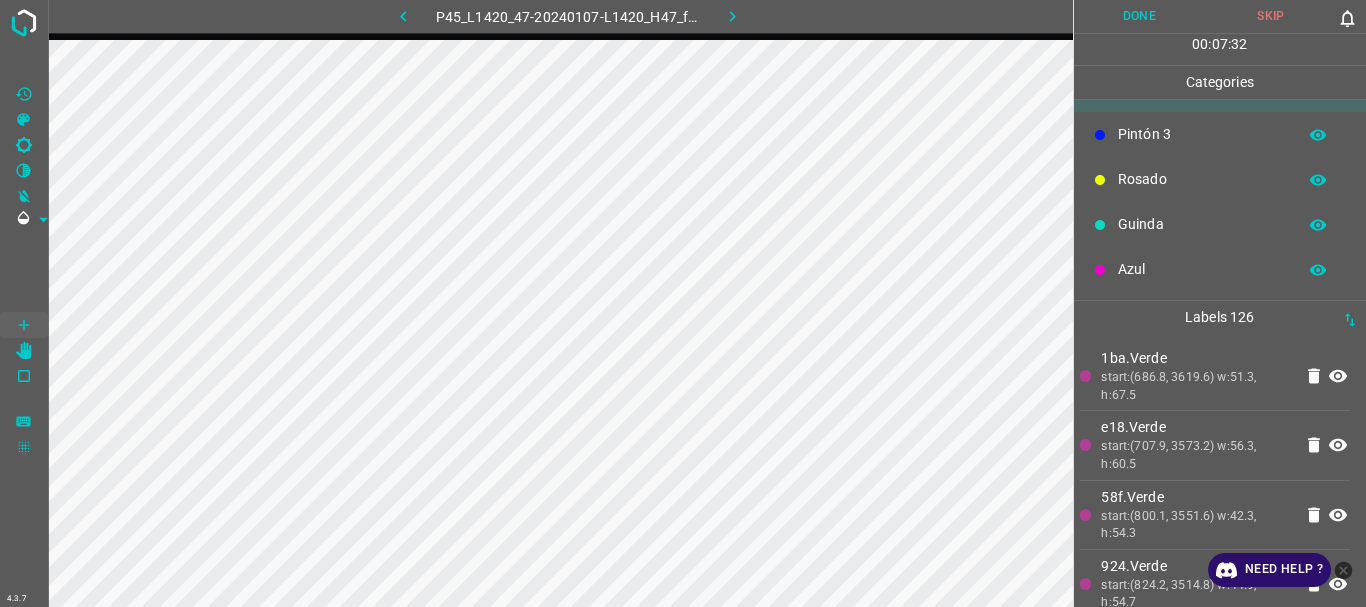 click on "Pintón 3" at bounding box center (1202, 134) 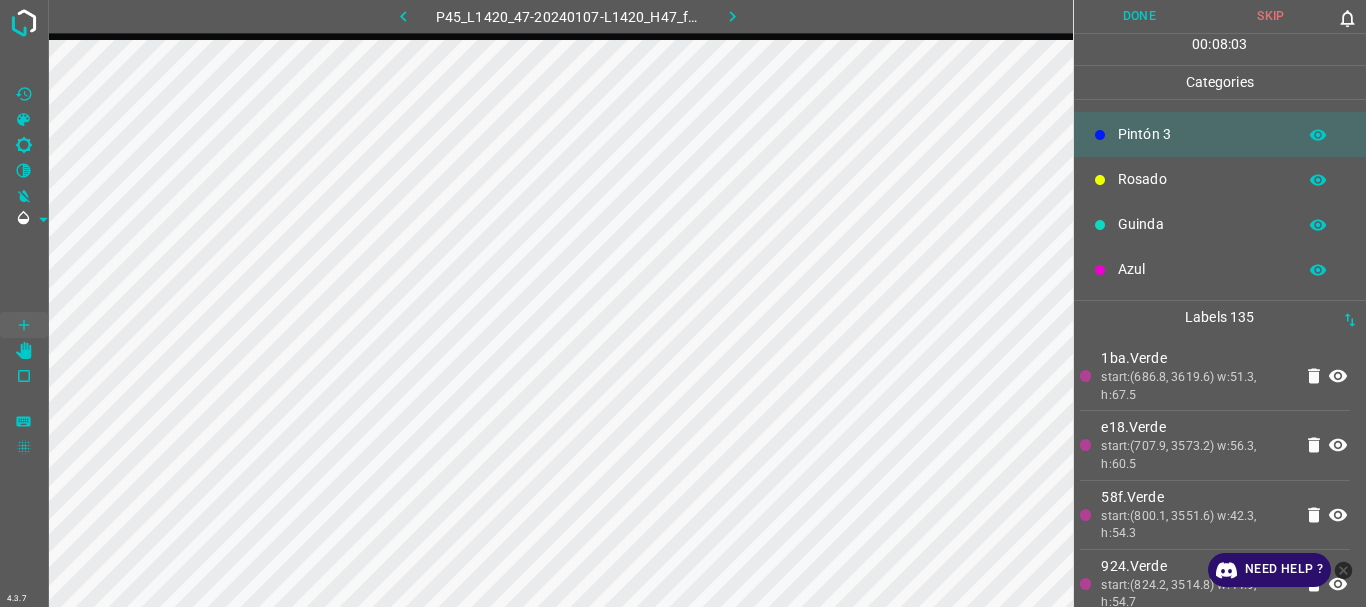 click on "Azul" at bounding box center (1202, 269) 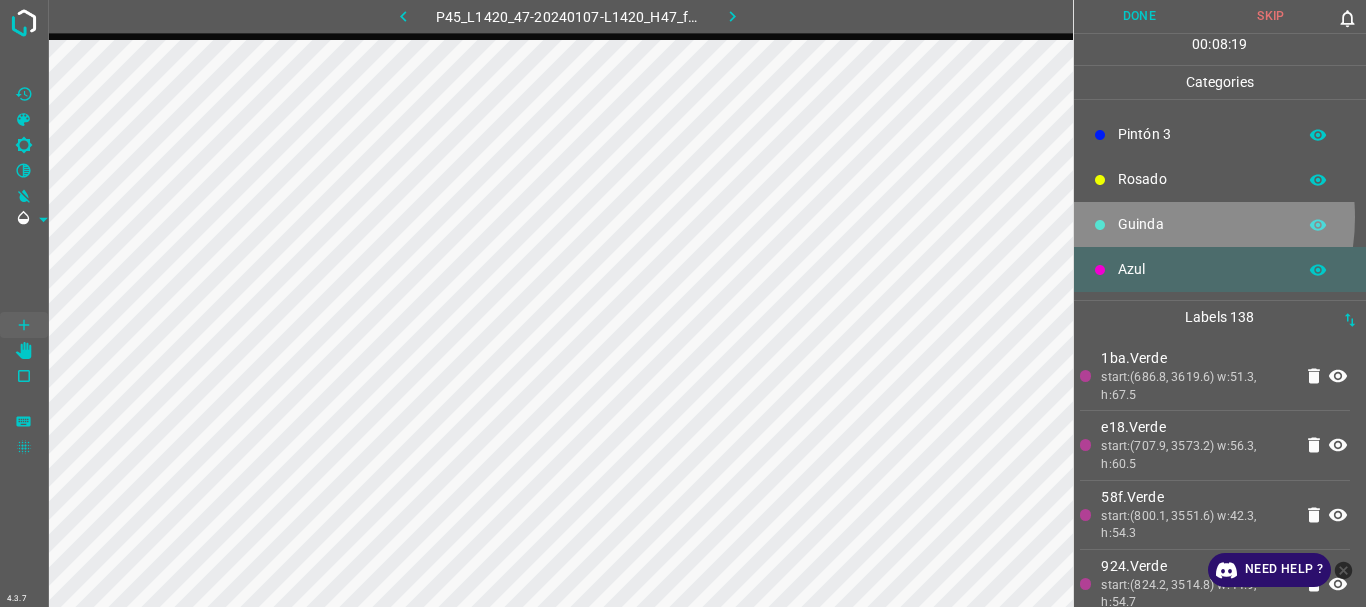 click on "Guinda" at bounding box center (1202, 224) 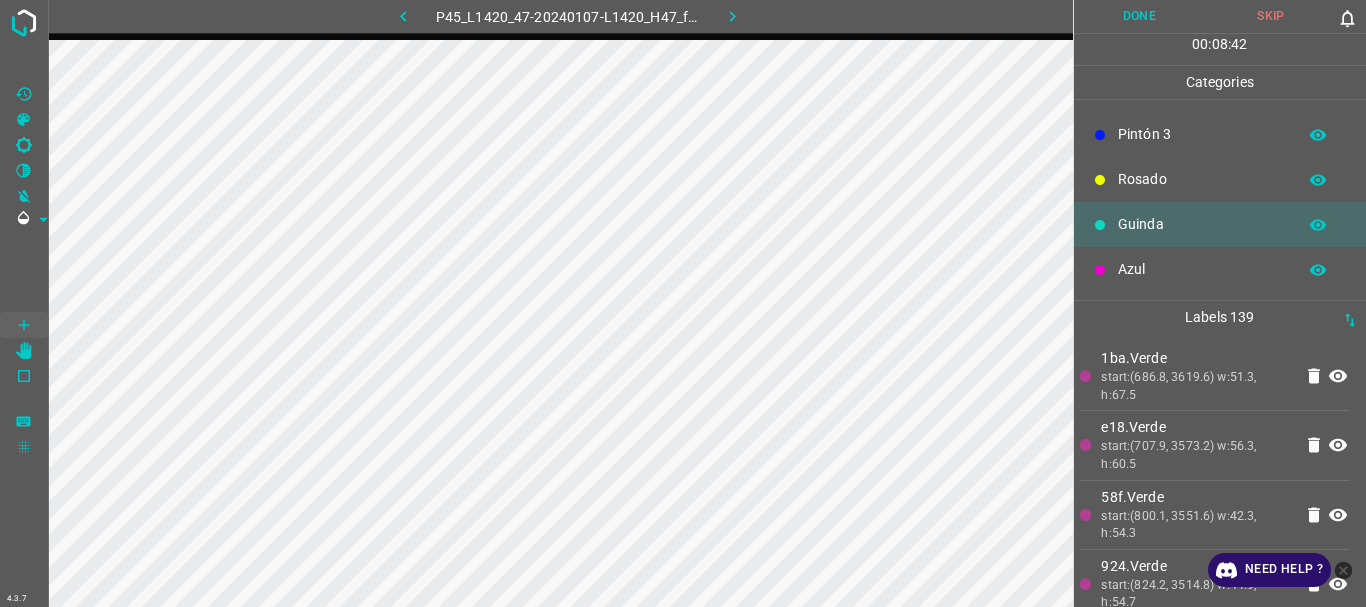scroll, scrollTop: 0, scrollLeft: 0, axis: both 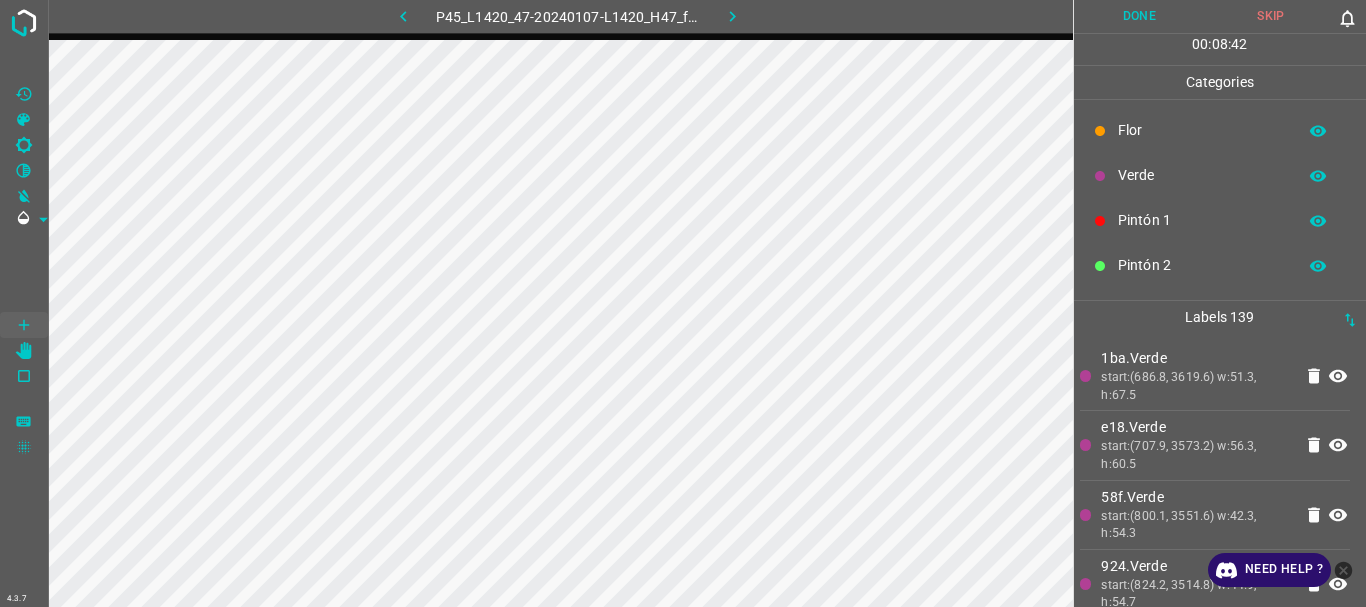 click on "Verde" at bounding box center (1202, 175) 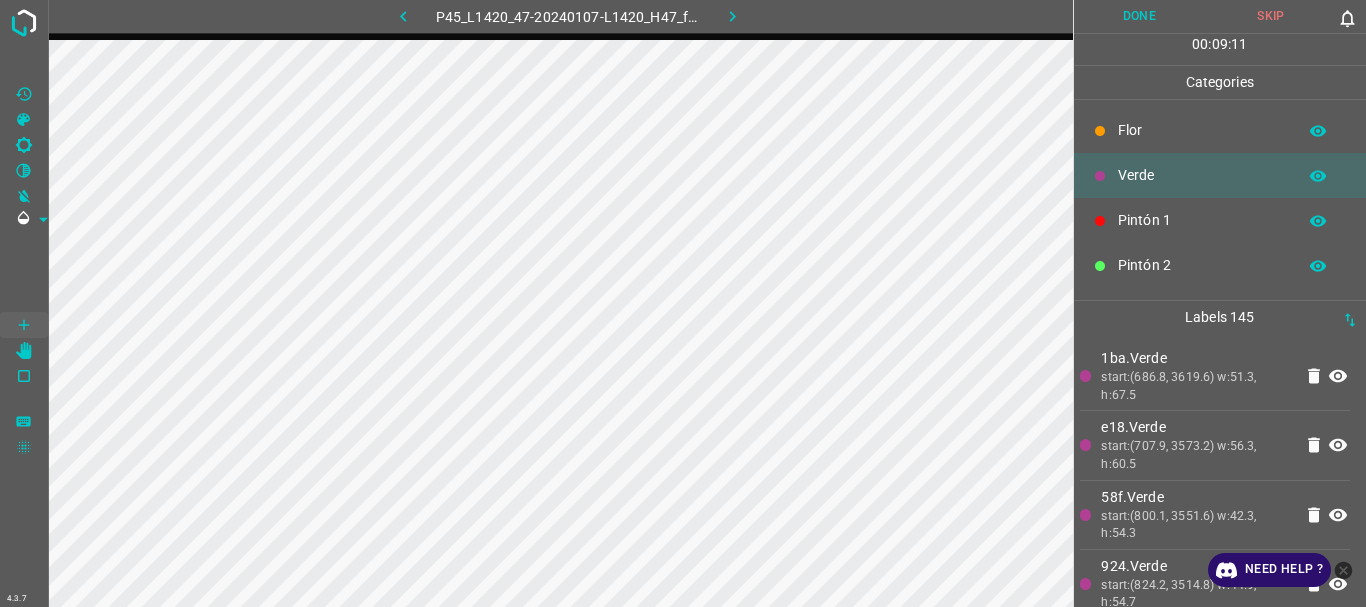 scroll, scrollTop: 176, scrollLeft: 0, axis: vertical 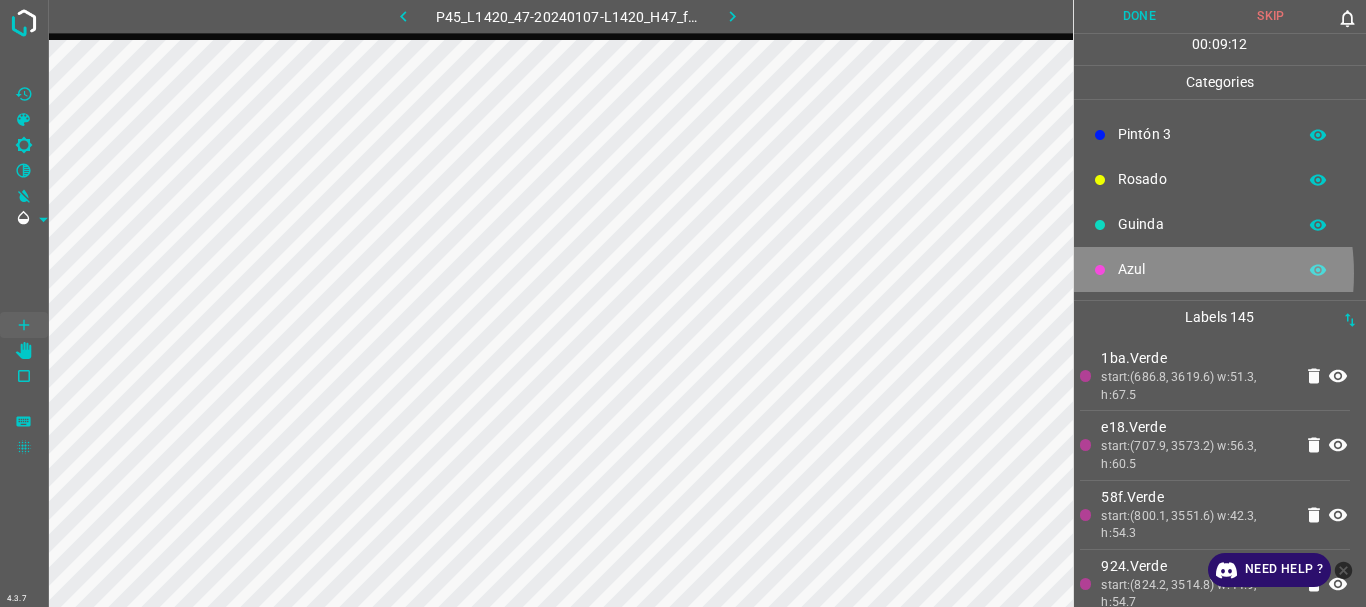 click on "Azul" at bounding box center (1202, 269) 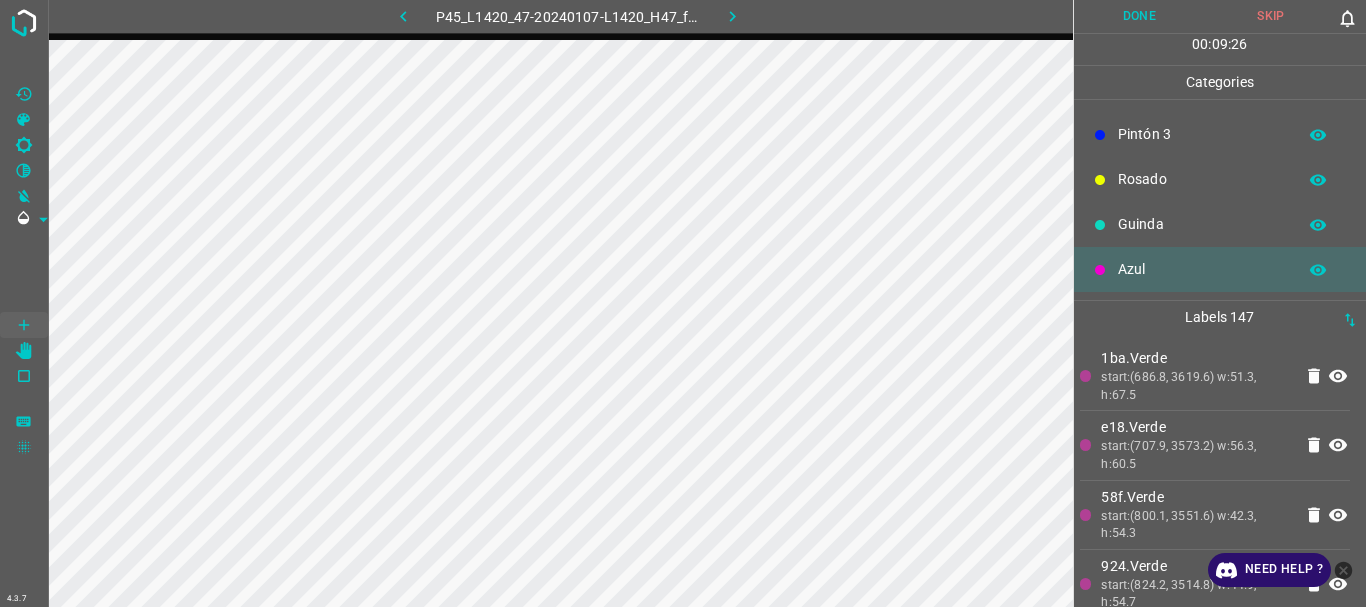 scroll, scrollTop: 0, scrollLeft: 0, axis: both 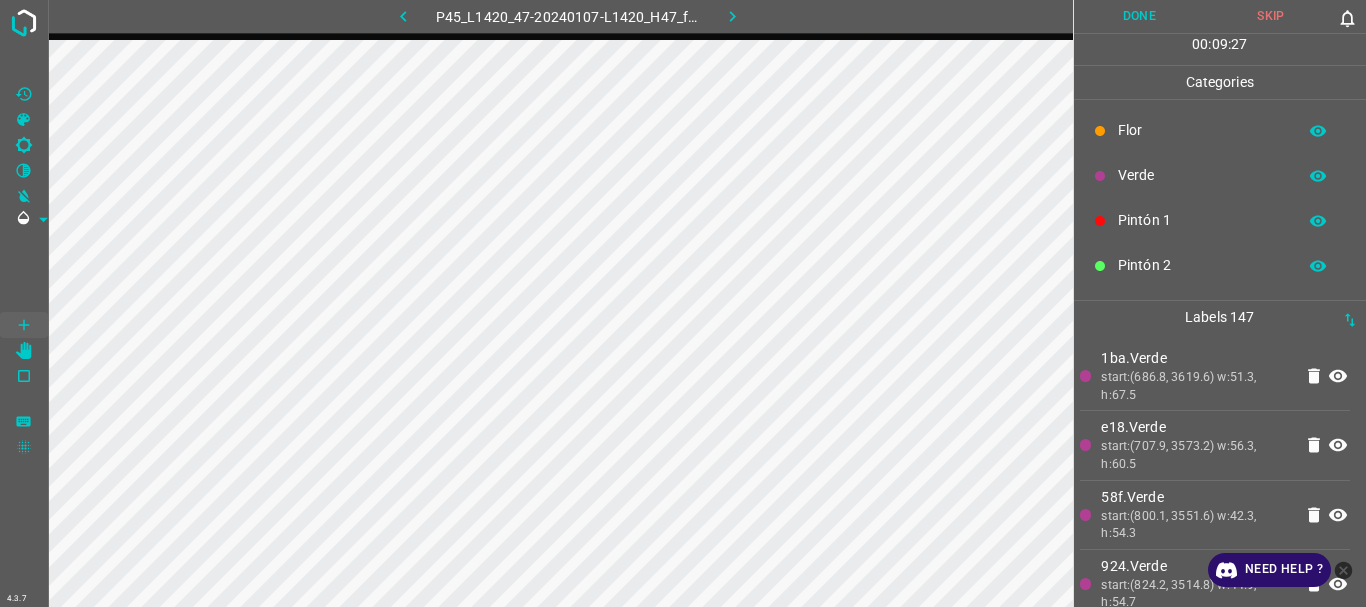 click on "Verde" at bounding box center (1202, 175) 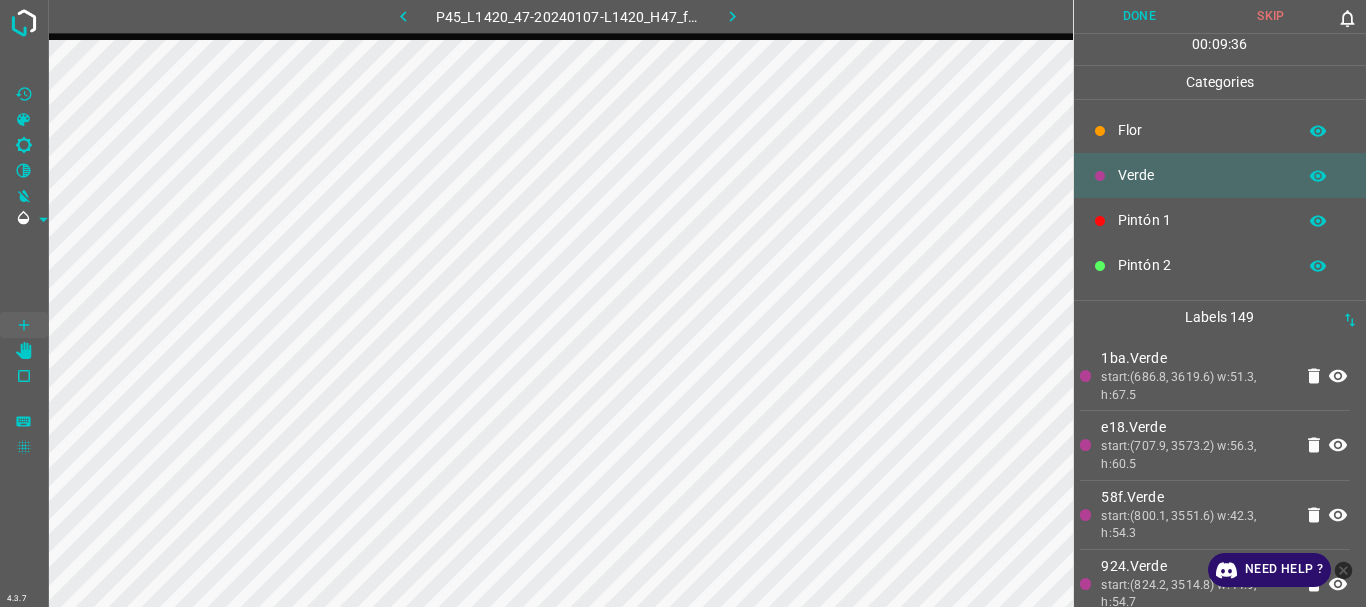 scroll, scrollTop: 176, scrollLeft: 0, axis: vertical 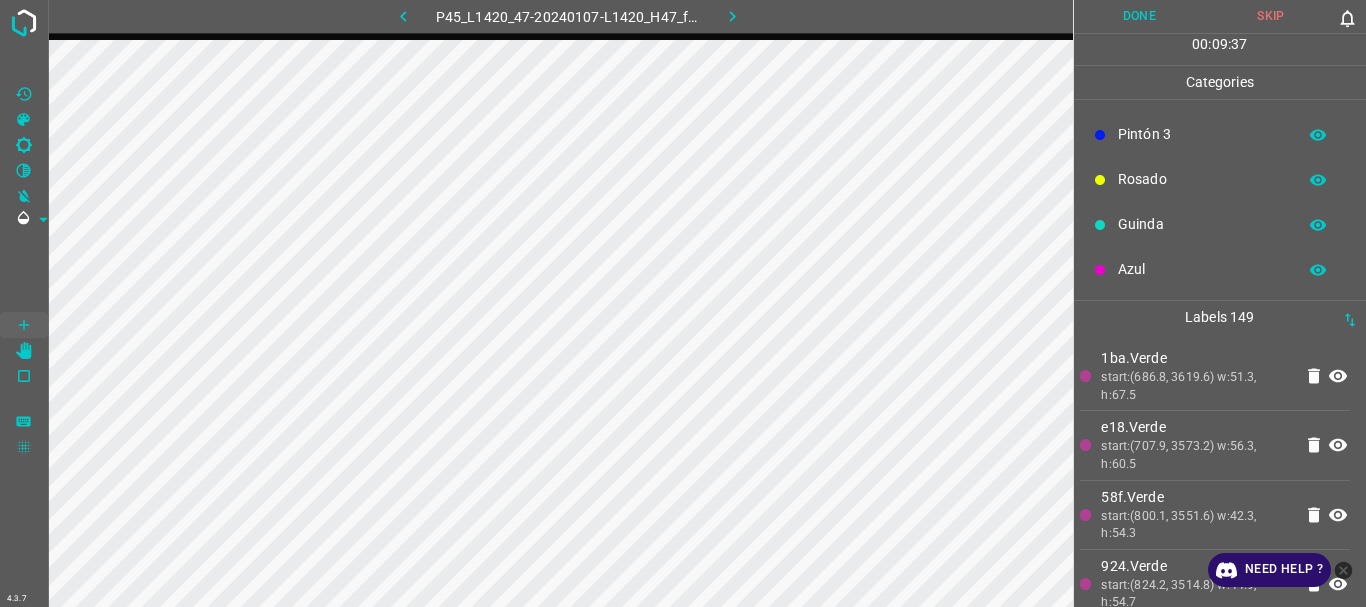 click on "Azul" at bounding box center [1202, 269] 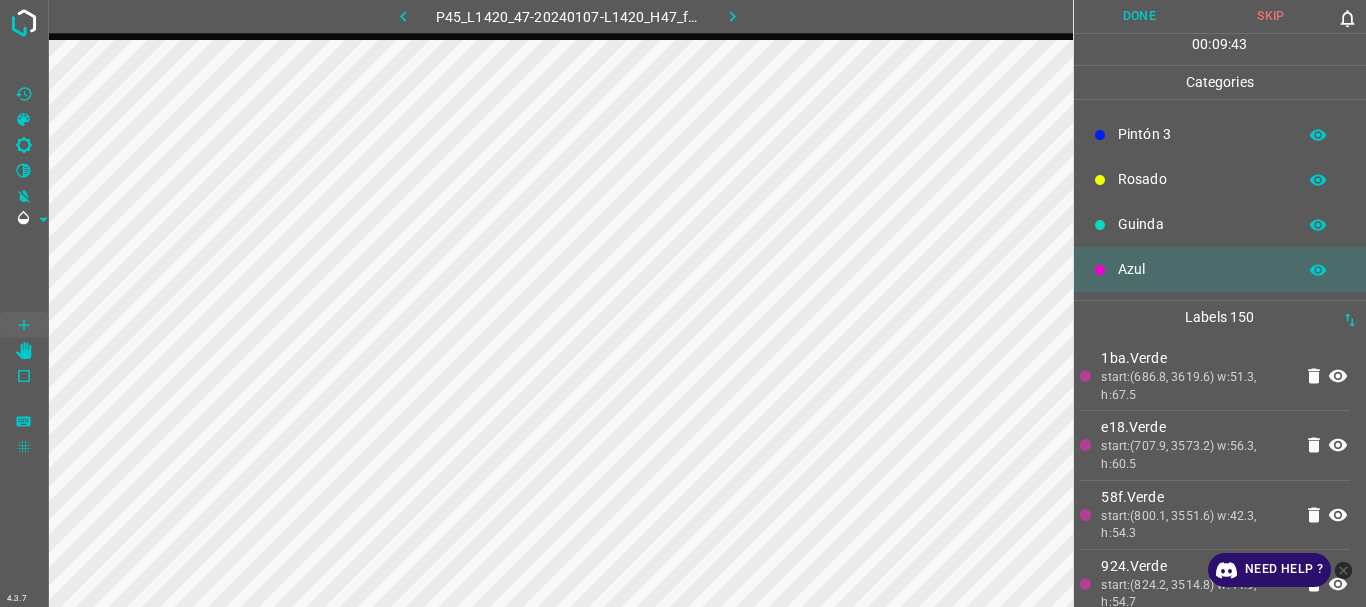 click on "Pintón 3" at bounding box center (1202, 134) 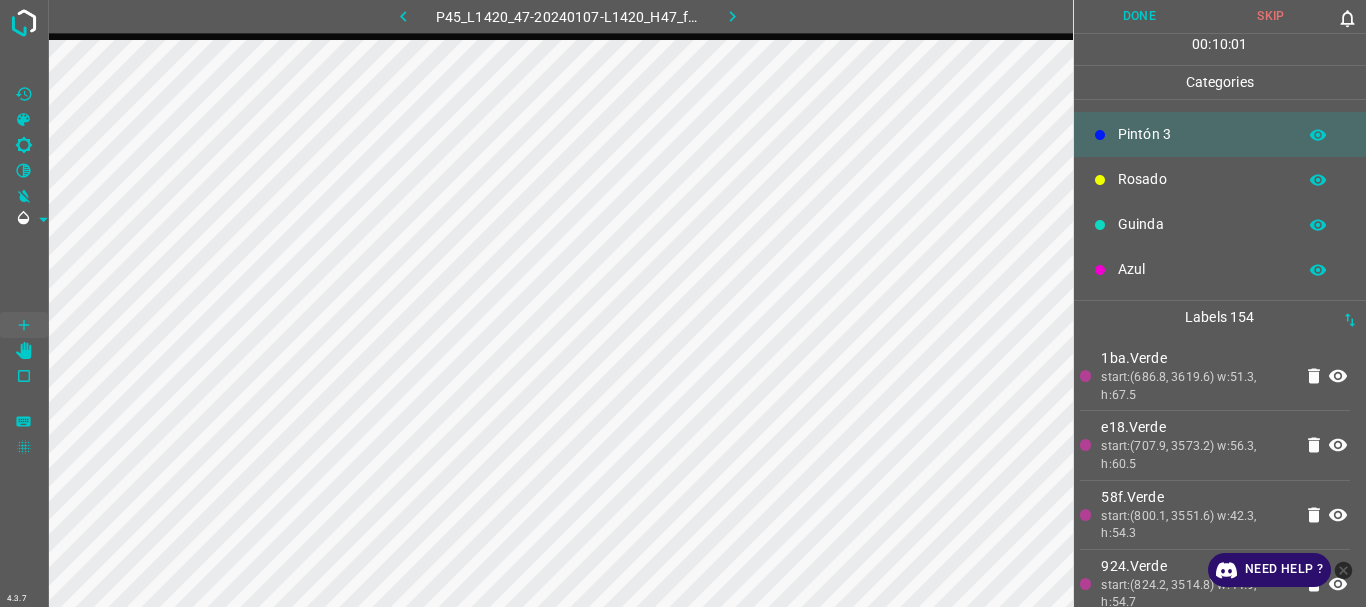 click on "Guinda" at bounding box center (1202, 224) 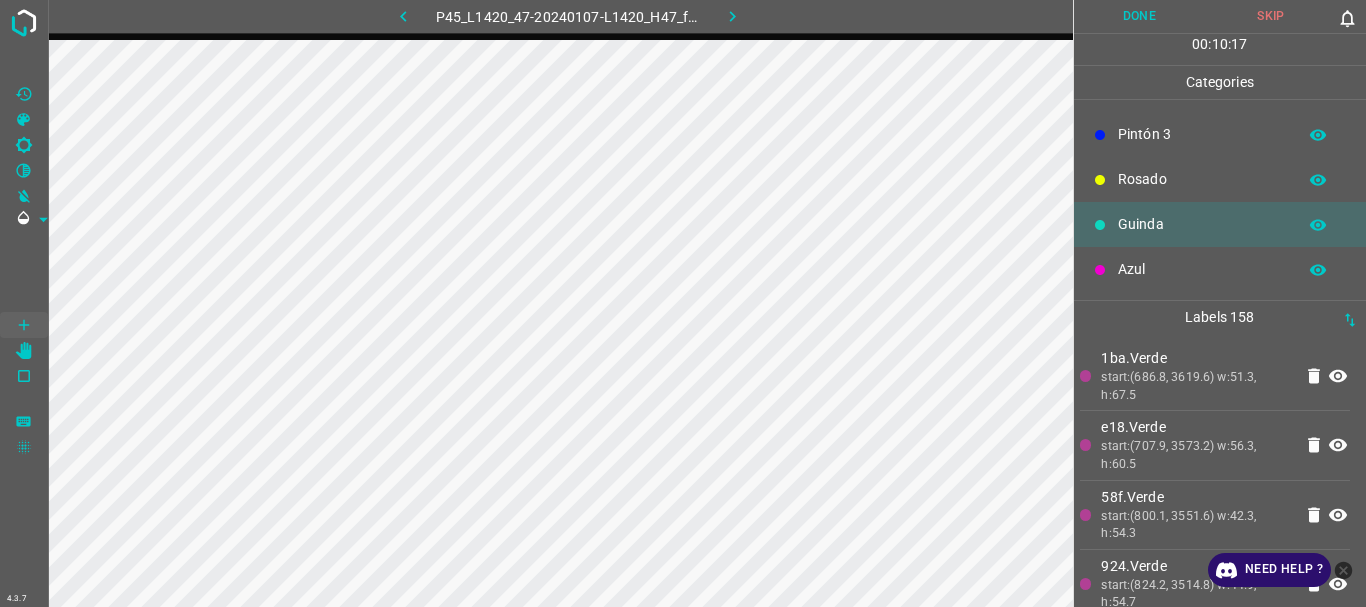 click on "Azul" at bounding box center (1202, 269) 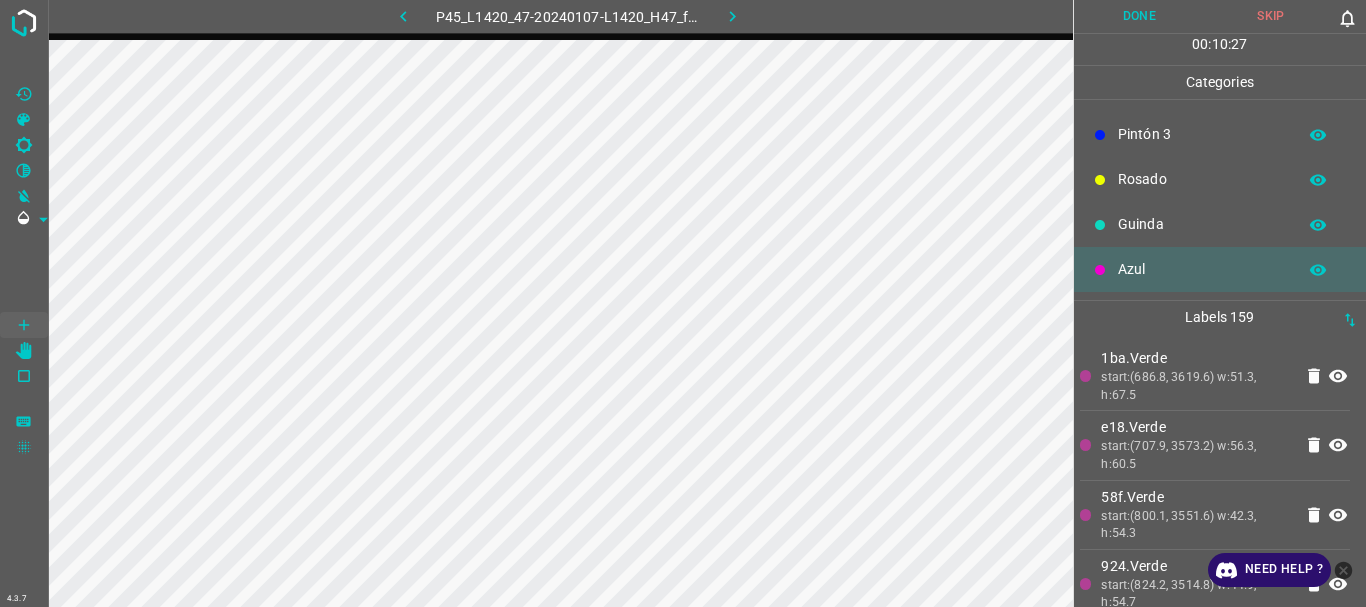 click on "Guinda" at bounding box center [1202, 224] 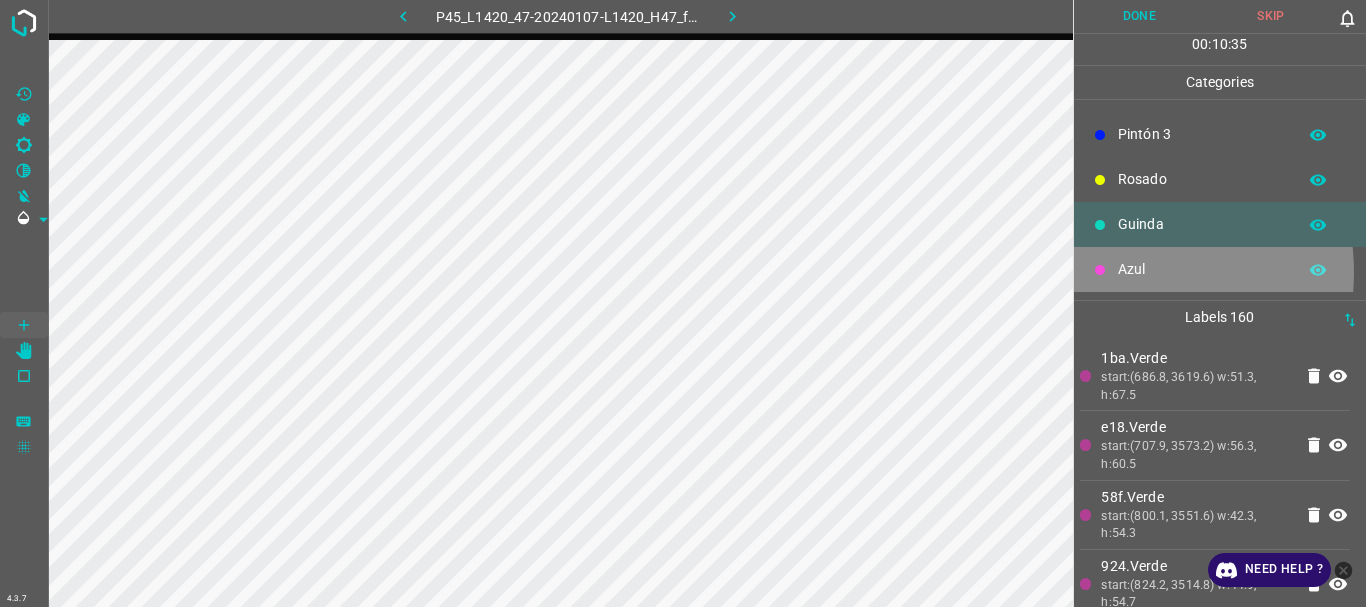 click on "Azul" at bounding box center [1220, 269] 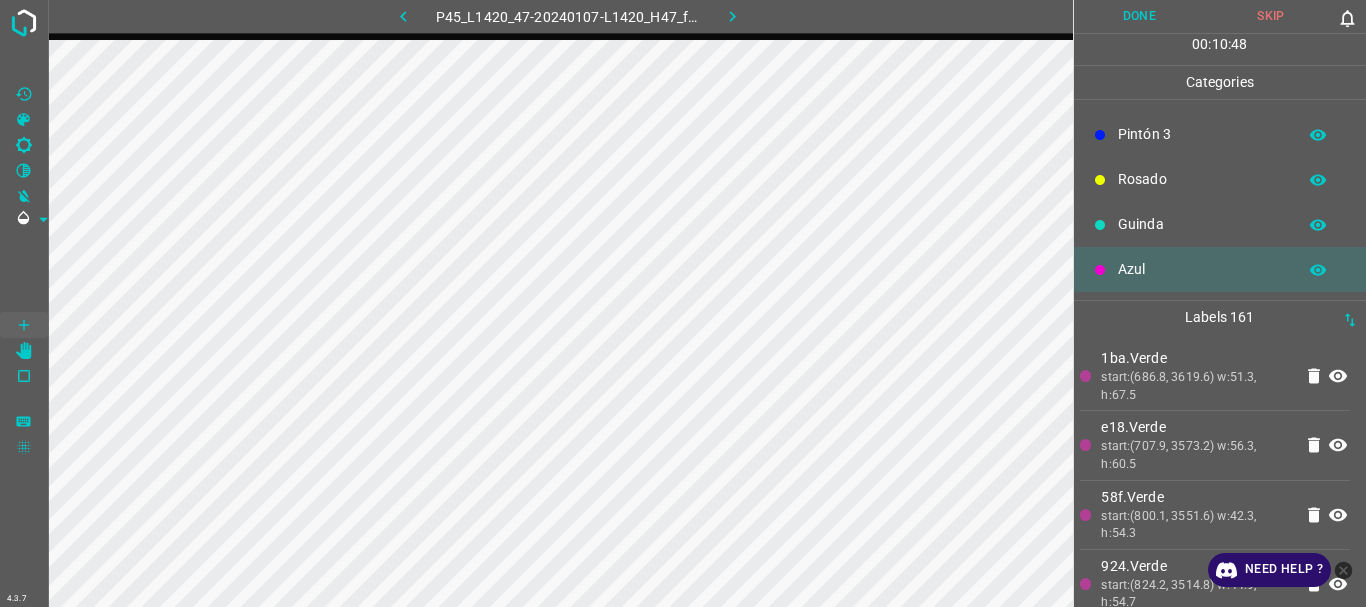 click on "Guinda" at bounding box center [1202, 224] 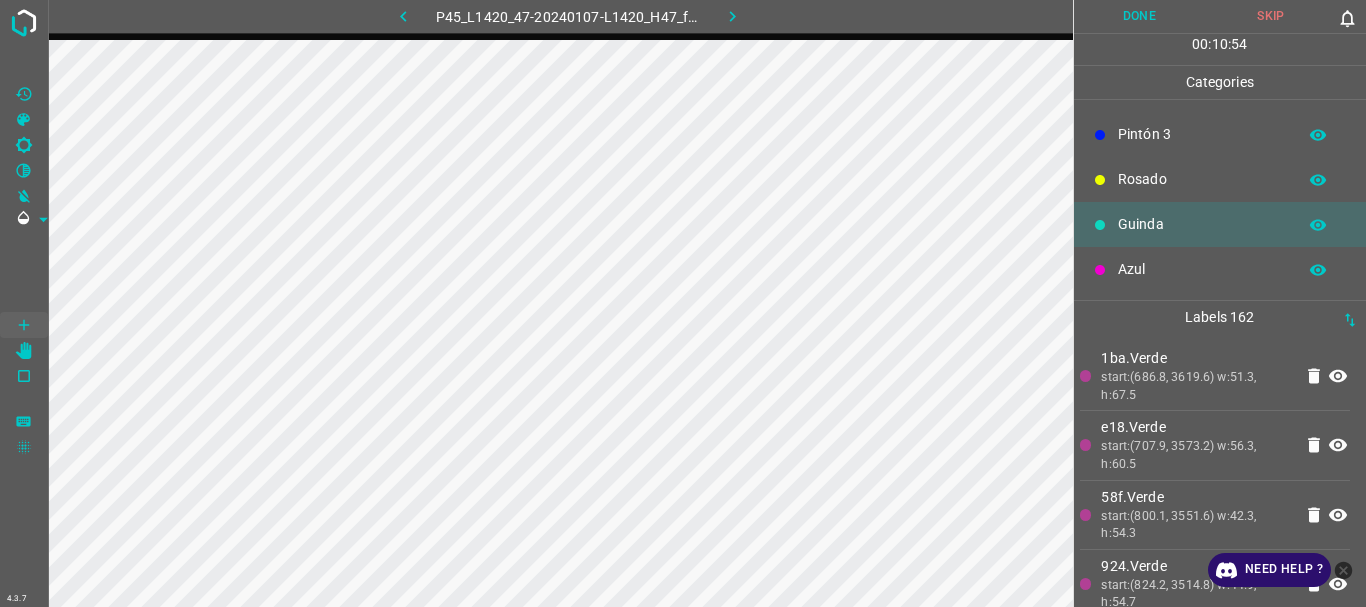 click on "Azul" at bounding box center (1202, 269) 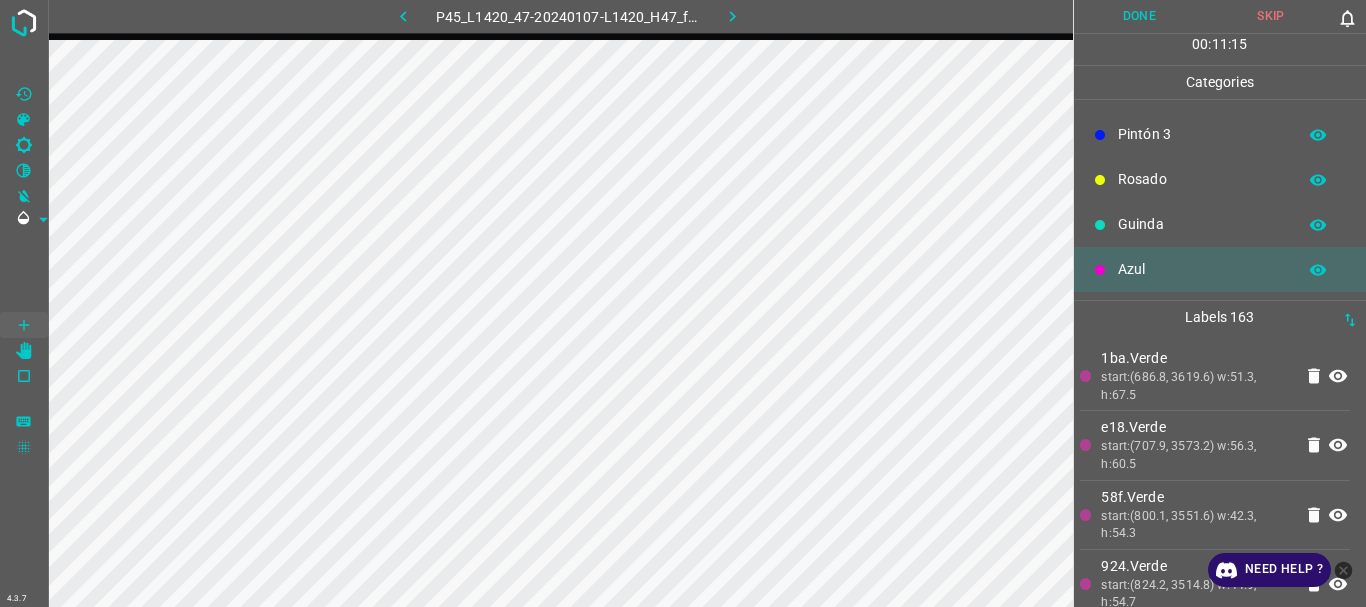 click on "Pintón 3" at bounding box center [1202, 134] 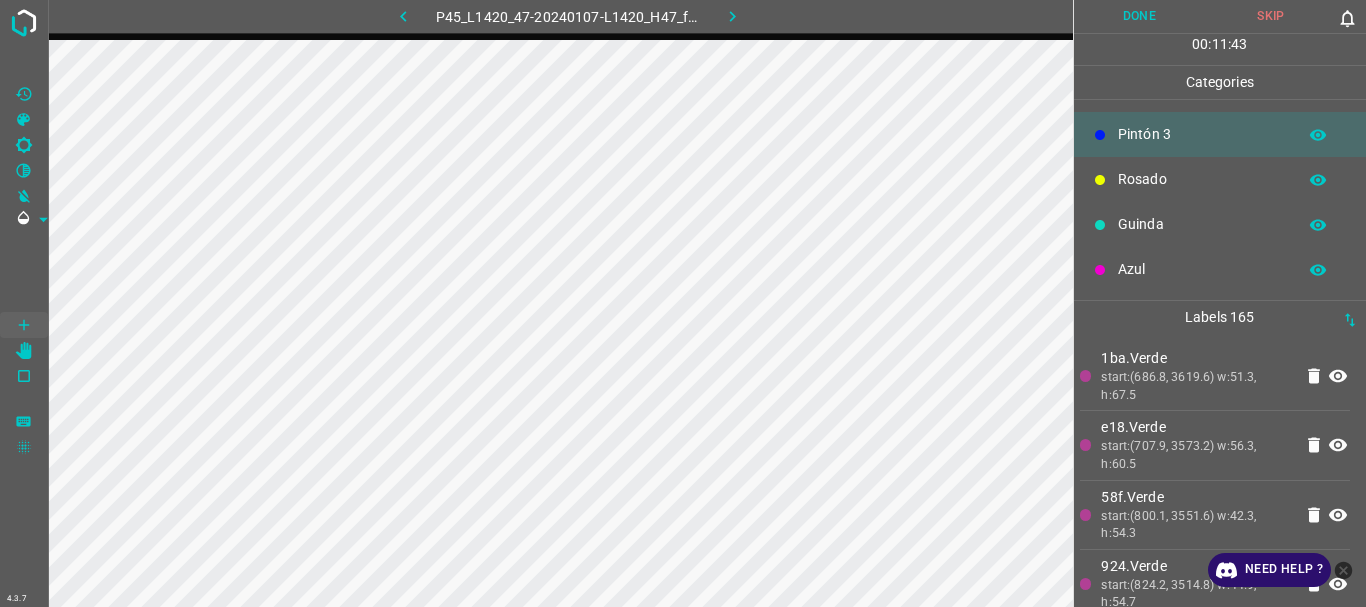 click on "Azul" at bounding box center (1202, 269) 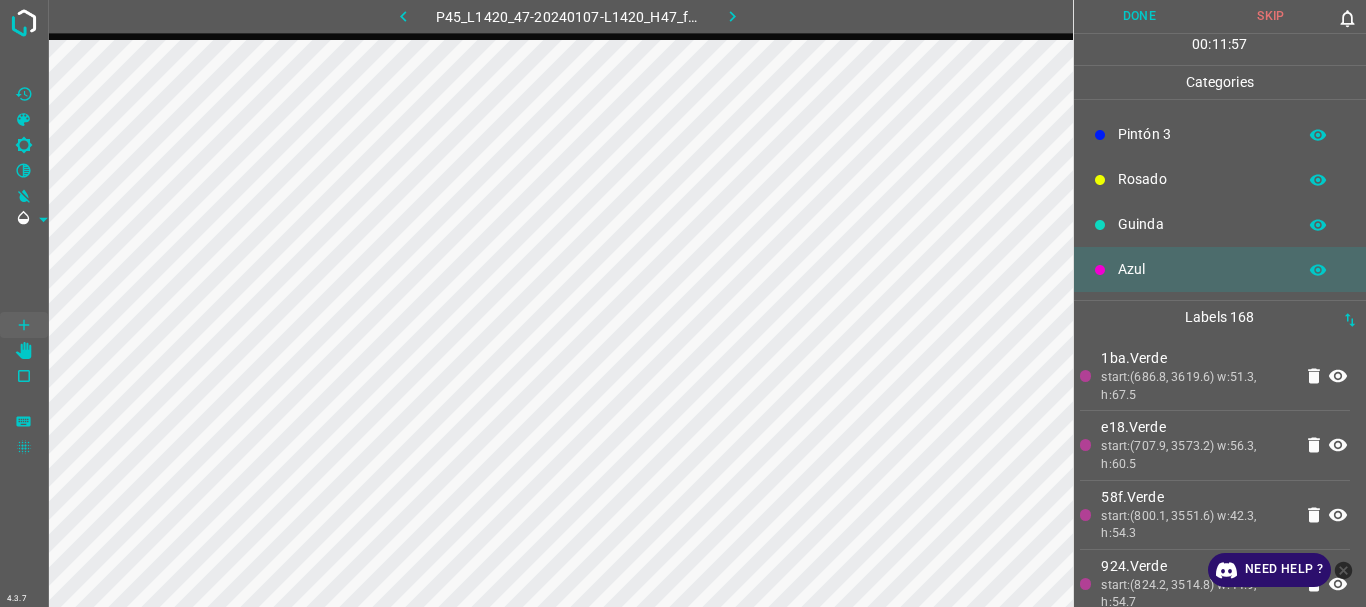 click on "Pintón 3" at bounding box center [1202, 134] 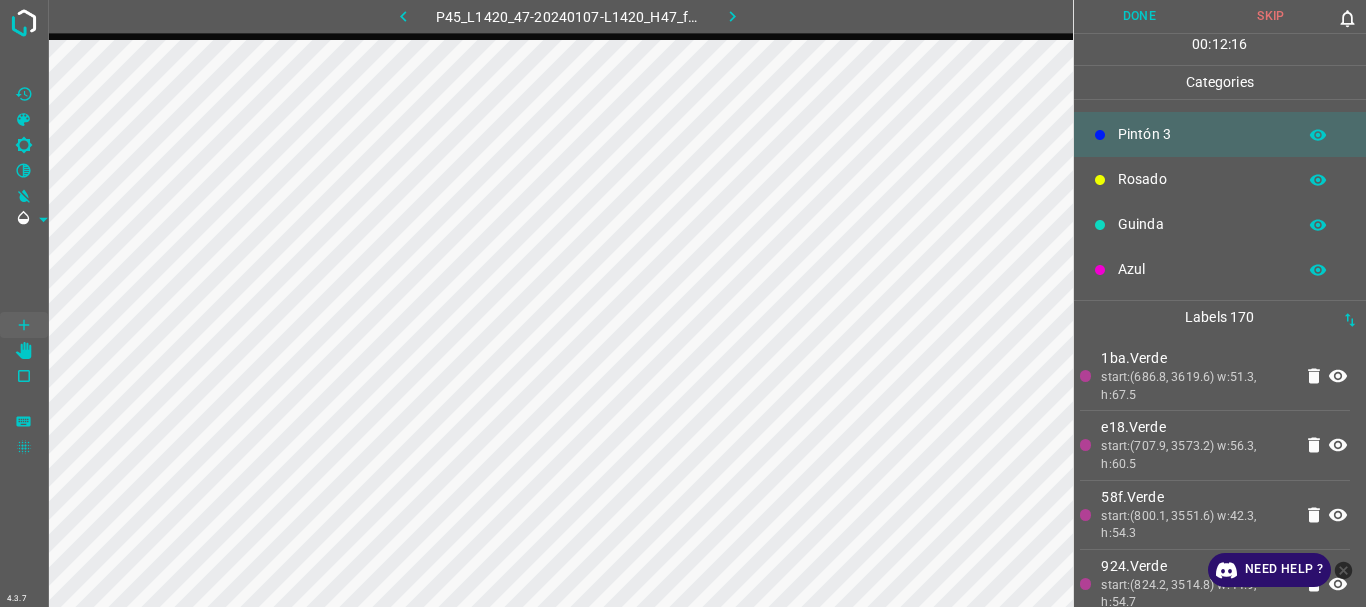 click on "Guinda" at bounding box center [1202, 224] 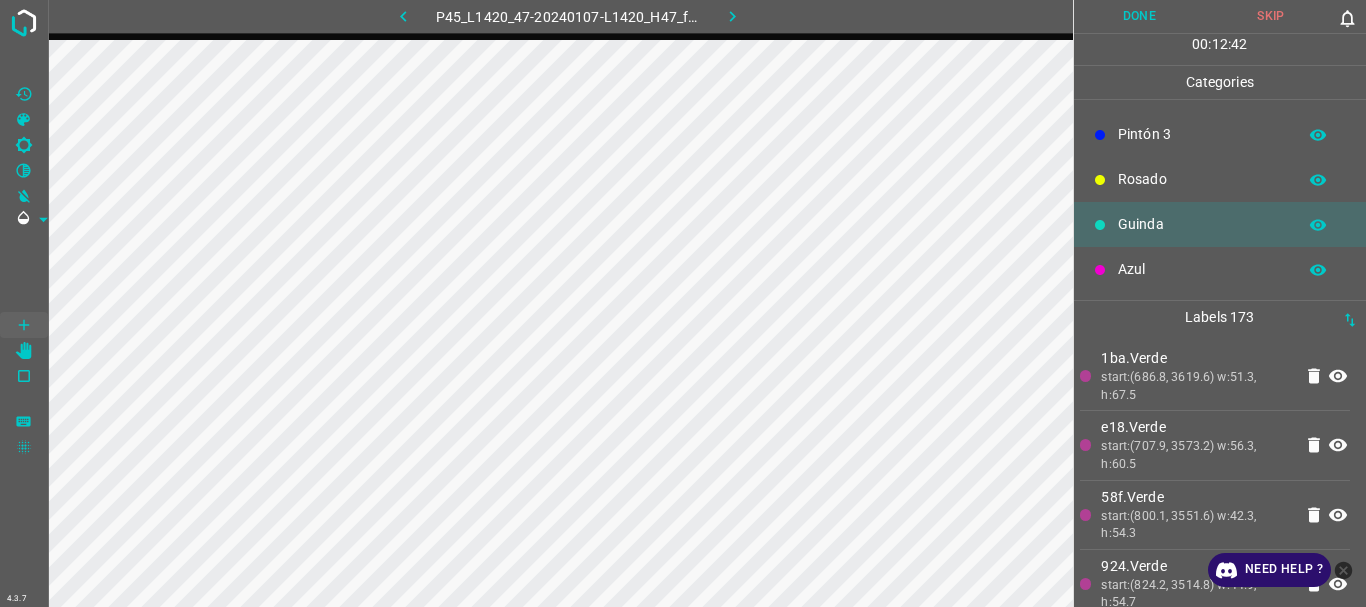 scroll, scrollTop: 0, scrollLeft: 0, axis: both 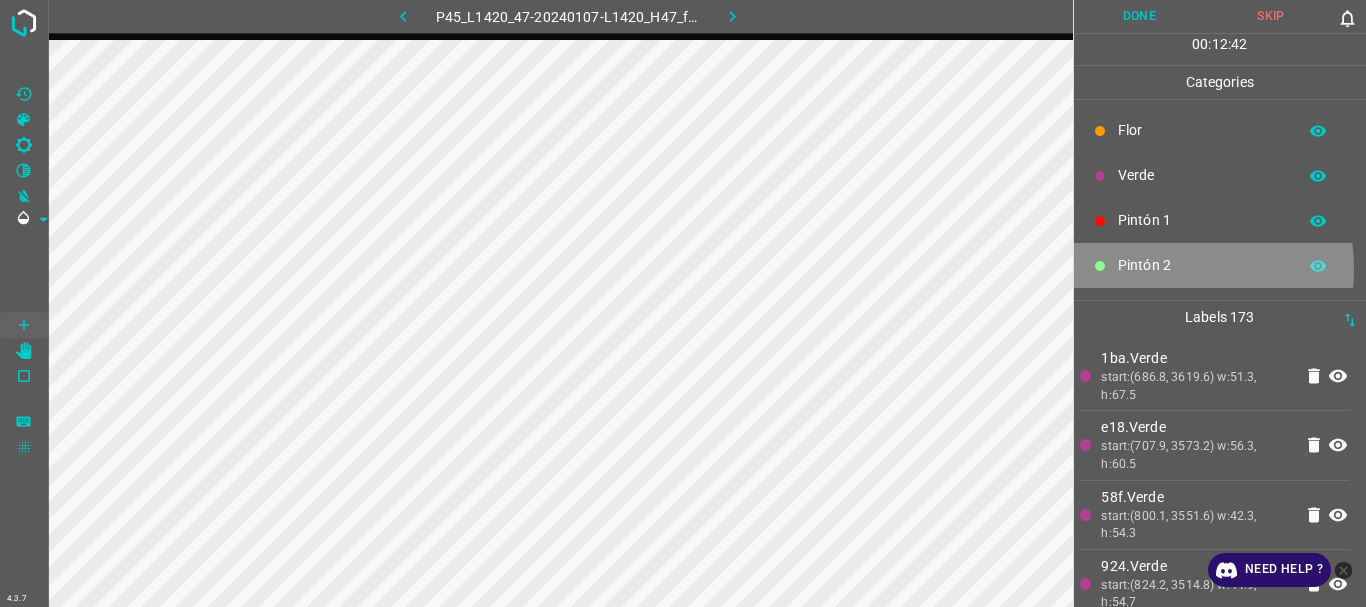 click on "Pintón 2" at bounding box center [1202, 265] 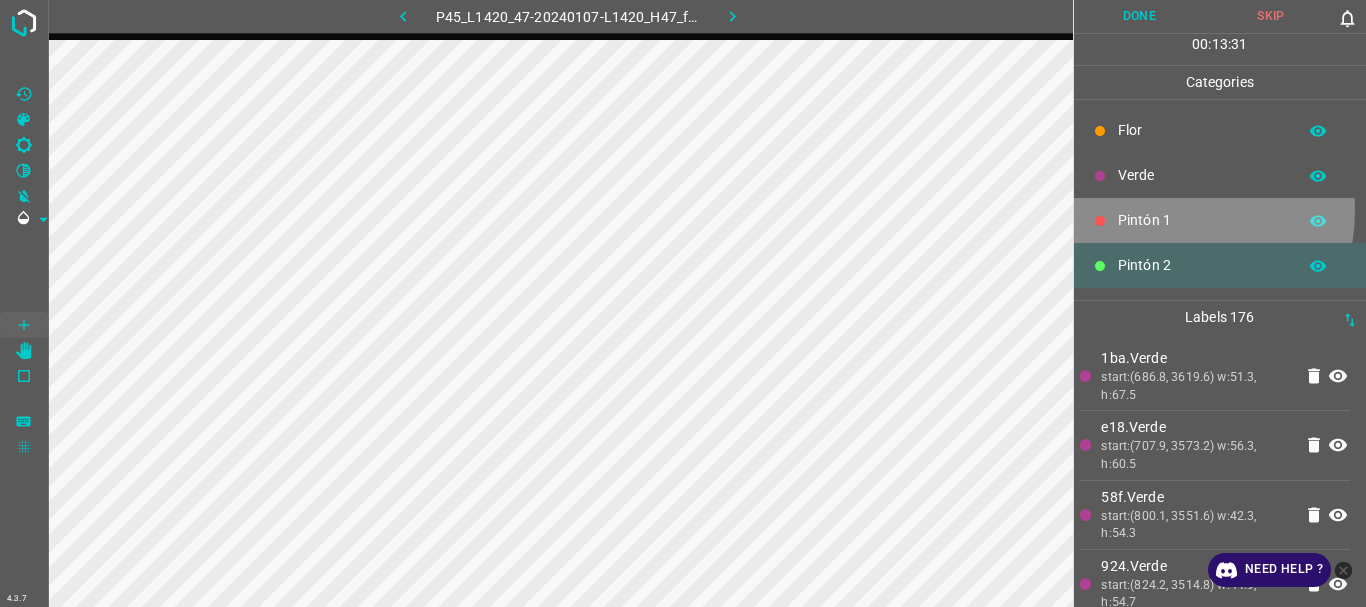 click on "Pintón 1" at bounding box center (1202, 220) 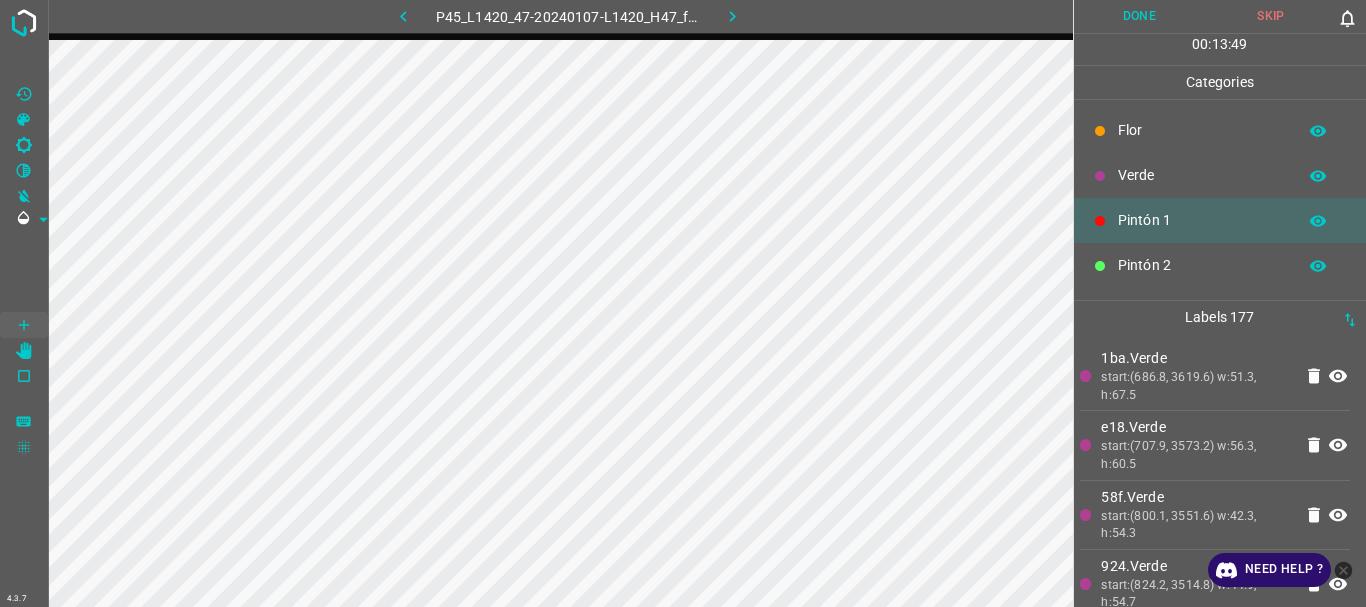 scroll, scrollTop: 176, scrollLeft: 0, axis: vertical 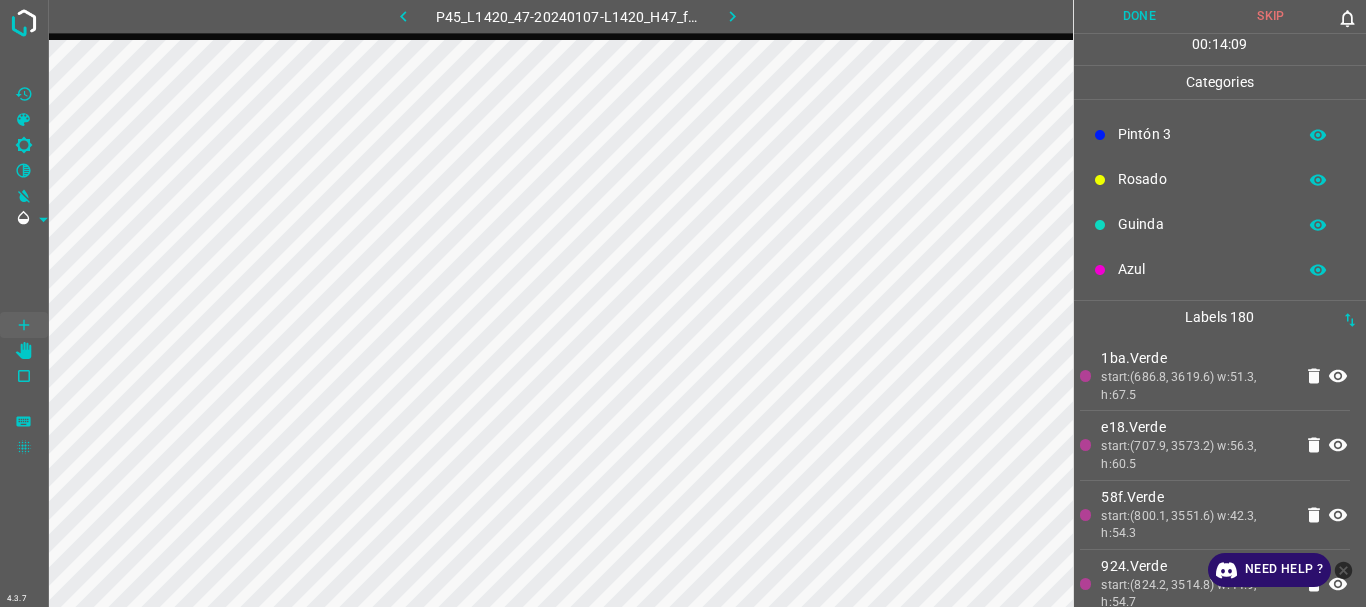 click on "Rosado" at bounding box center (1202, 179) 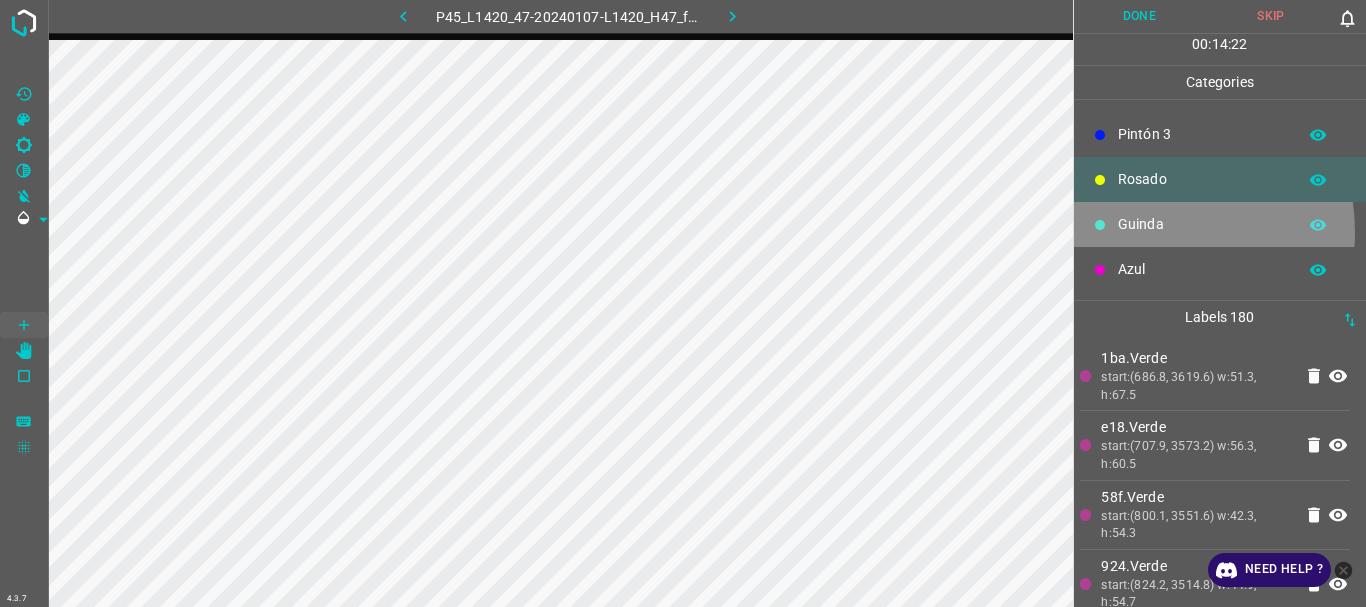 click on "Guinda" at bounding box center [1202, 224] 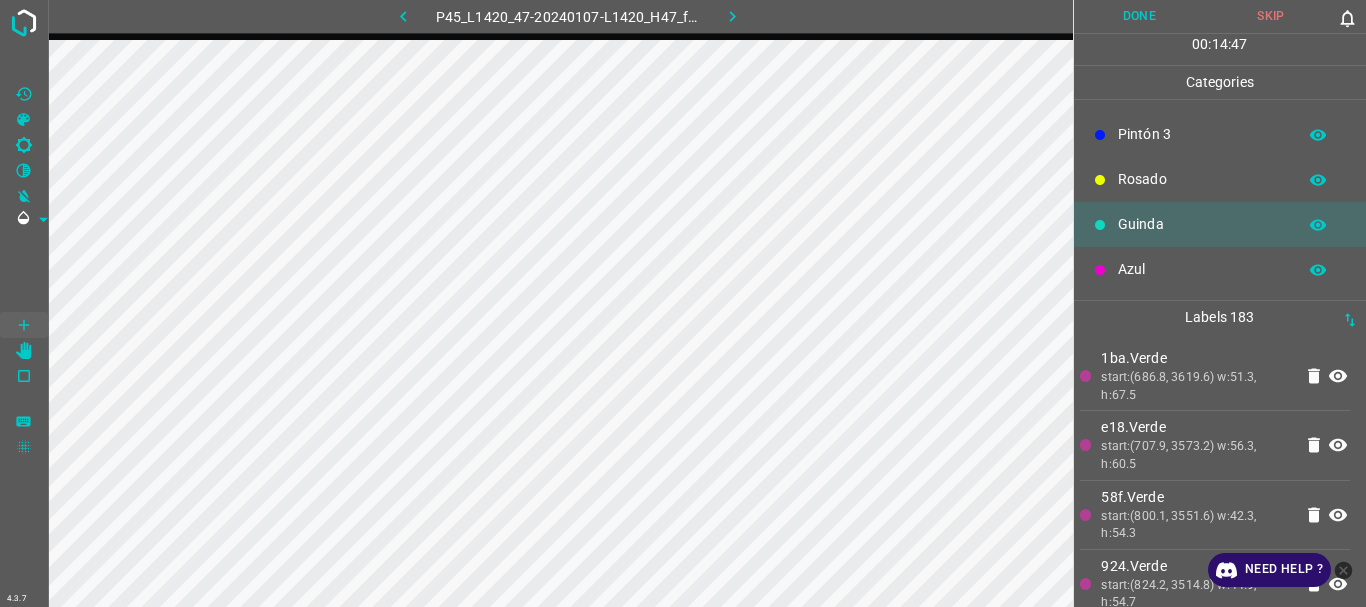 click on "Pintón 3" at bounding box center [1202, 134] 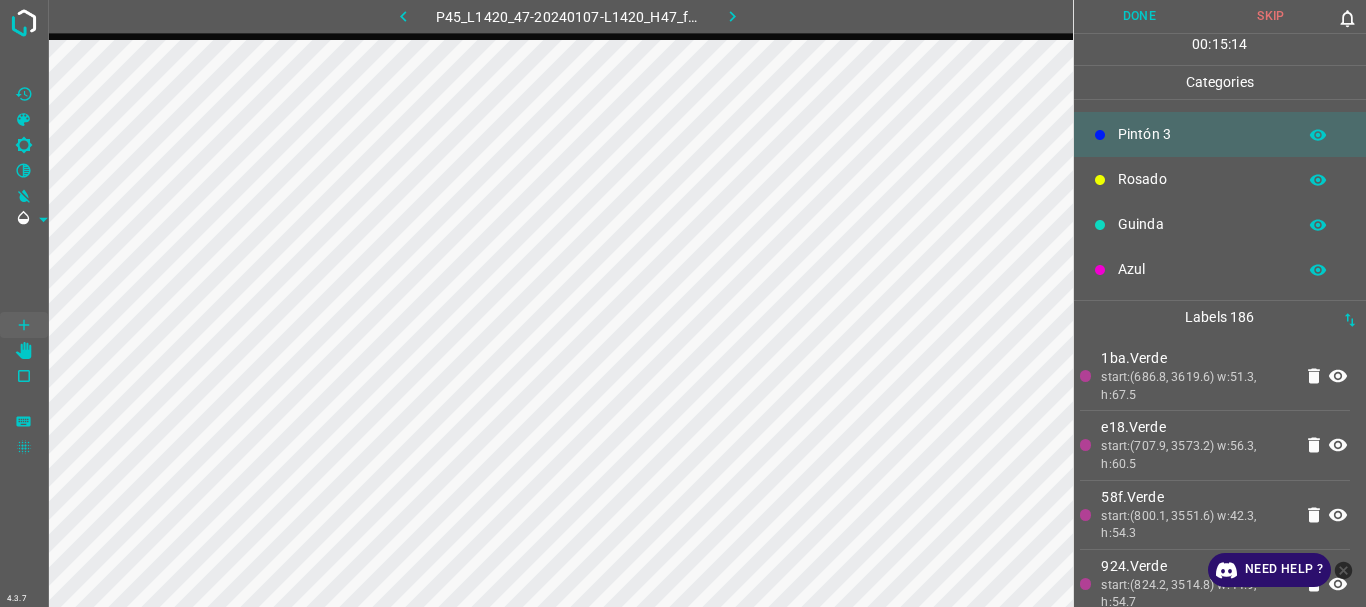 scroll, scrollTop: 0, scrollLeft: 0, axis: both 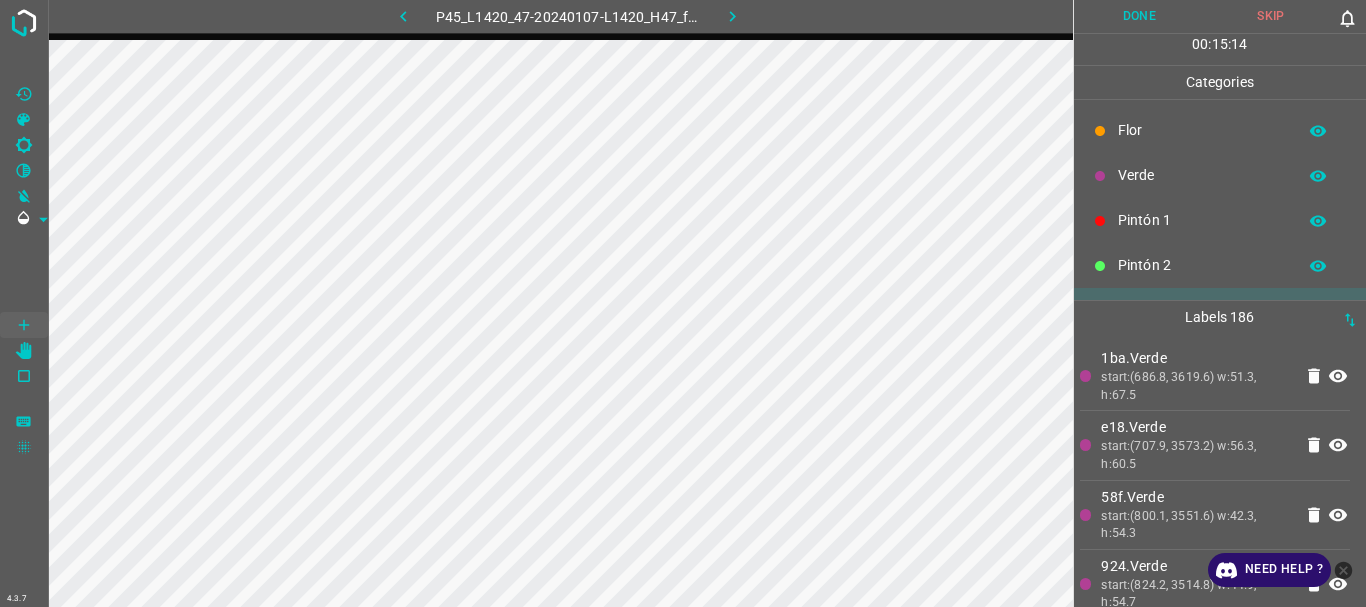 click on "Pintón 2" at bounding box center (1202, 265) 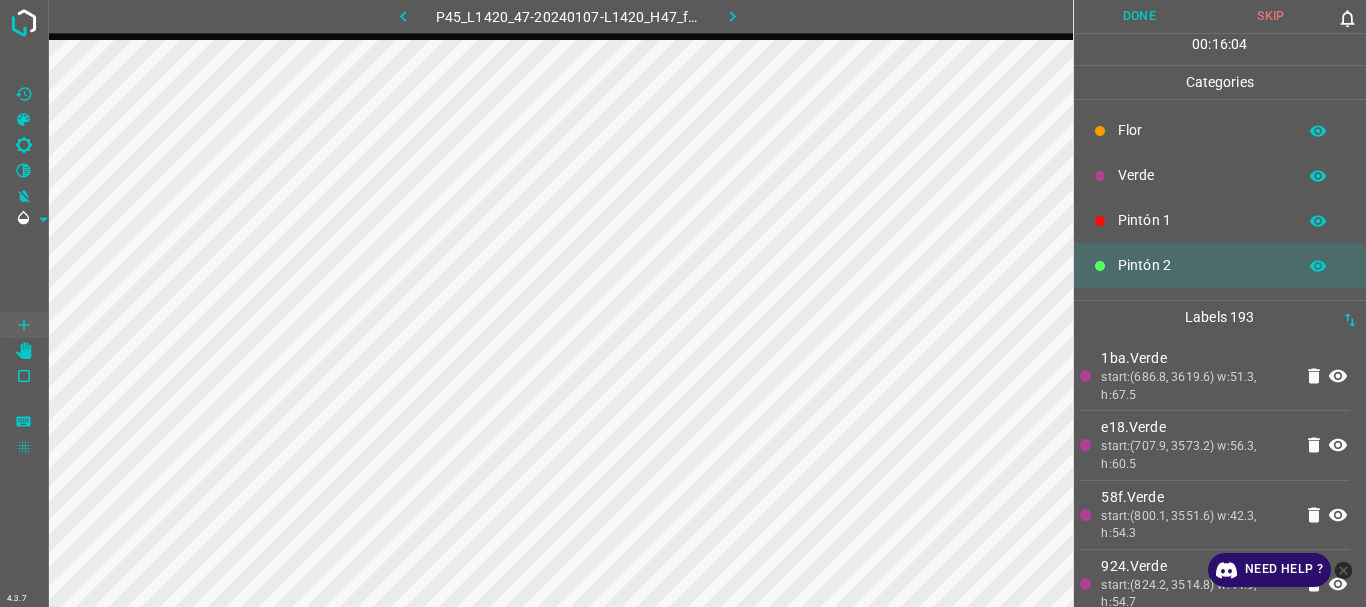 scroll, scrollTop: 176, scrollLeft: 0, axis: vertical 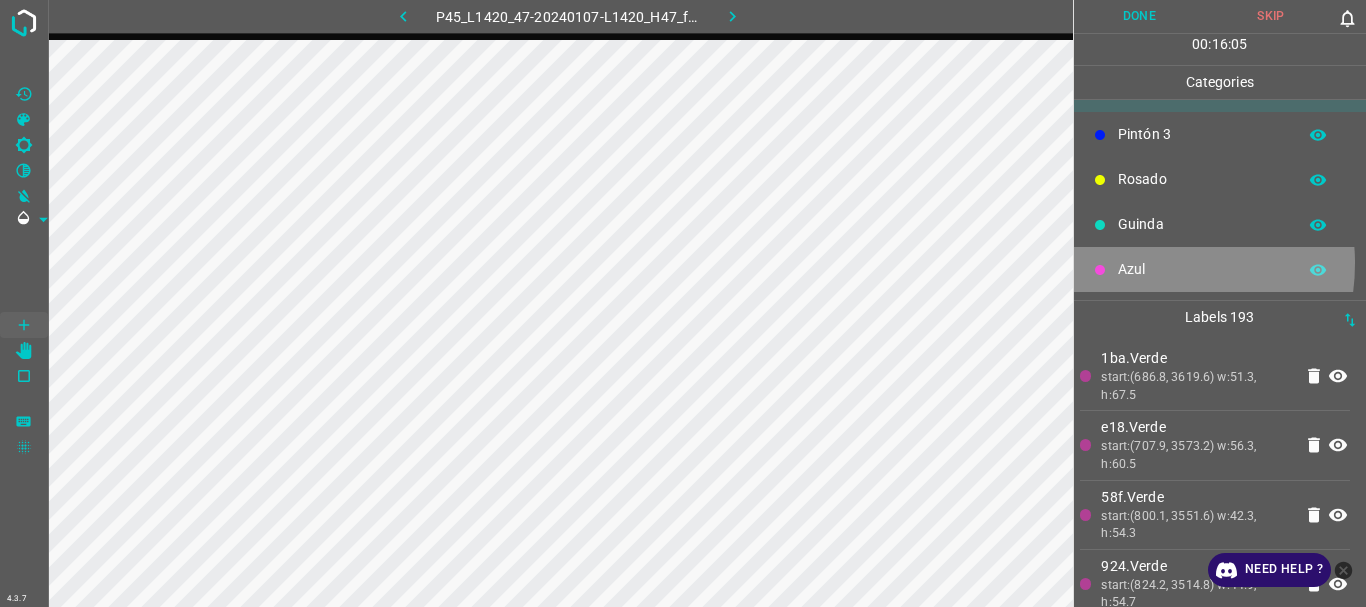 click on "Azul" at bounding box center [1202, 269] 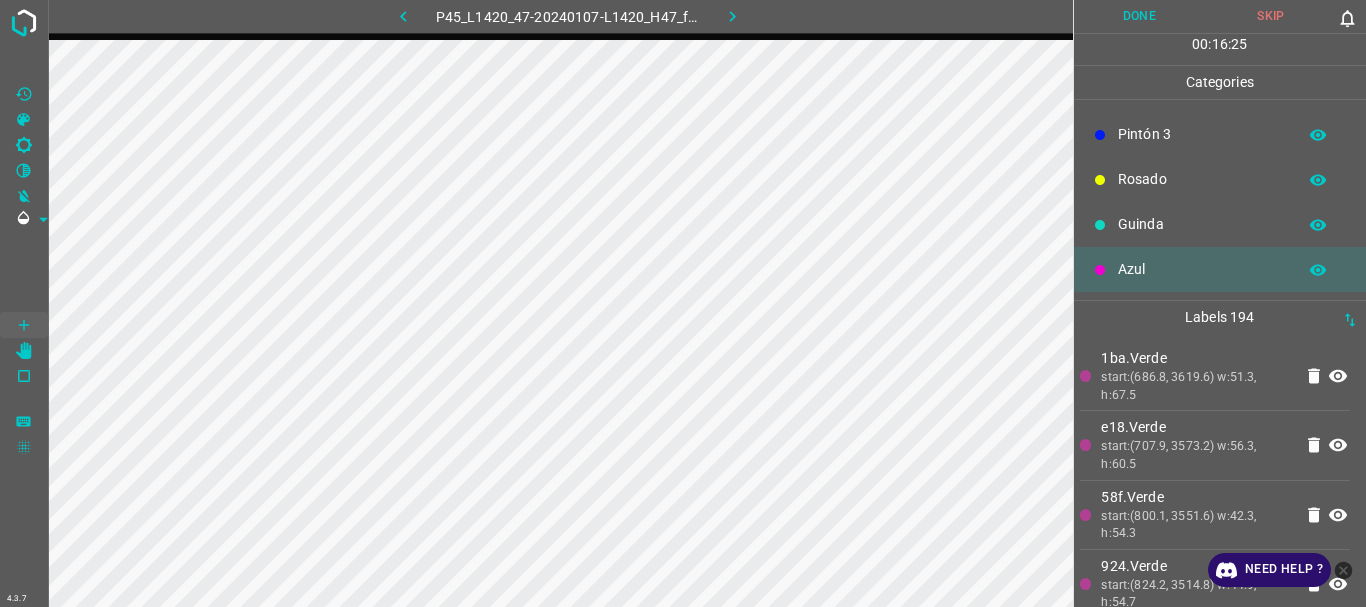 scroll, scrollTop: 0, scrollLeft: 0, axis: both 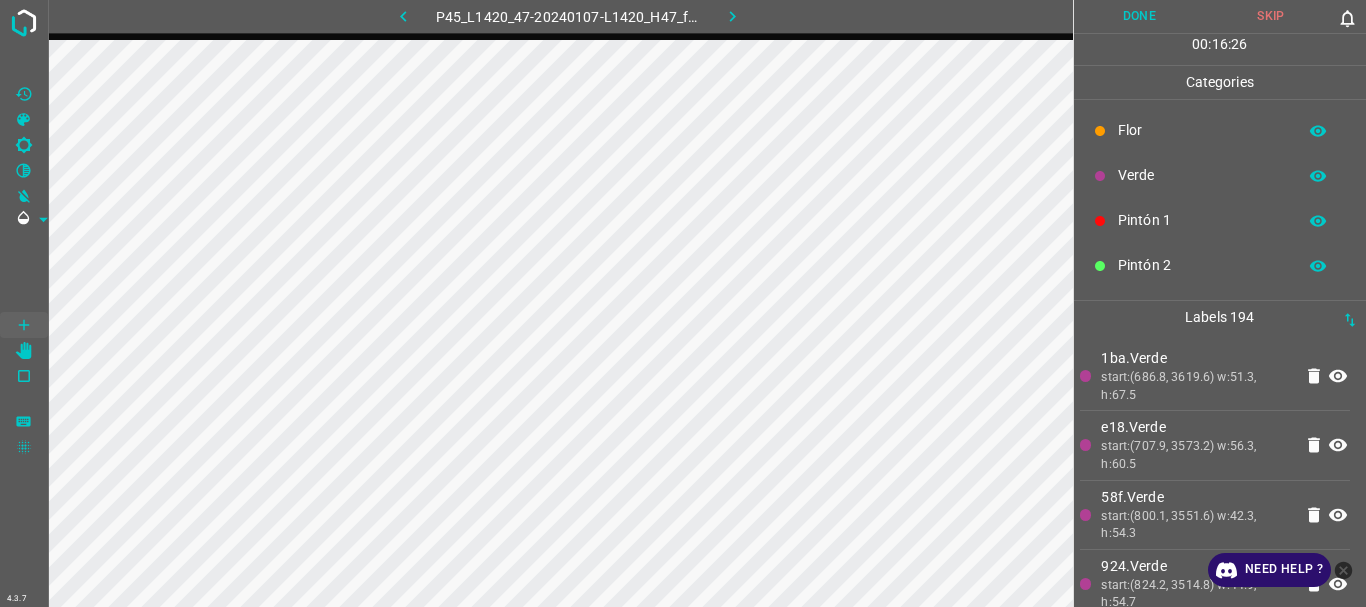 click on "Pintón 2" at bounding box center [1202, 265] 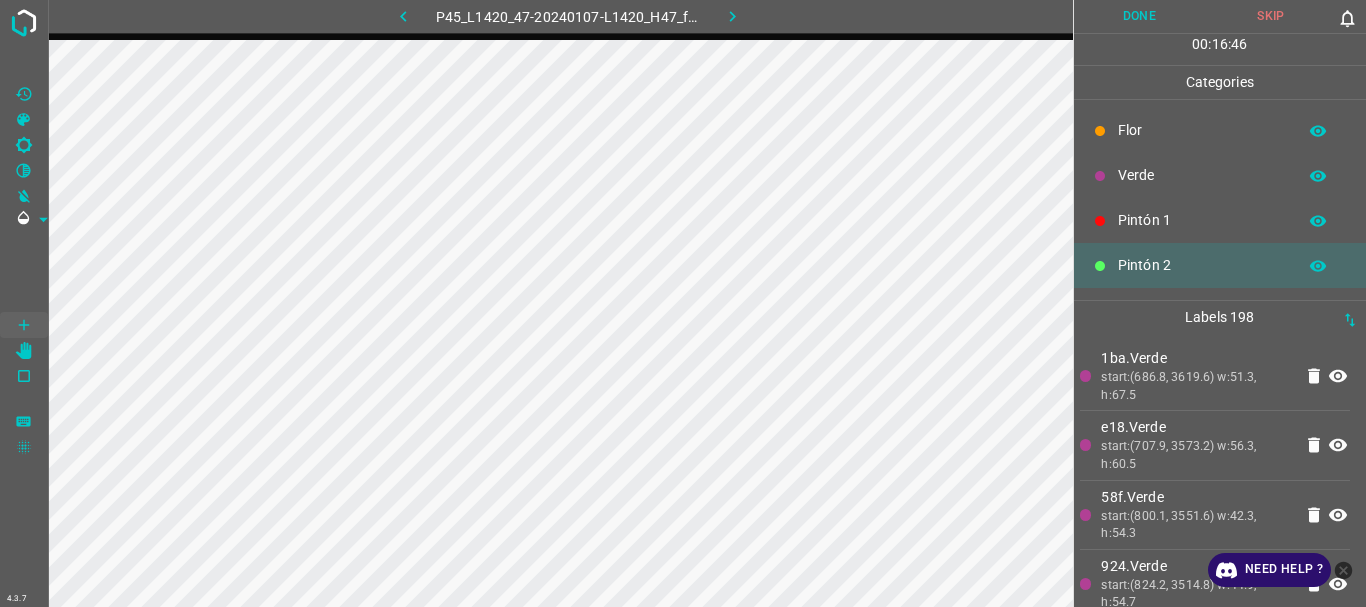 scroll, scrollTop: 176, scrollLeft: 0, axis: vertical 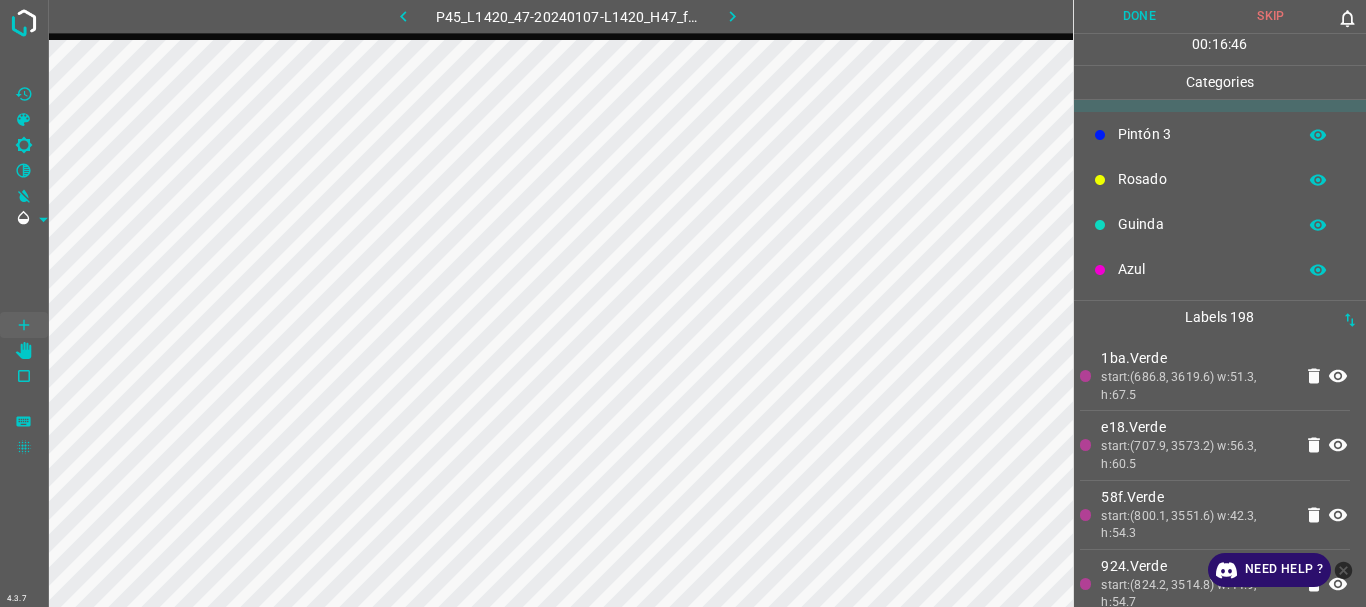 click on "Azul" at bounding box center [1202, 269] 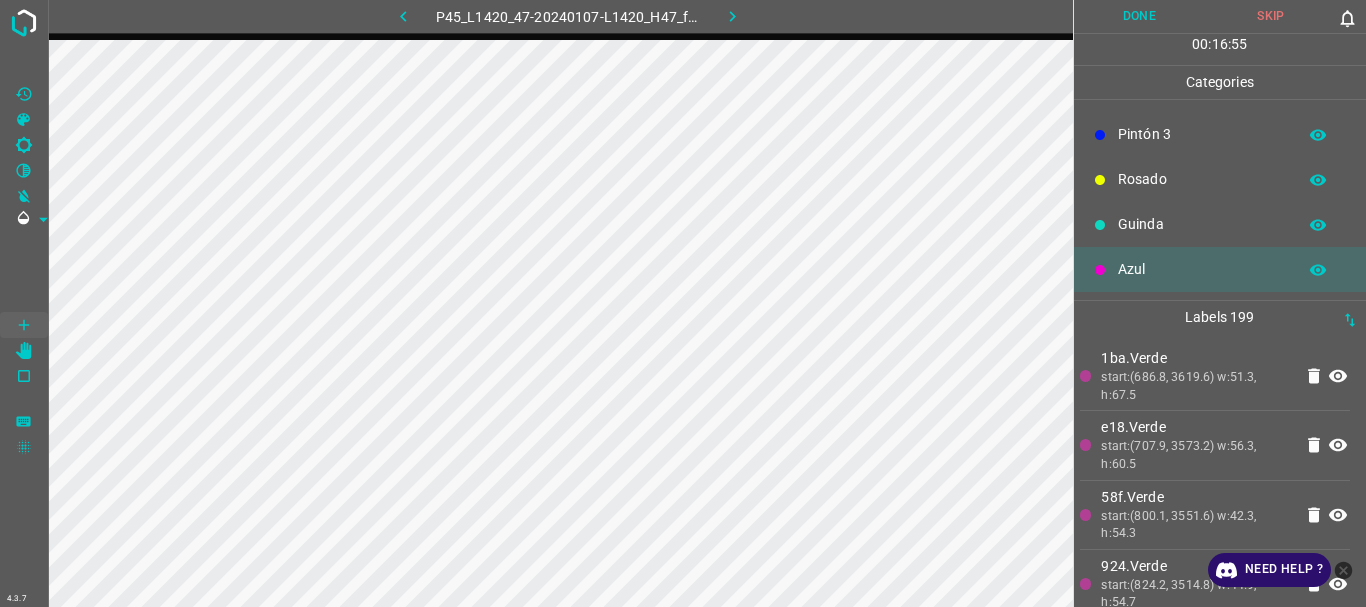 click on "Pintón 3" at bounding box center [1202, 134] 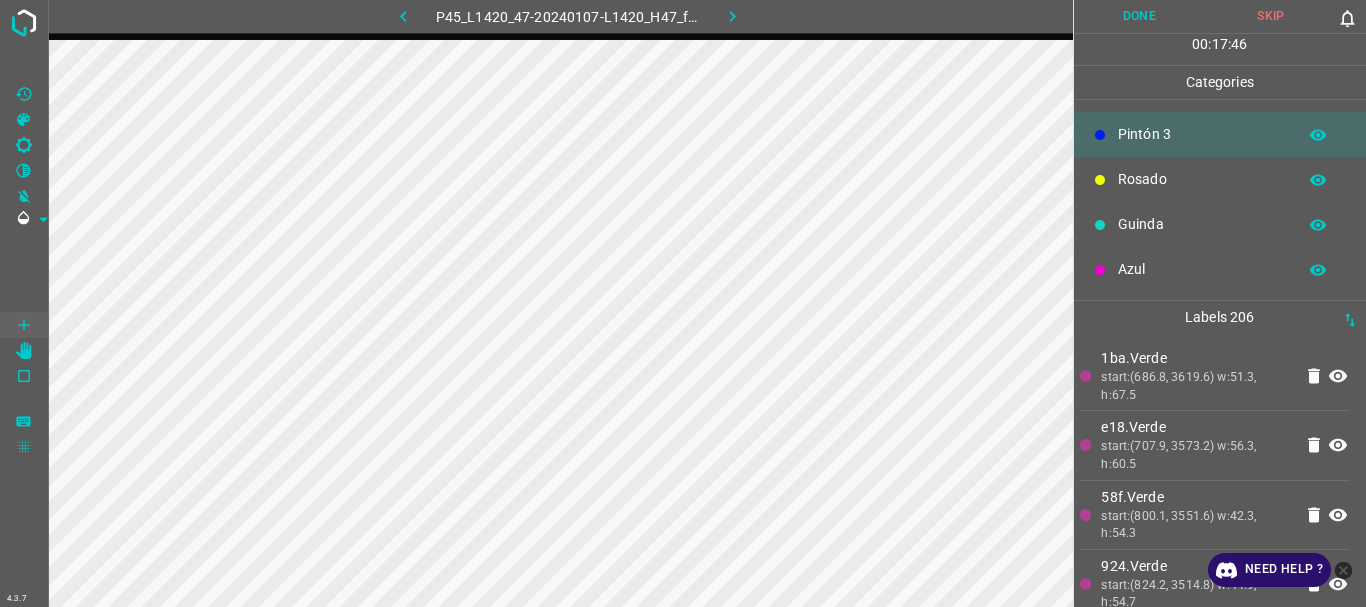 scroll, scrollTop: 0, scrollLeft: 0, axis: both 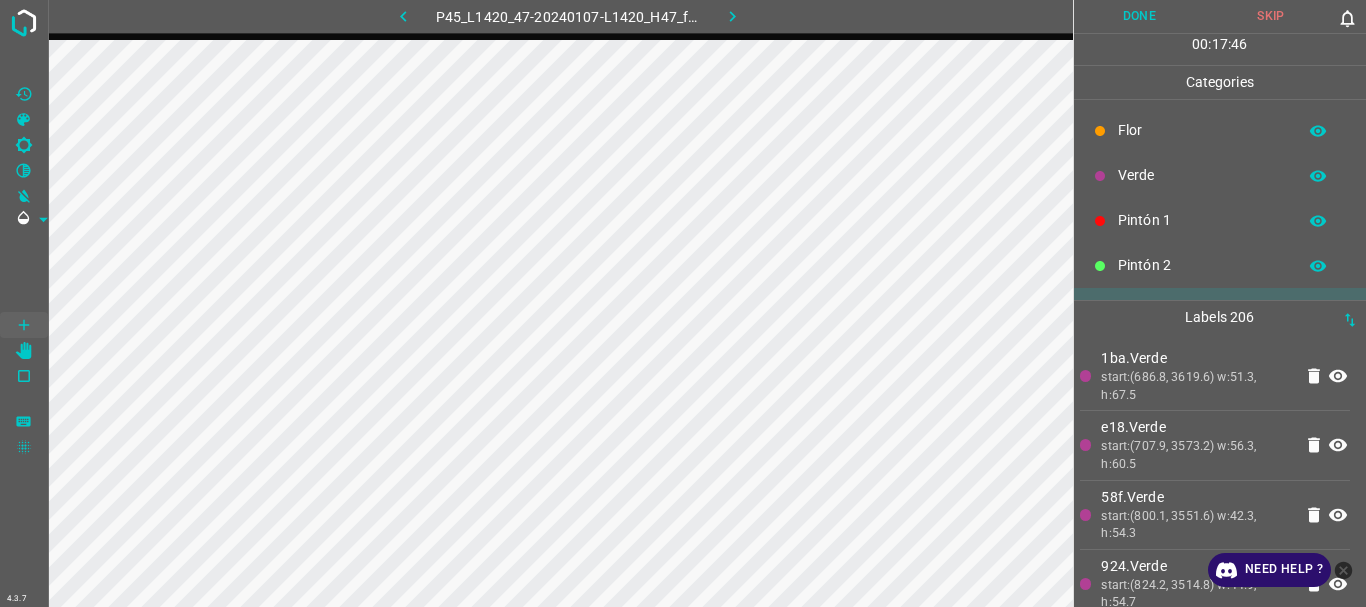 click on "Verde" at bounding box center (1202, 175) 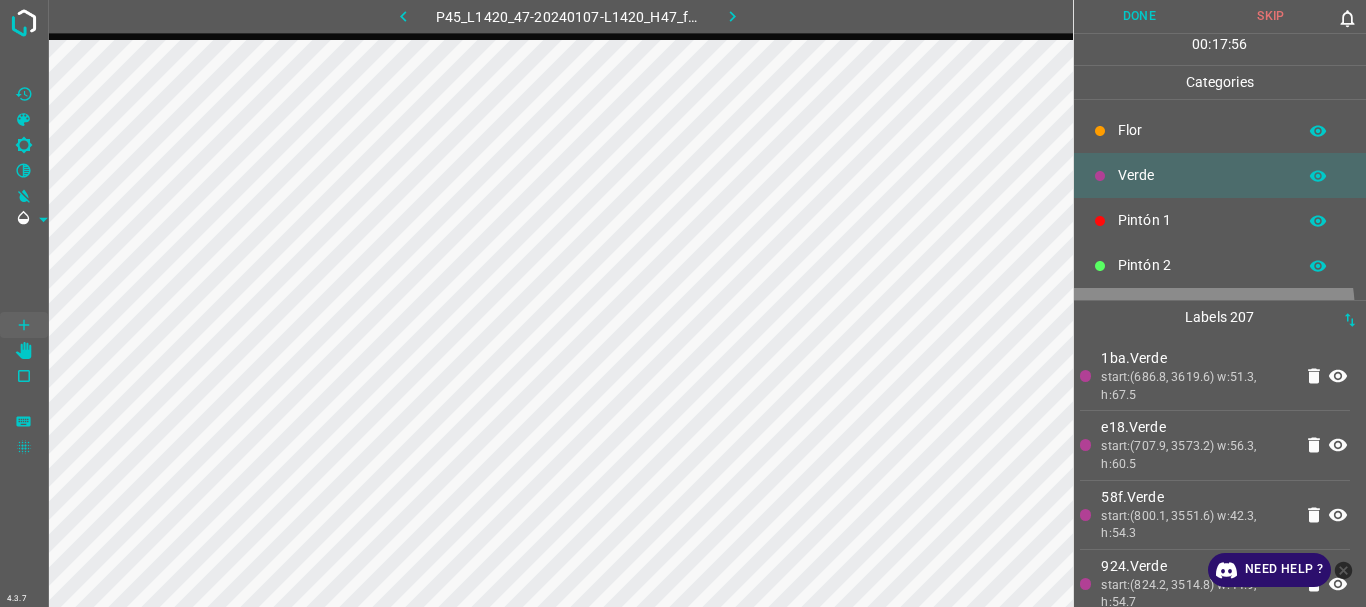 click on "Pintón 3" at bounding box center [1202, 310] 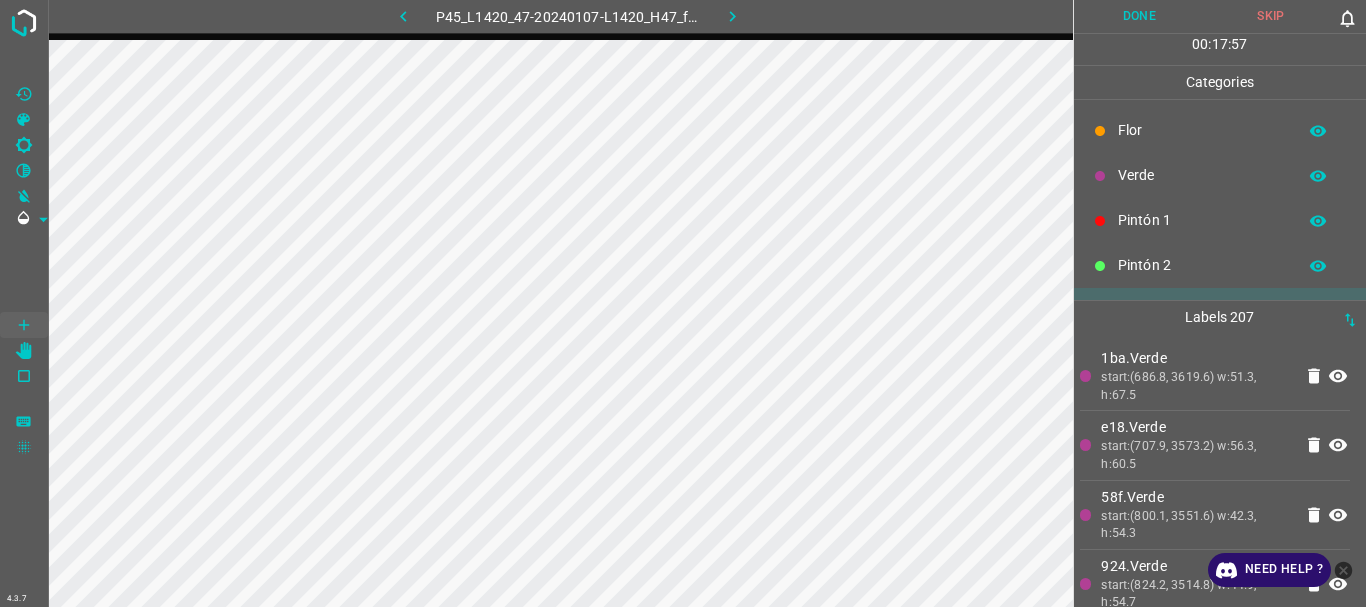 scroll, scrollTop: 176, scrollLeft: 0, axis: vertical 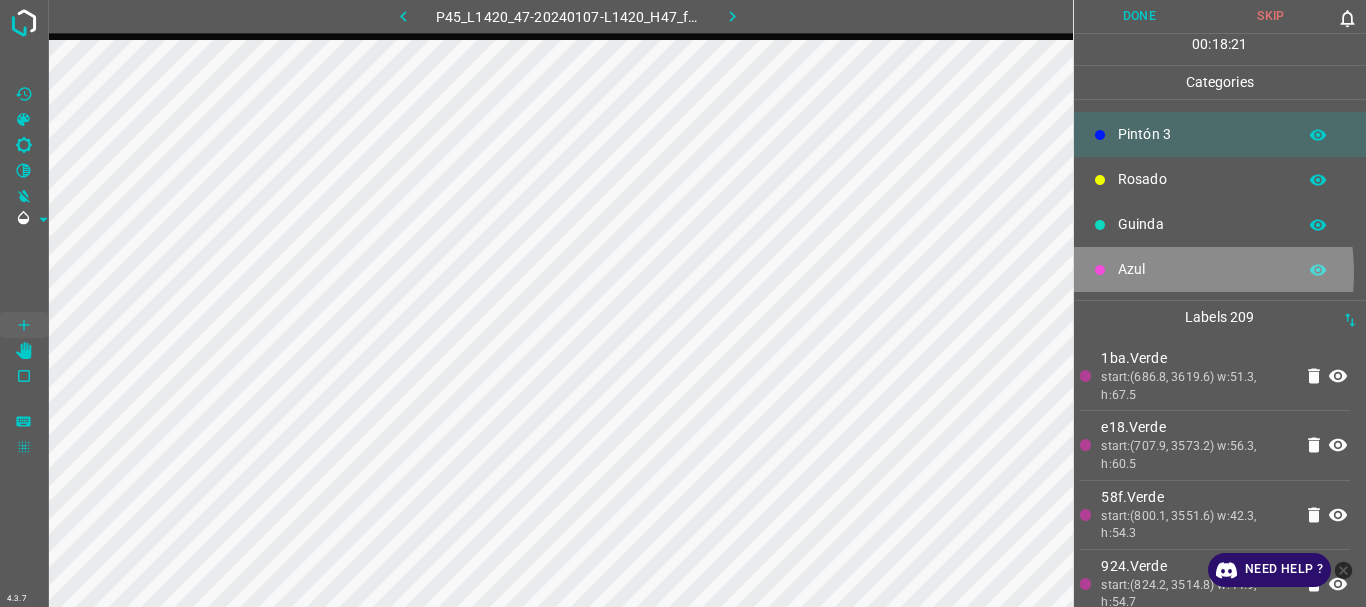click on "Azul" at bounding box center (1202, 269) 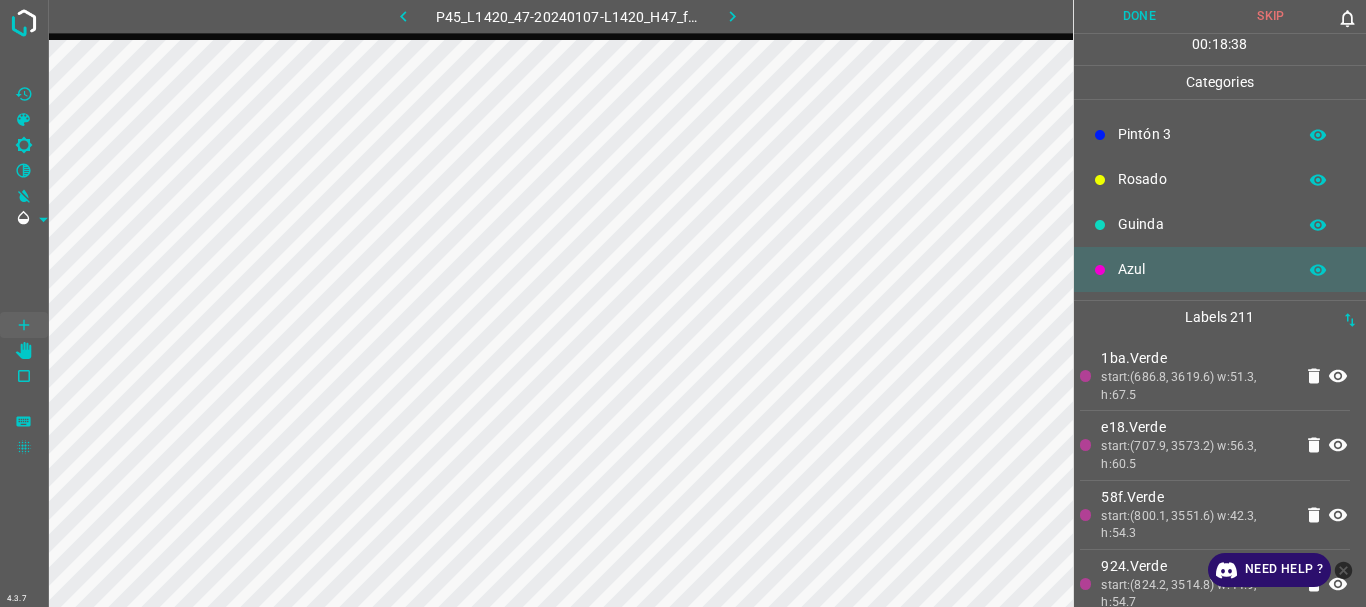 scroll, scrollTop: 0, scrollLeft: 0, axis: both 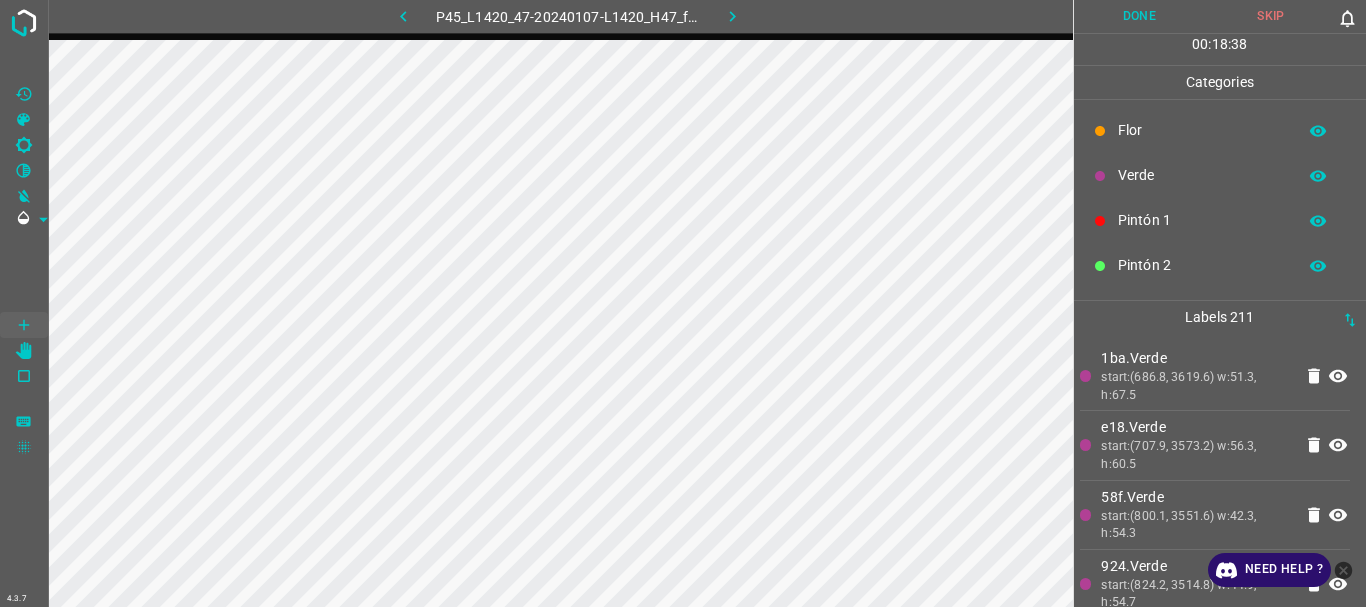 click on "Verde" at bounding box center [1202, 175] 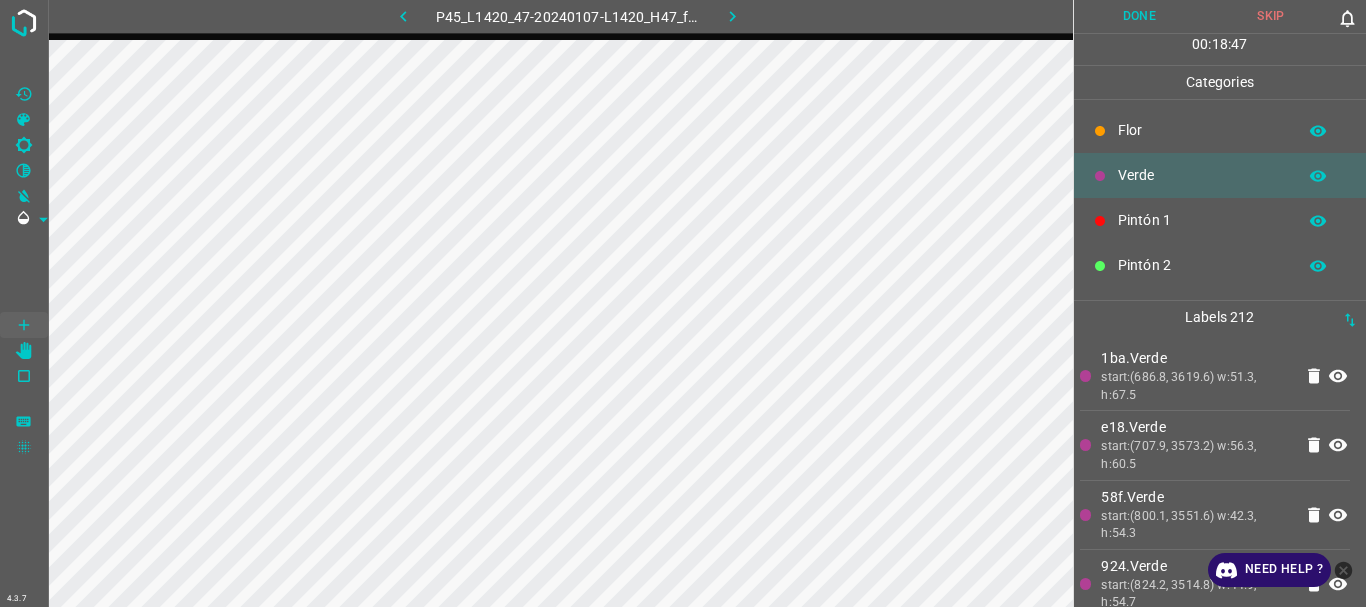 scroll, scrollTop: 176, scrollLeft: 0, axis: vertical 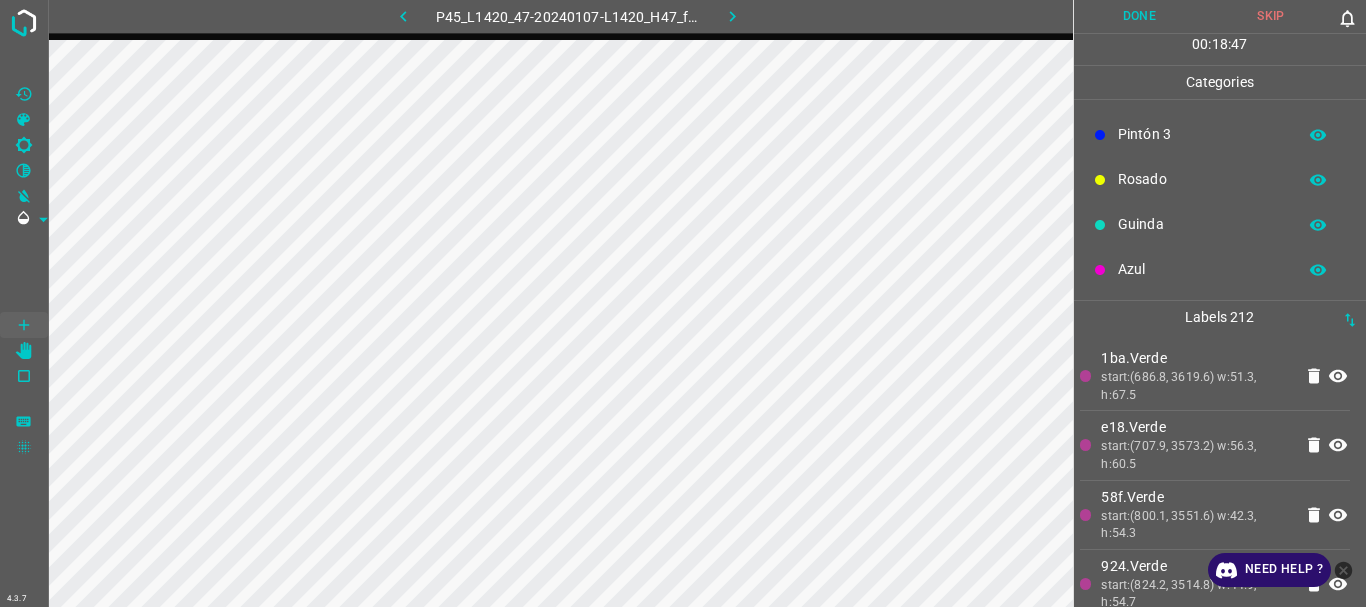 click on "Pintón 3" at bounding box center [1202, 134] 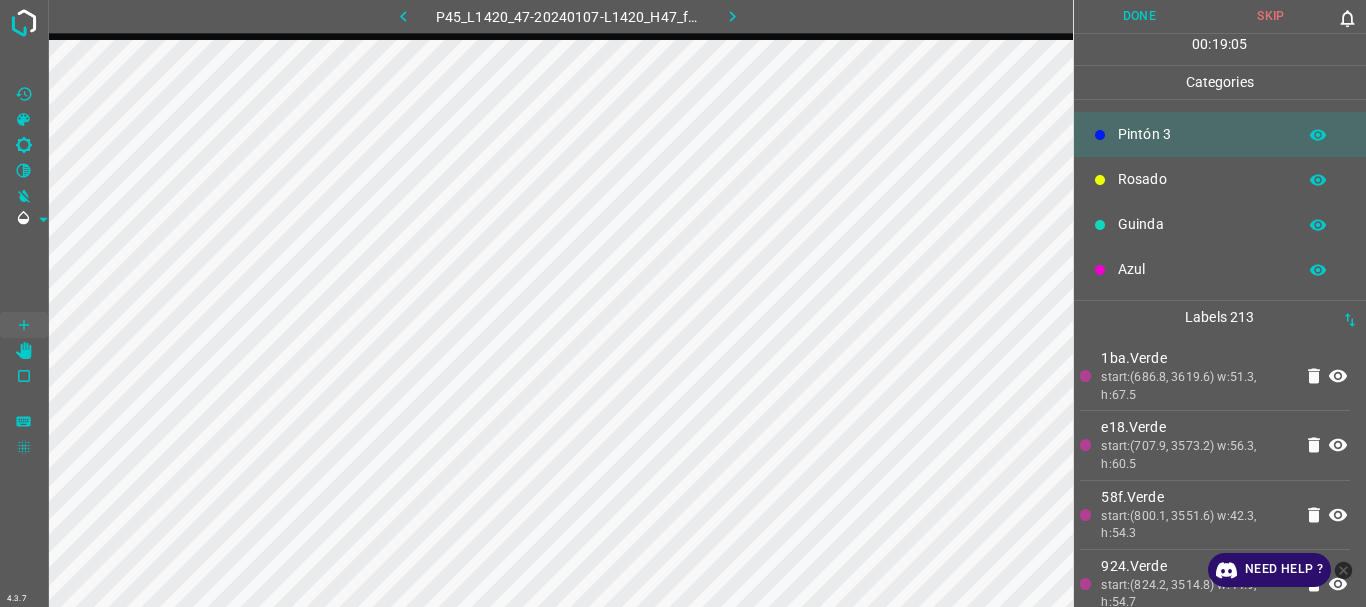 scroll, scrollTop: 0, scrollLeft: 0, axis: both 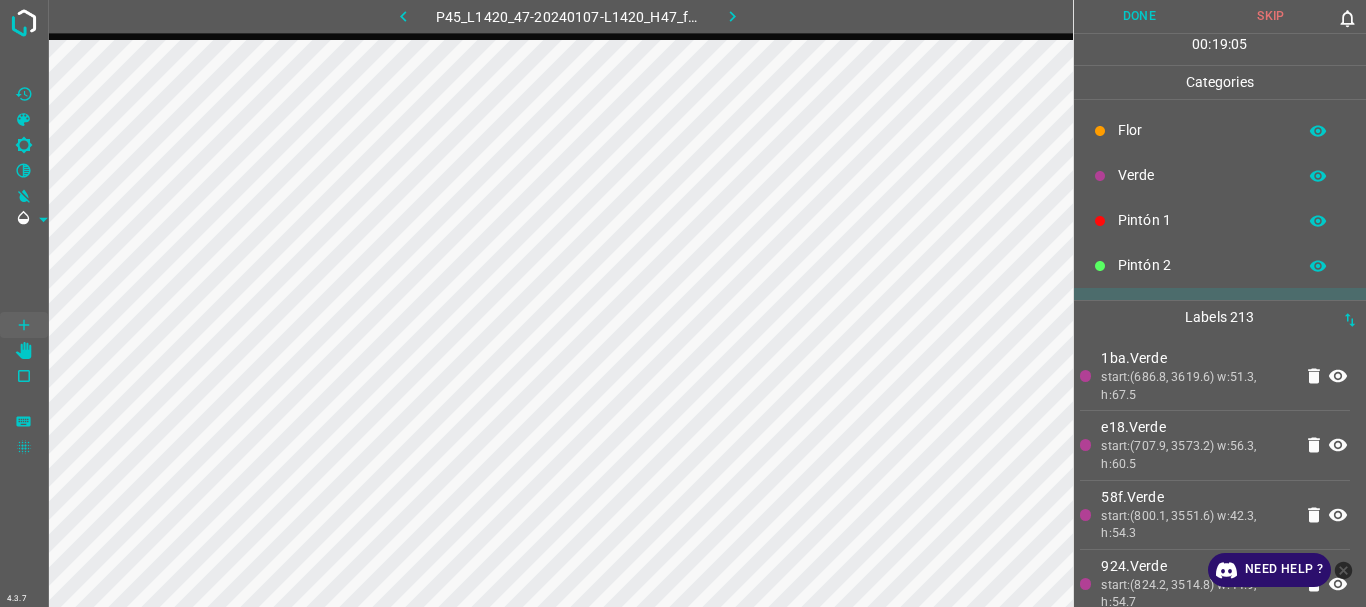 click on "Flor" at bounding box center [1202, 130] 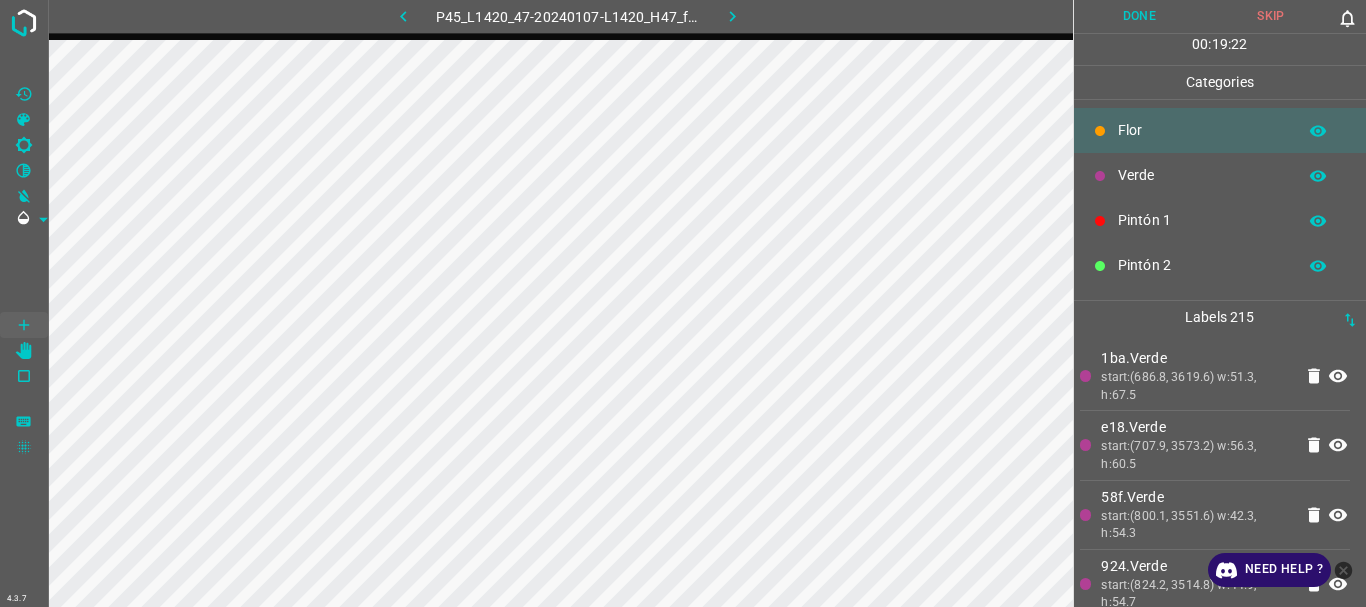 click on "Verde" at bounding box center (1202, 175) 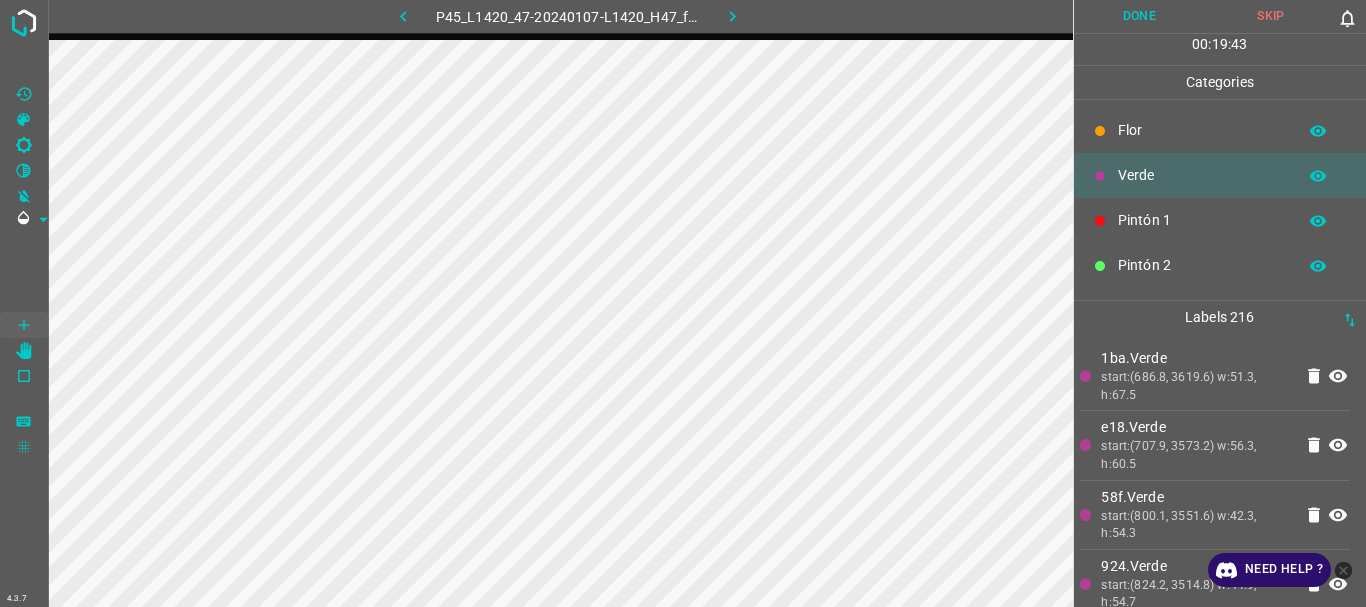 click on "Flor" at bounding box center (1202, 130) 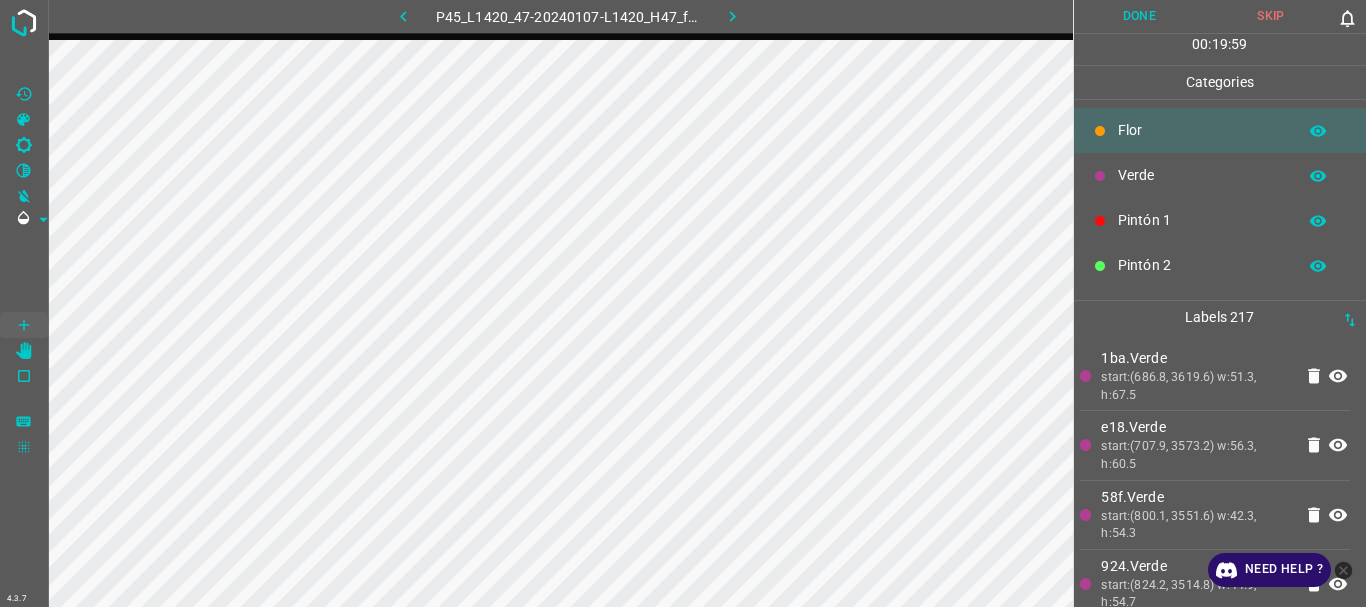 click on "Verde" at bounding box center [1202, 175] 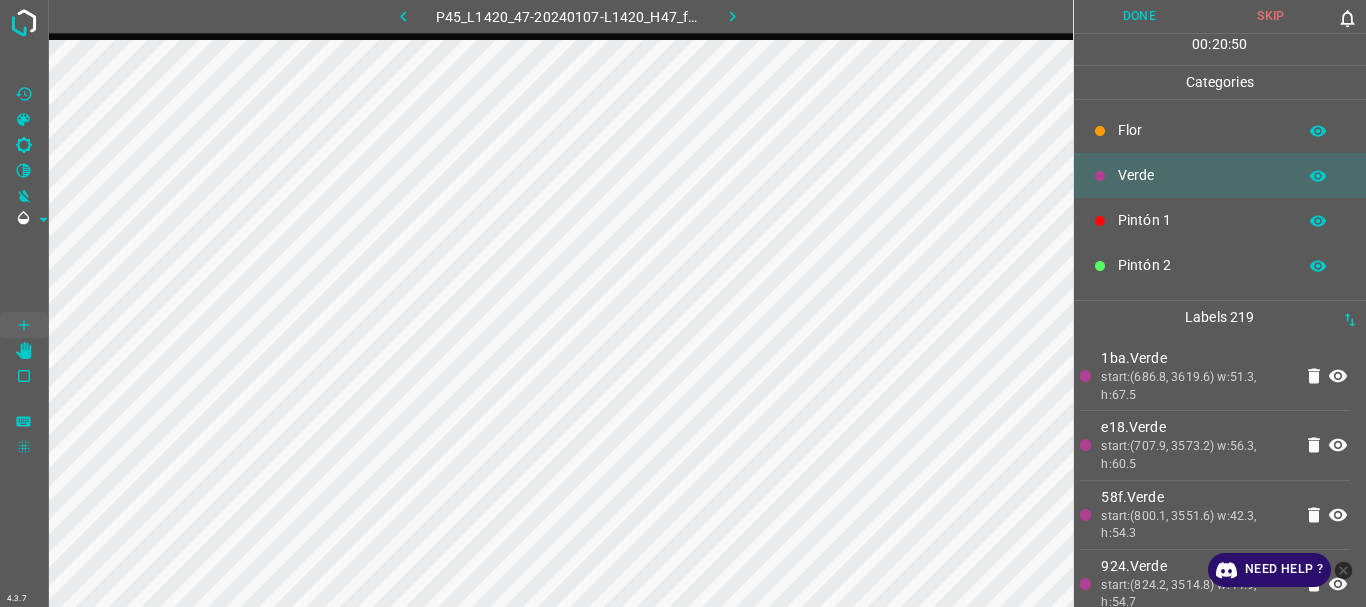 click on "Done" at bounding box center [1140, 16] 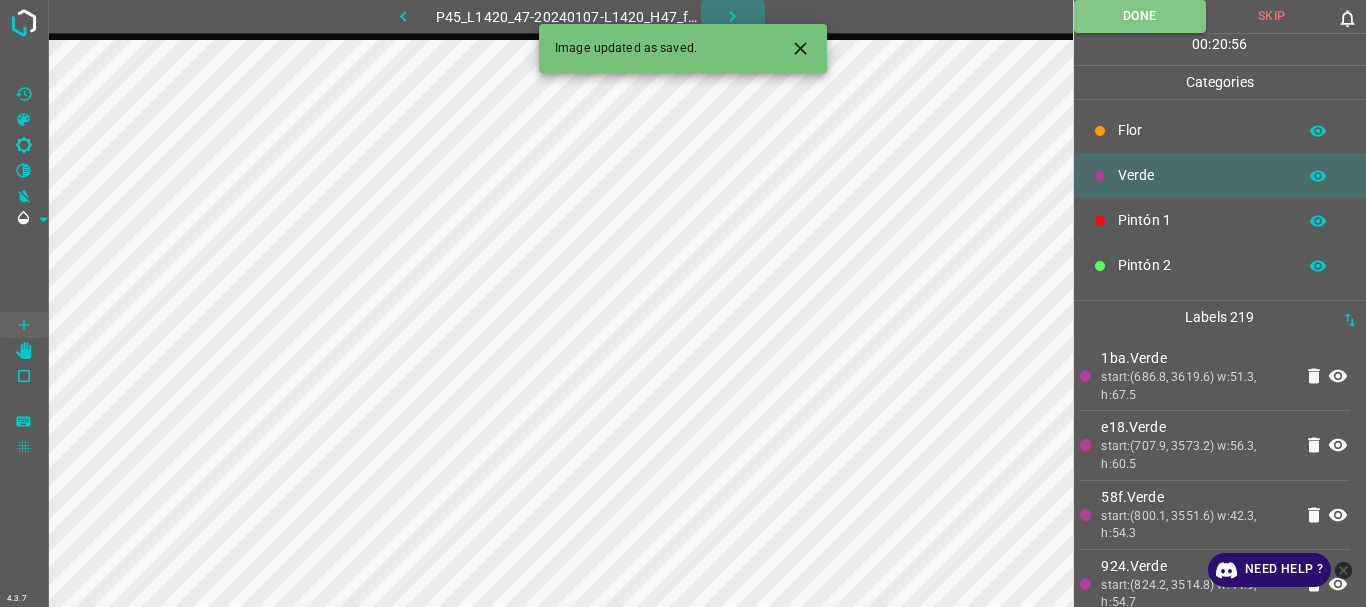 click 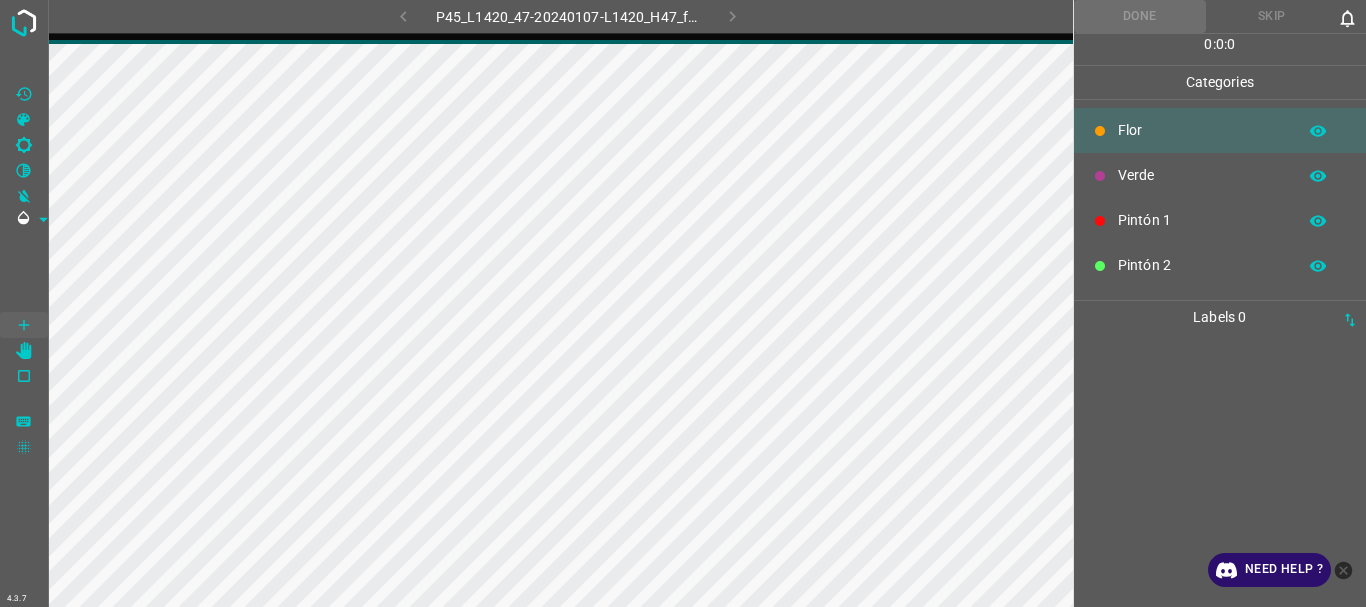 scroll, scrollTop: 0, scrollLeft: 0, axis: both 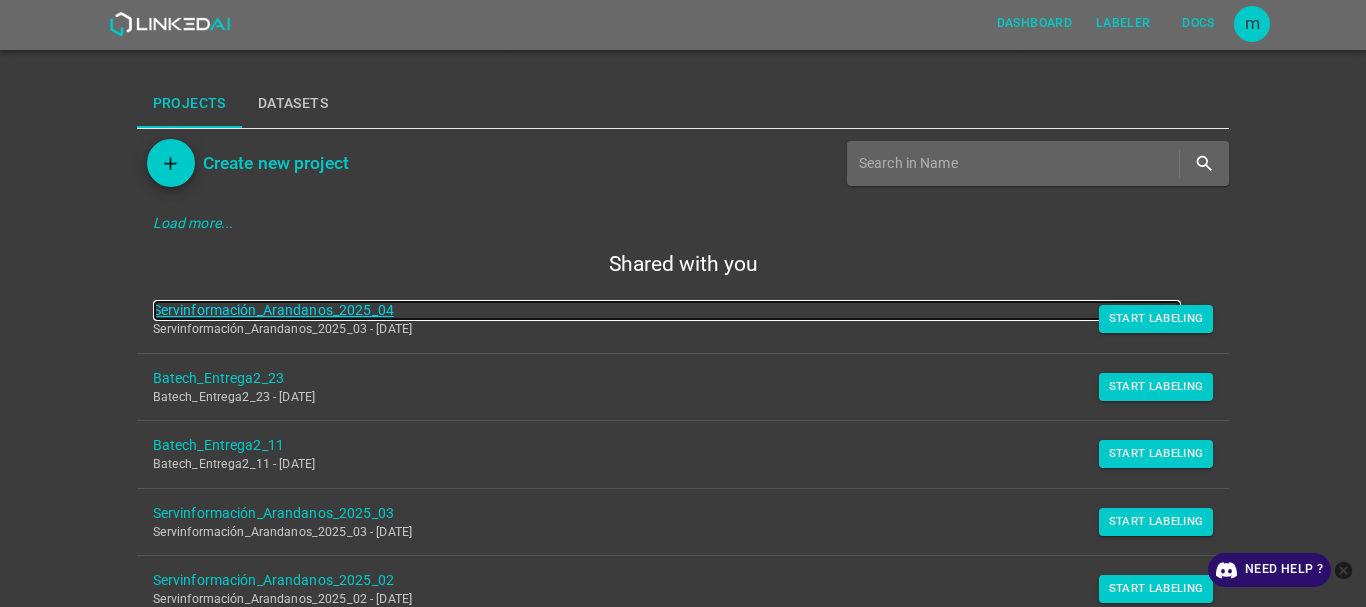 click on "Servinformación_Arandanos_2025_04" at bounding box center (667, 310) 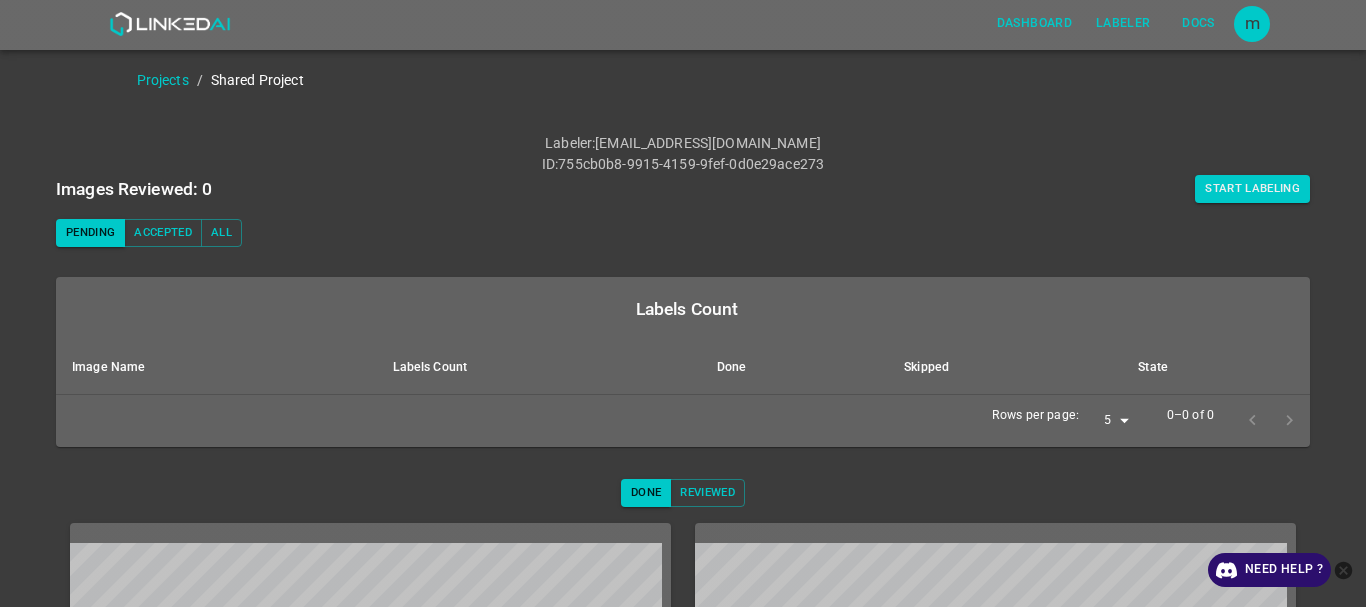 scroll, scrollTop: 0, scrollLeft: 0, axis: both 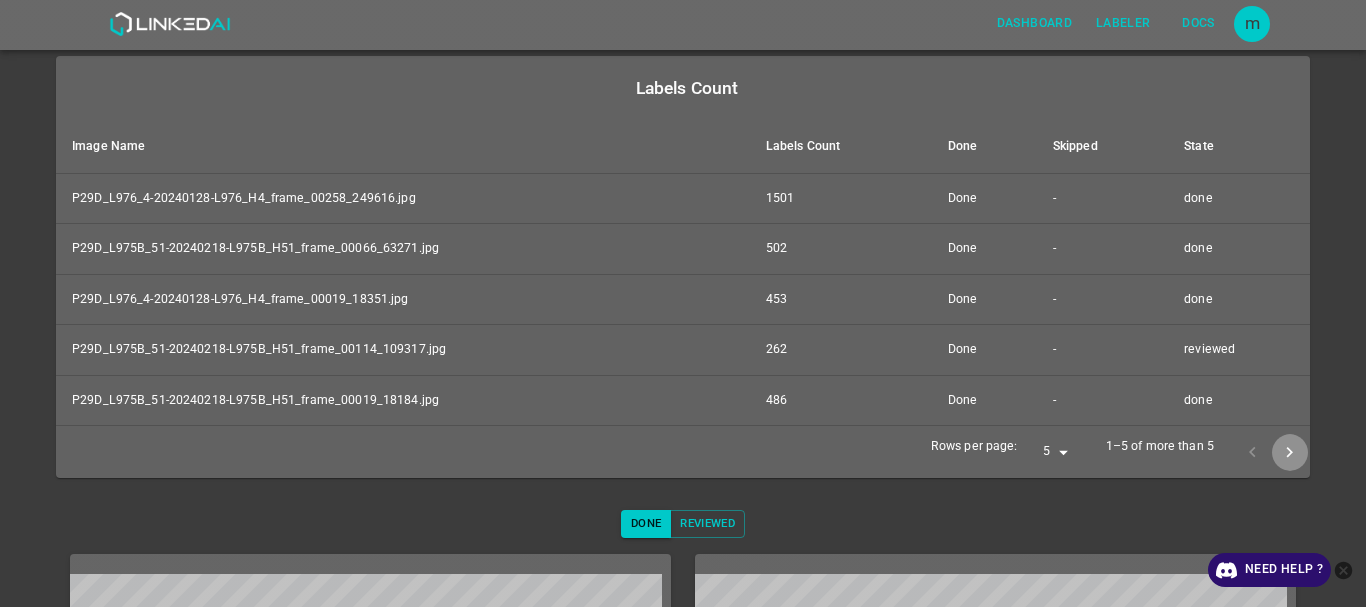 click 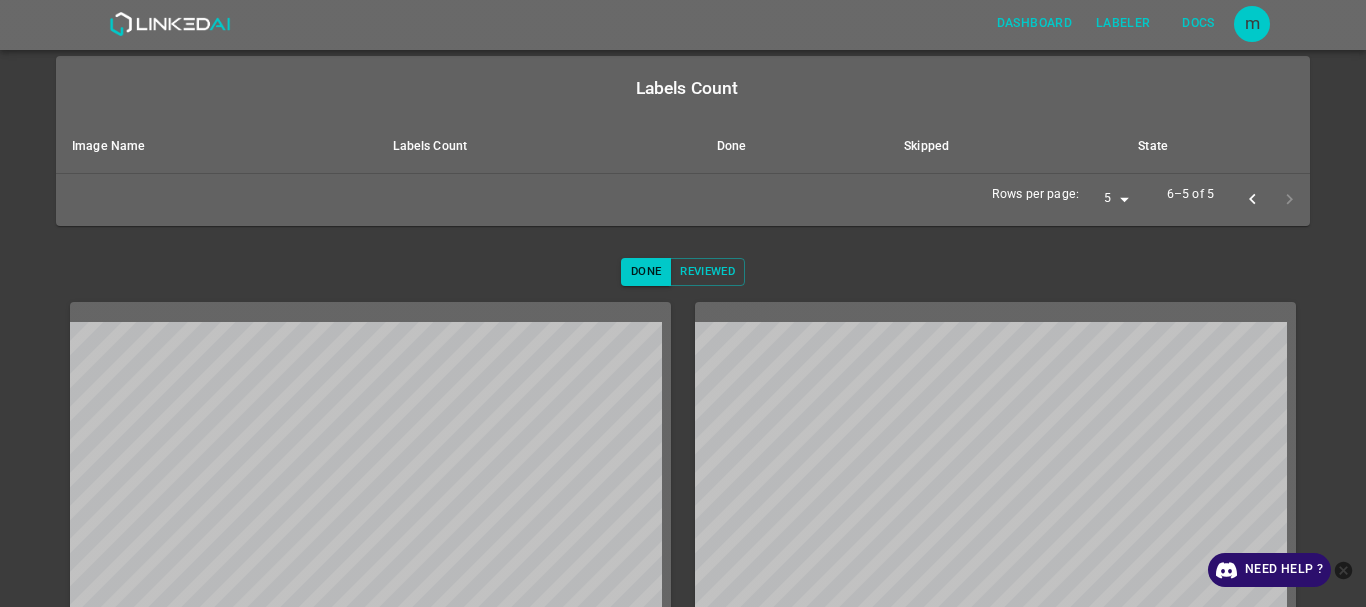scroll, scrollTop: 0, scrollLeft: 0, axis: both 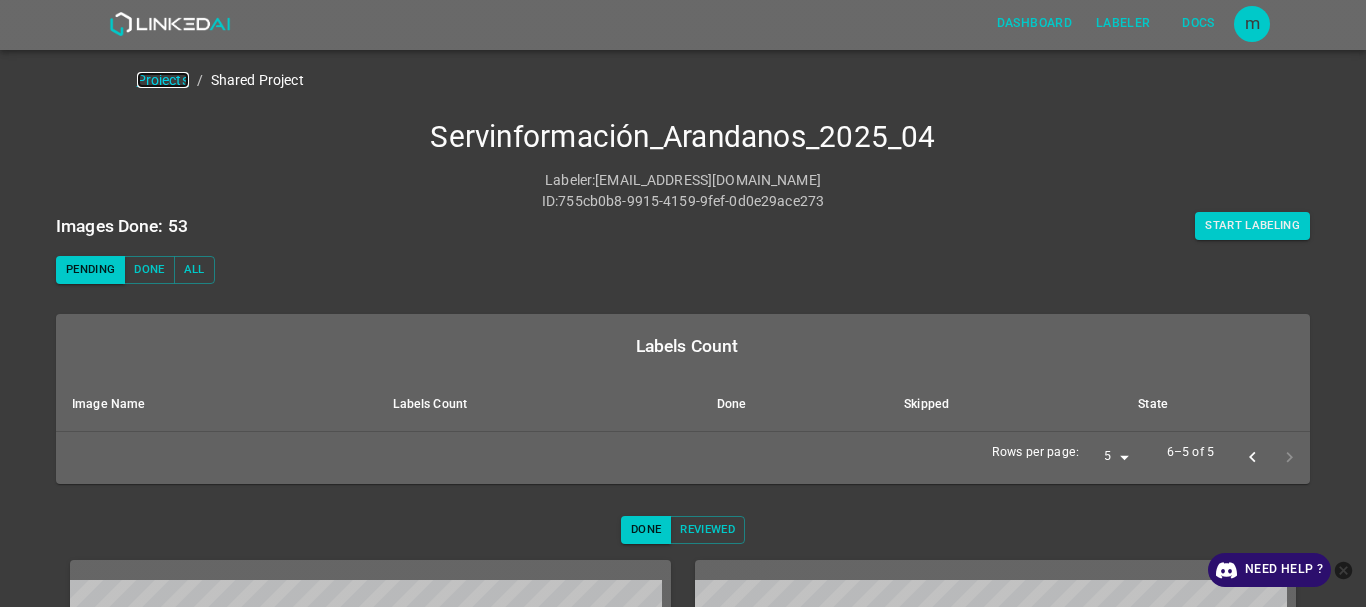 click on "Projects" at bounding box center [163, 80] 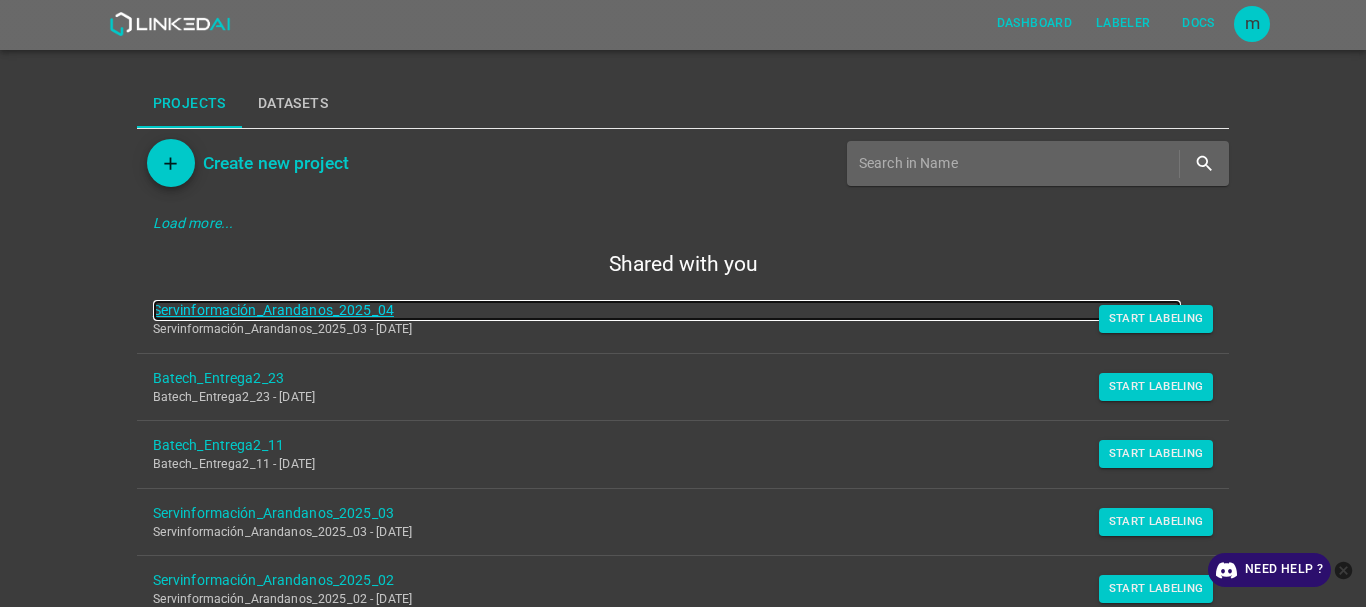 click on "Servinformación_Arandanos_2025_04" at bounding box center [667, 310] 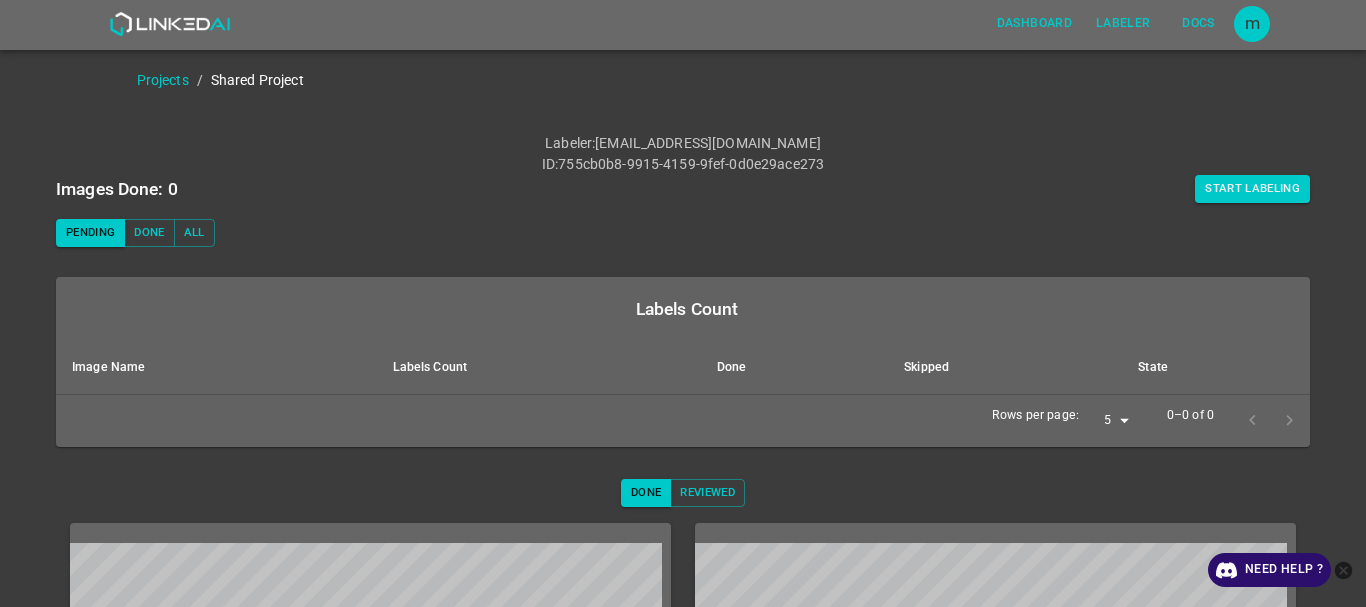 scroll, scrollTop: 0, scrollLeft: 0, axis: both 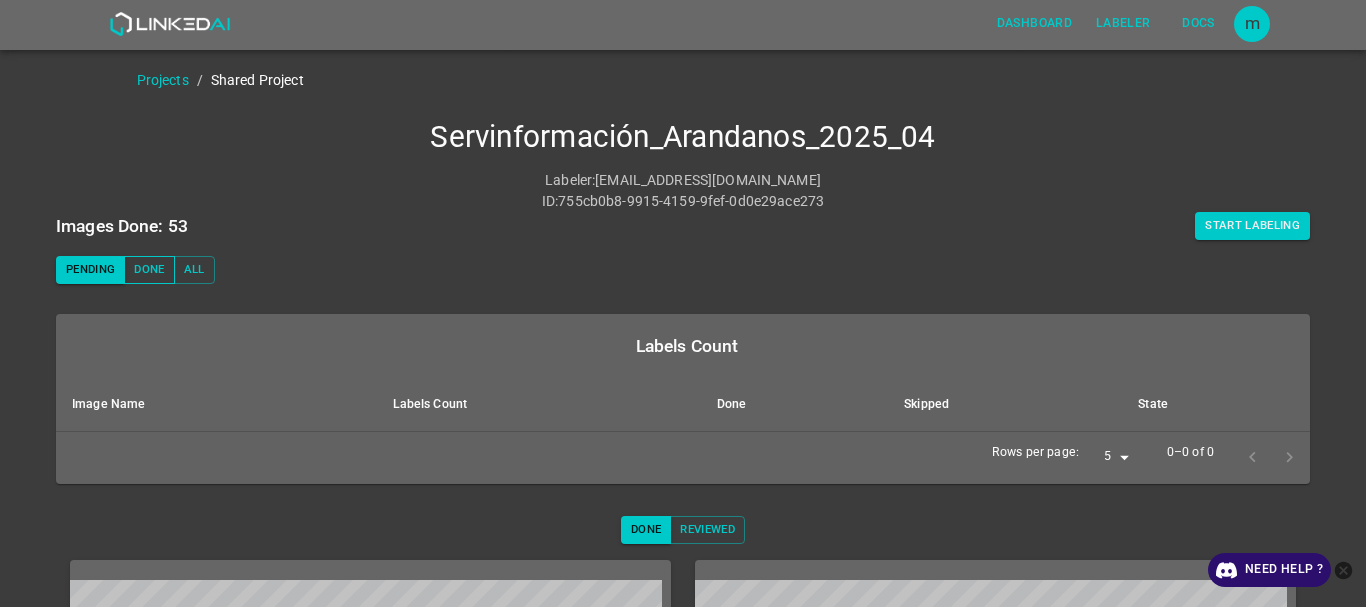click on "Done" at bounding box center (149, 270) 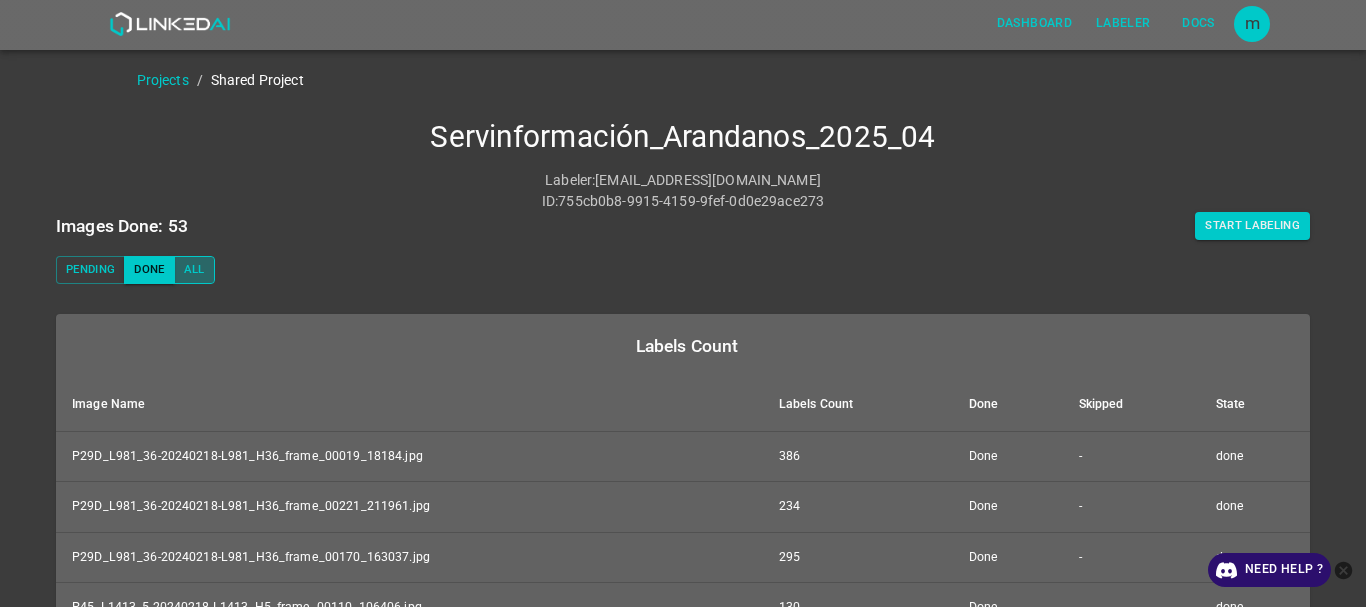 click on "All" at bounding box center [194, 270] 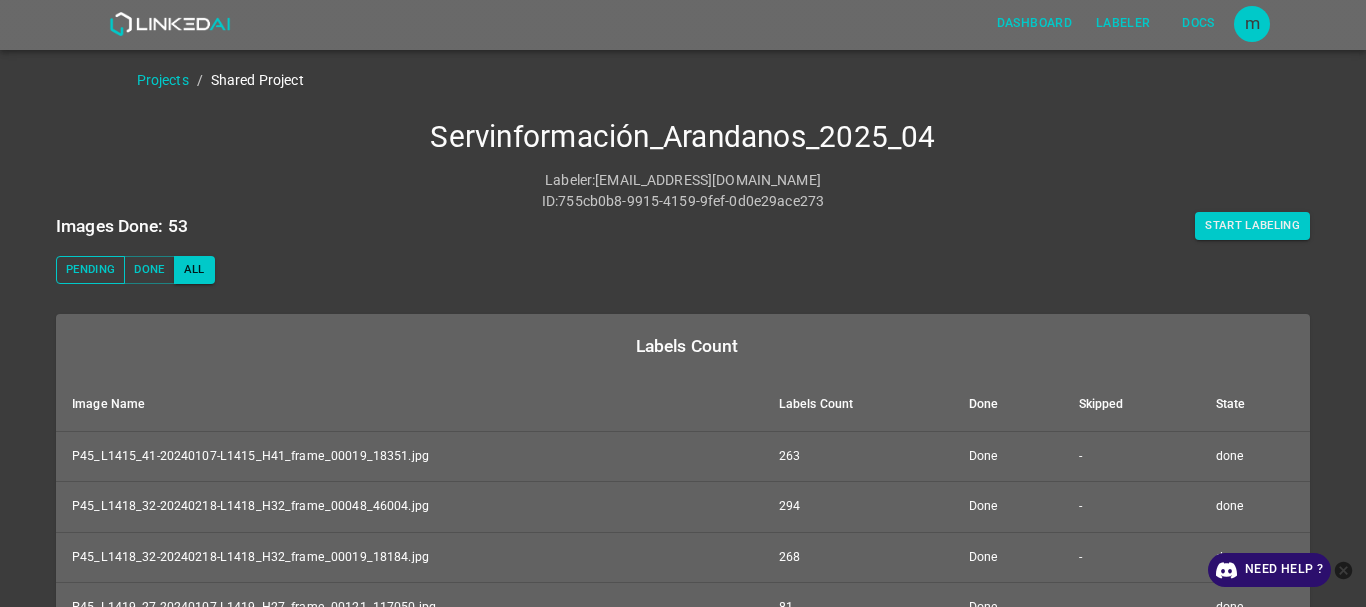 click on "Pending" at bounding box center [90, 270] 